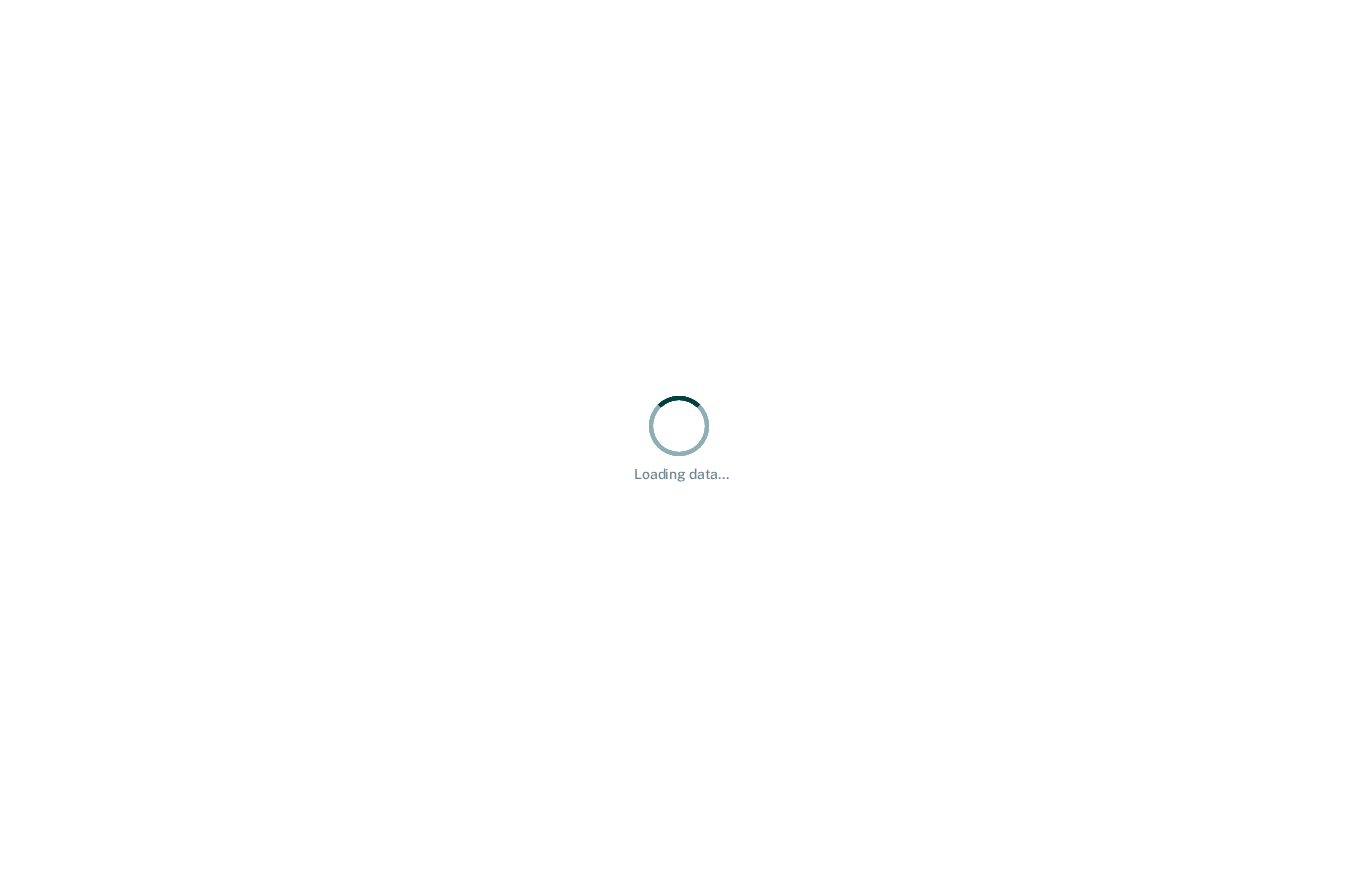 scroll, scrollTop: 0, scrollLeft: 0, axis: both 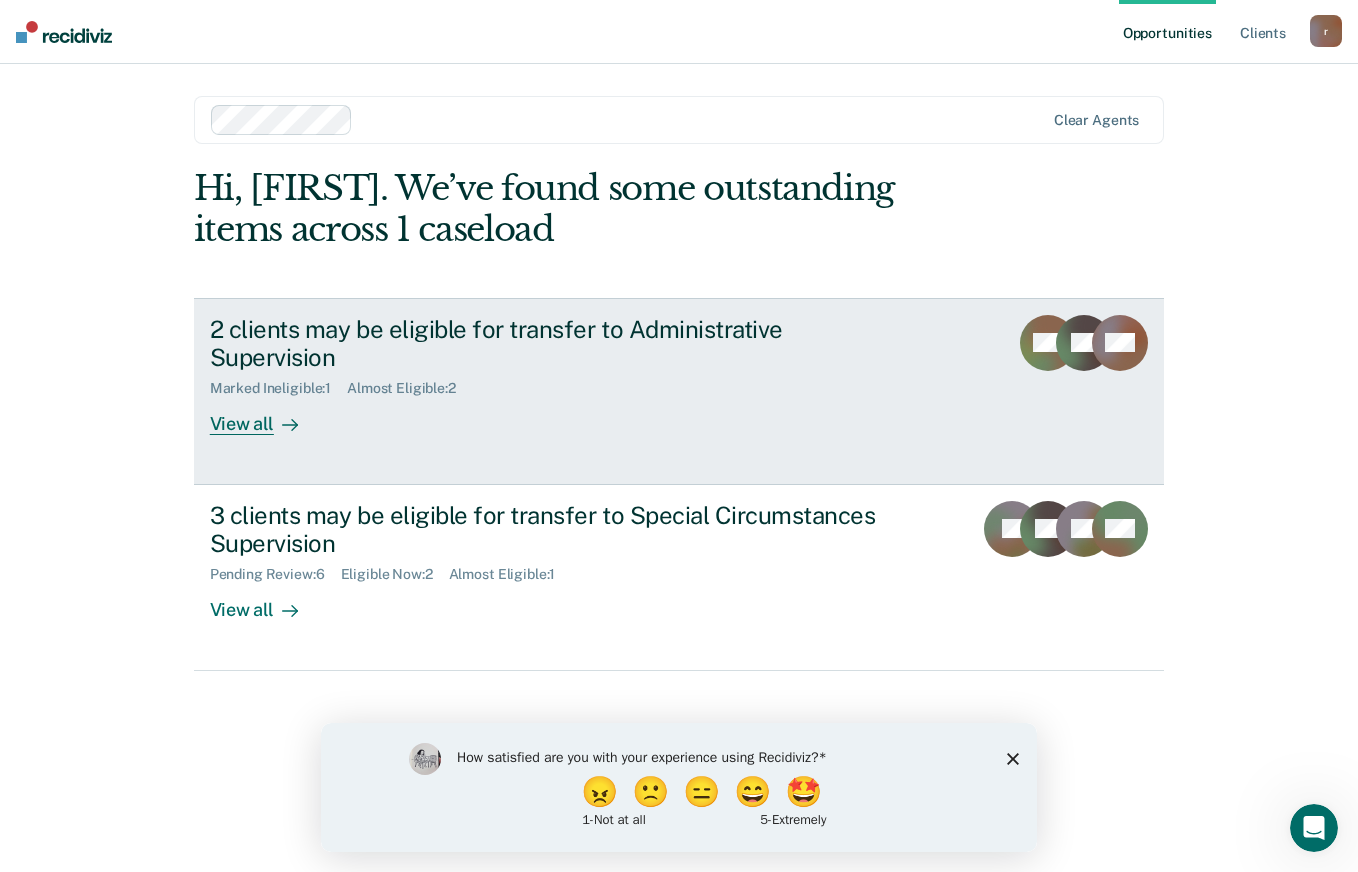 click on "View all" at bounding box center (266, 416) 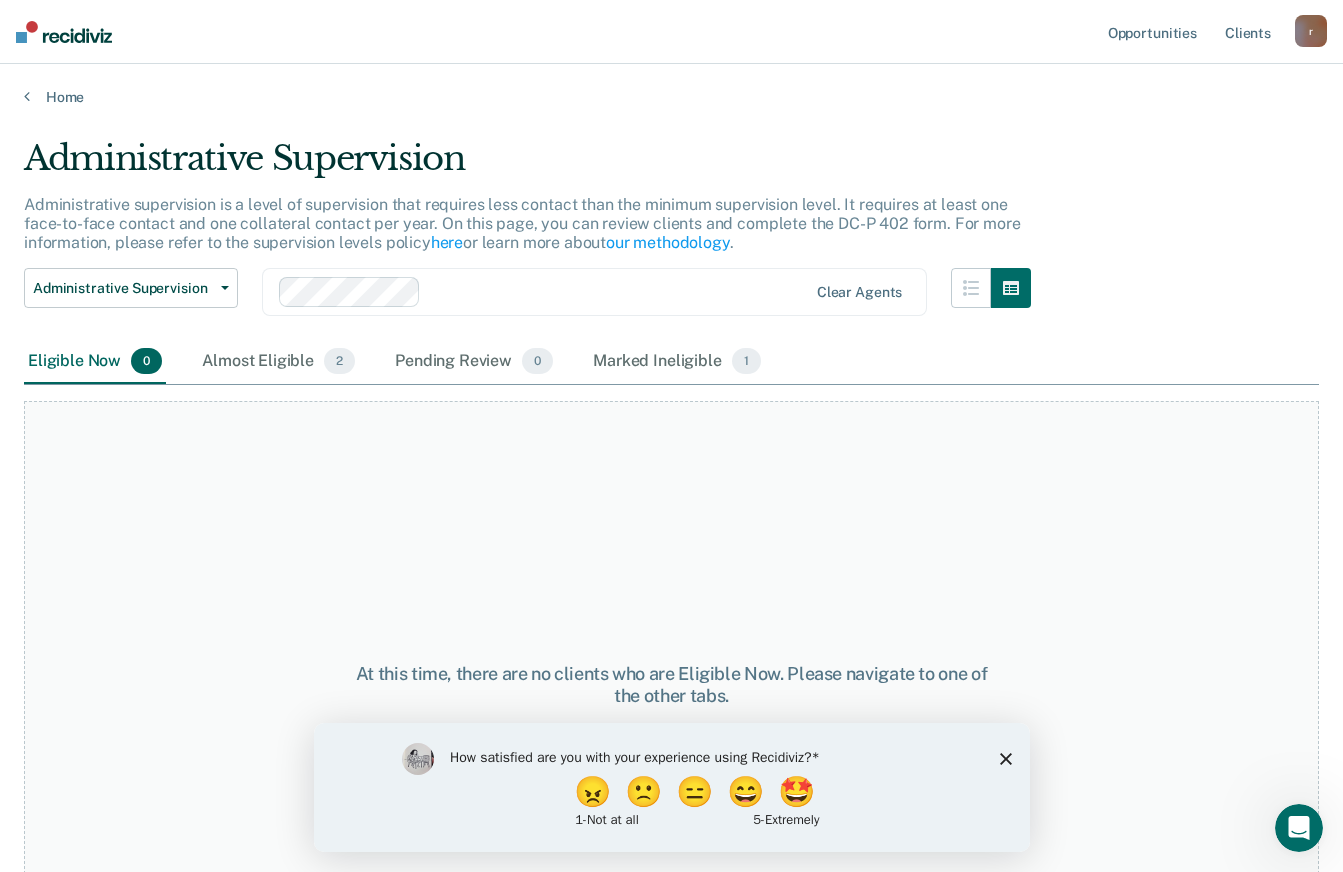 click on "Eligible Now 0" at bounding box center (95, 362) 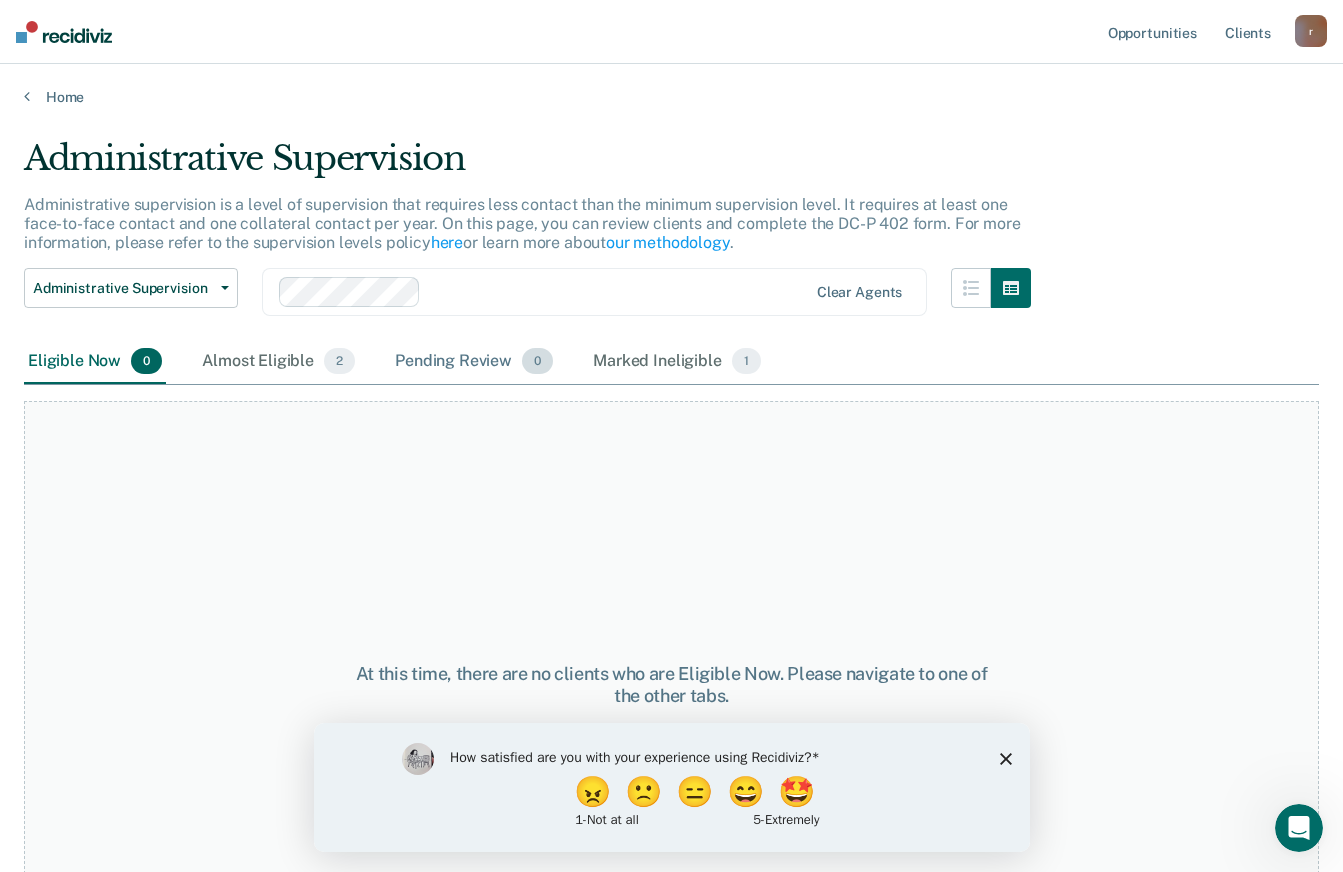 click on "Pending Review 0" at bounding box center (474, 362) 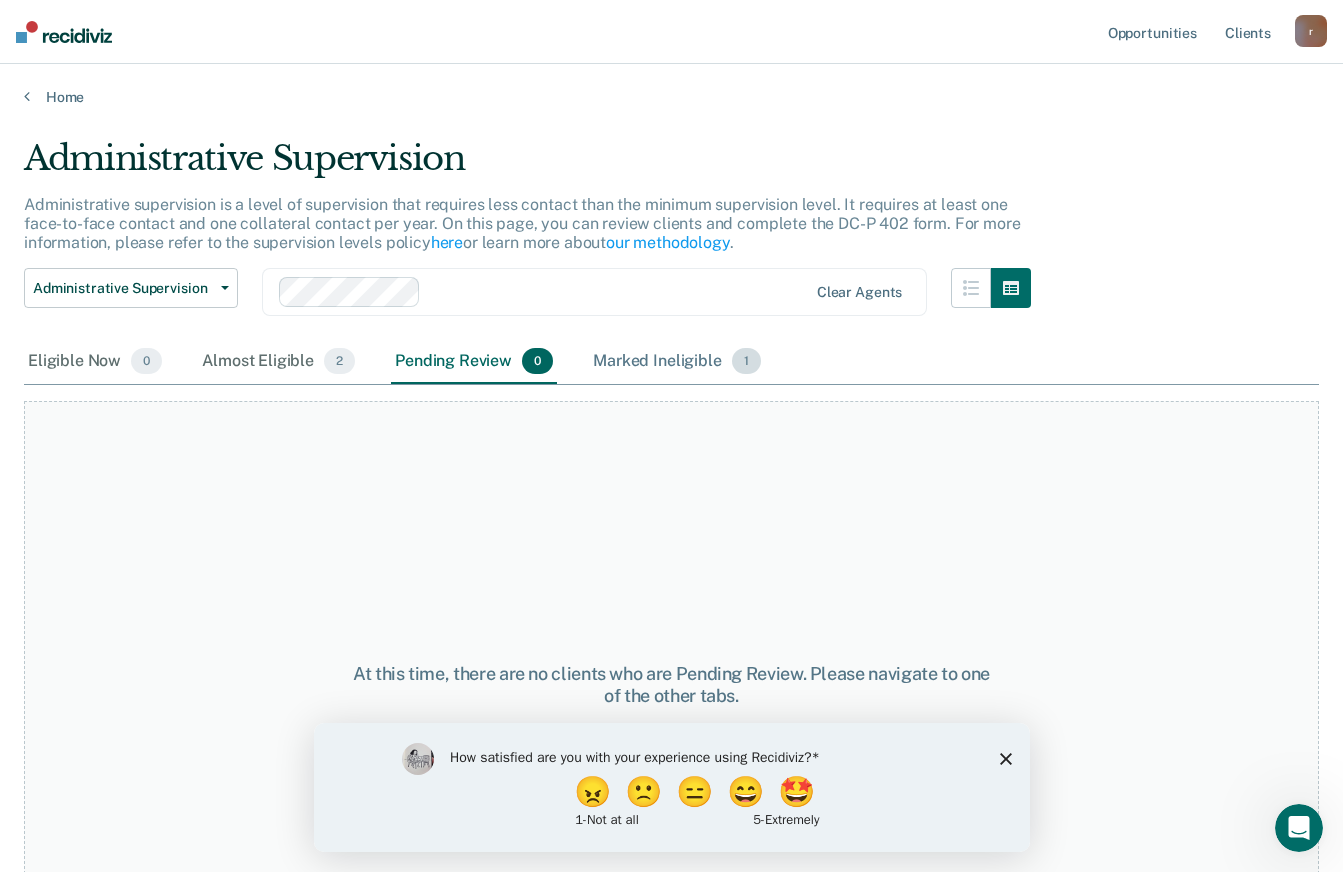 click on "Marked Ineligible 1" at bounding box center [677, 362] 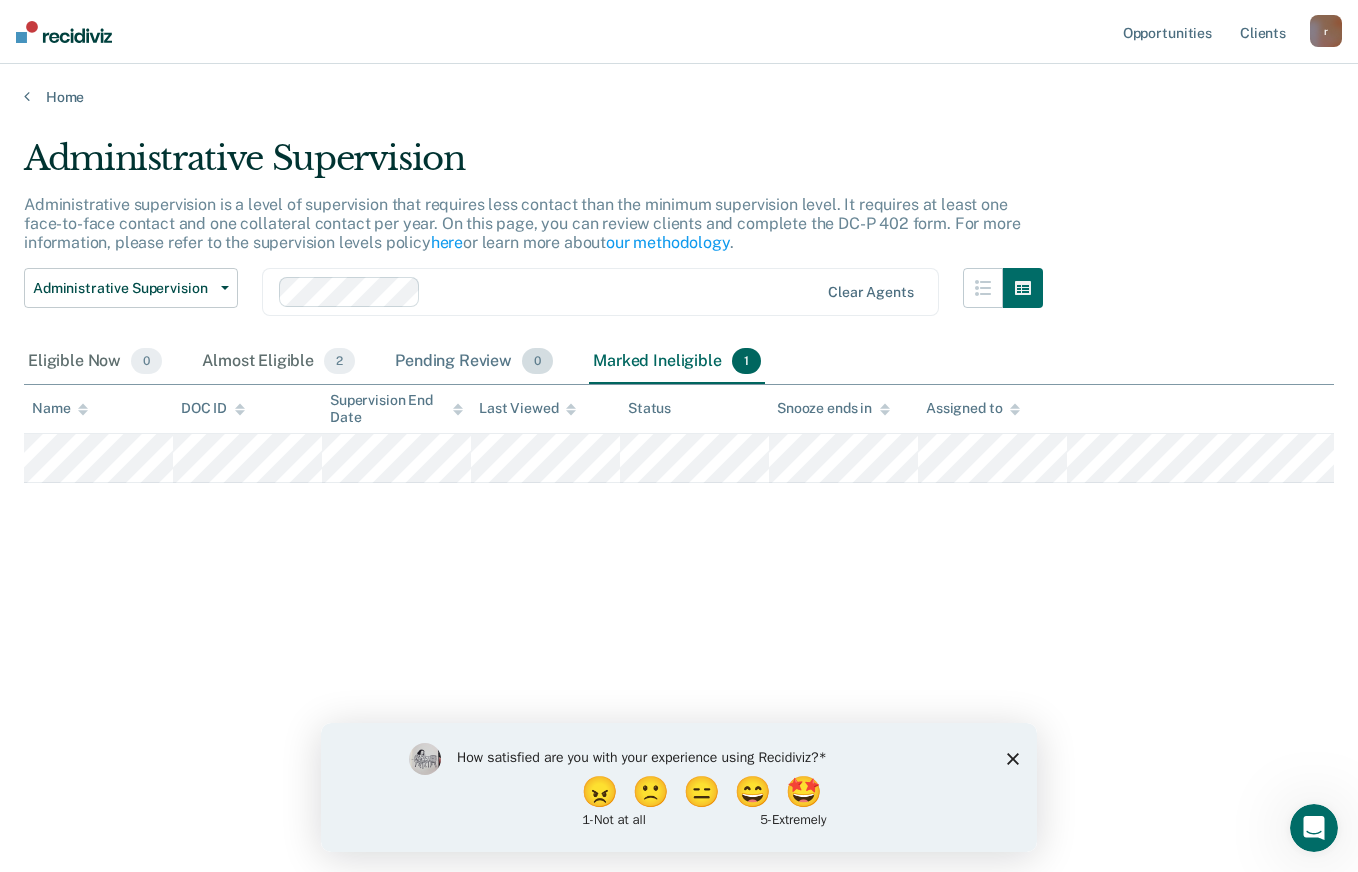 click on "Pending Review 0" at bounding box center (474, 362) 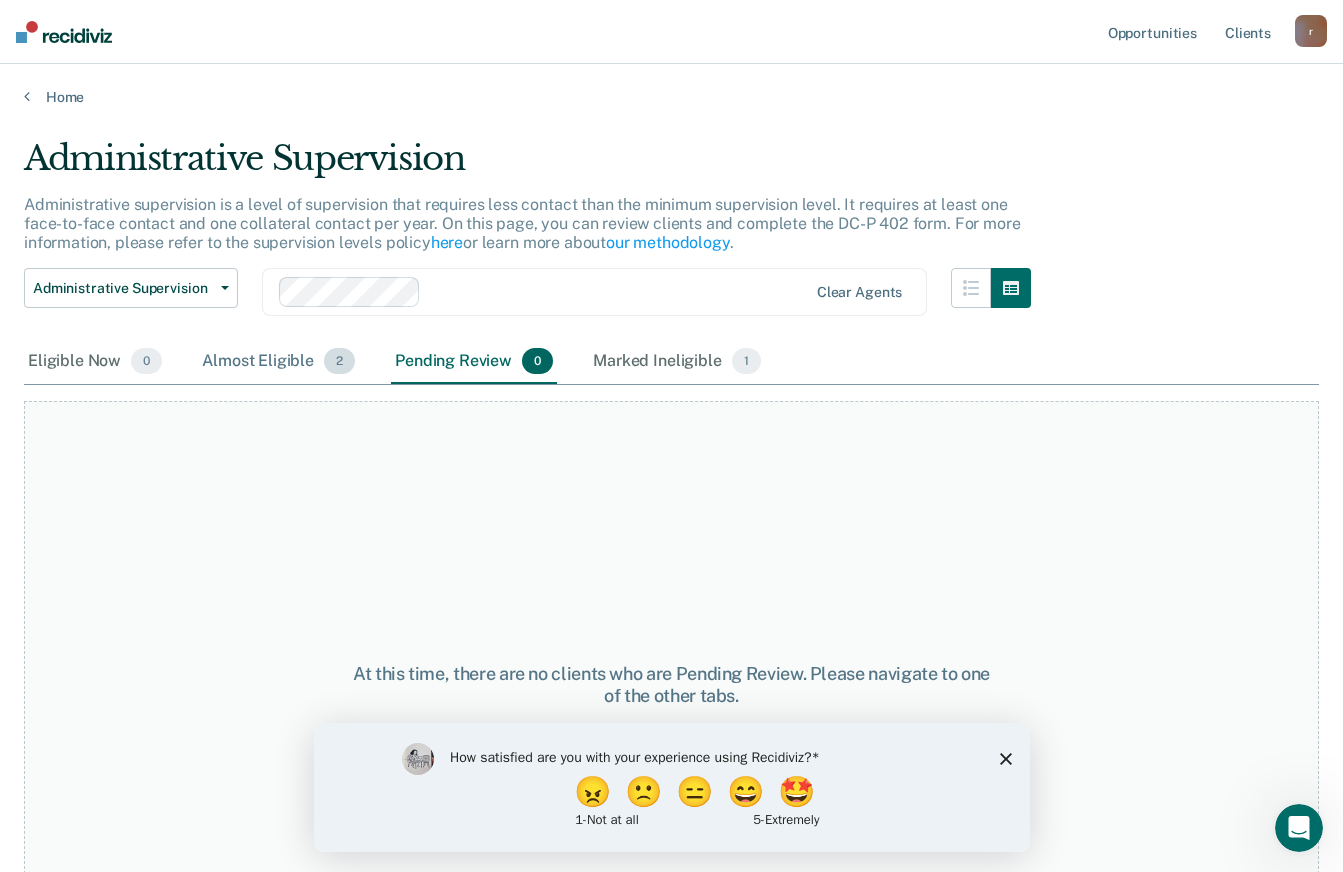 click on "Almost Eligible 2" at bounding box center (278, 362) 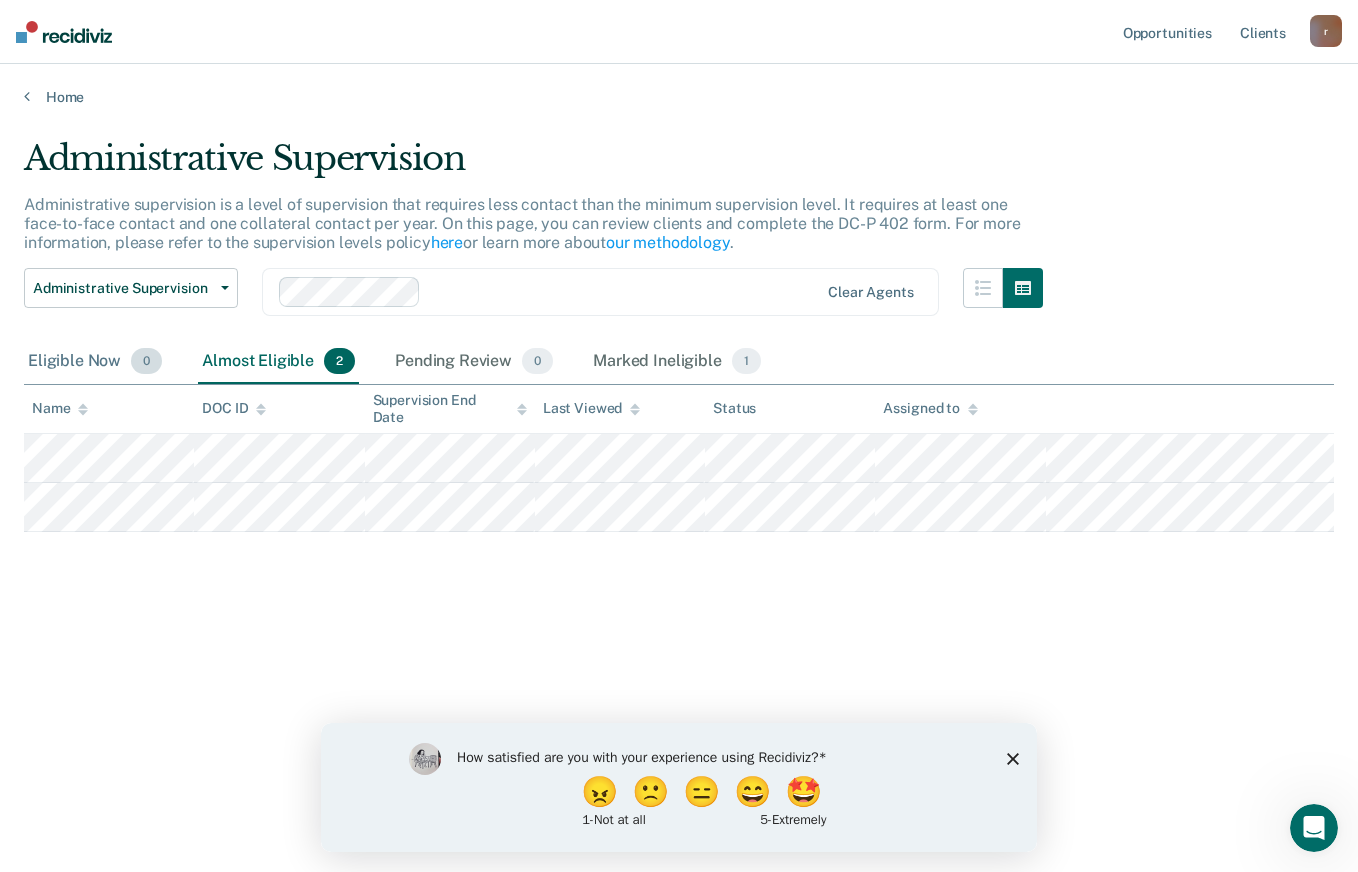 click on "Eligible Now 0" at bounding box center [95, 362] 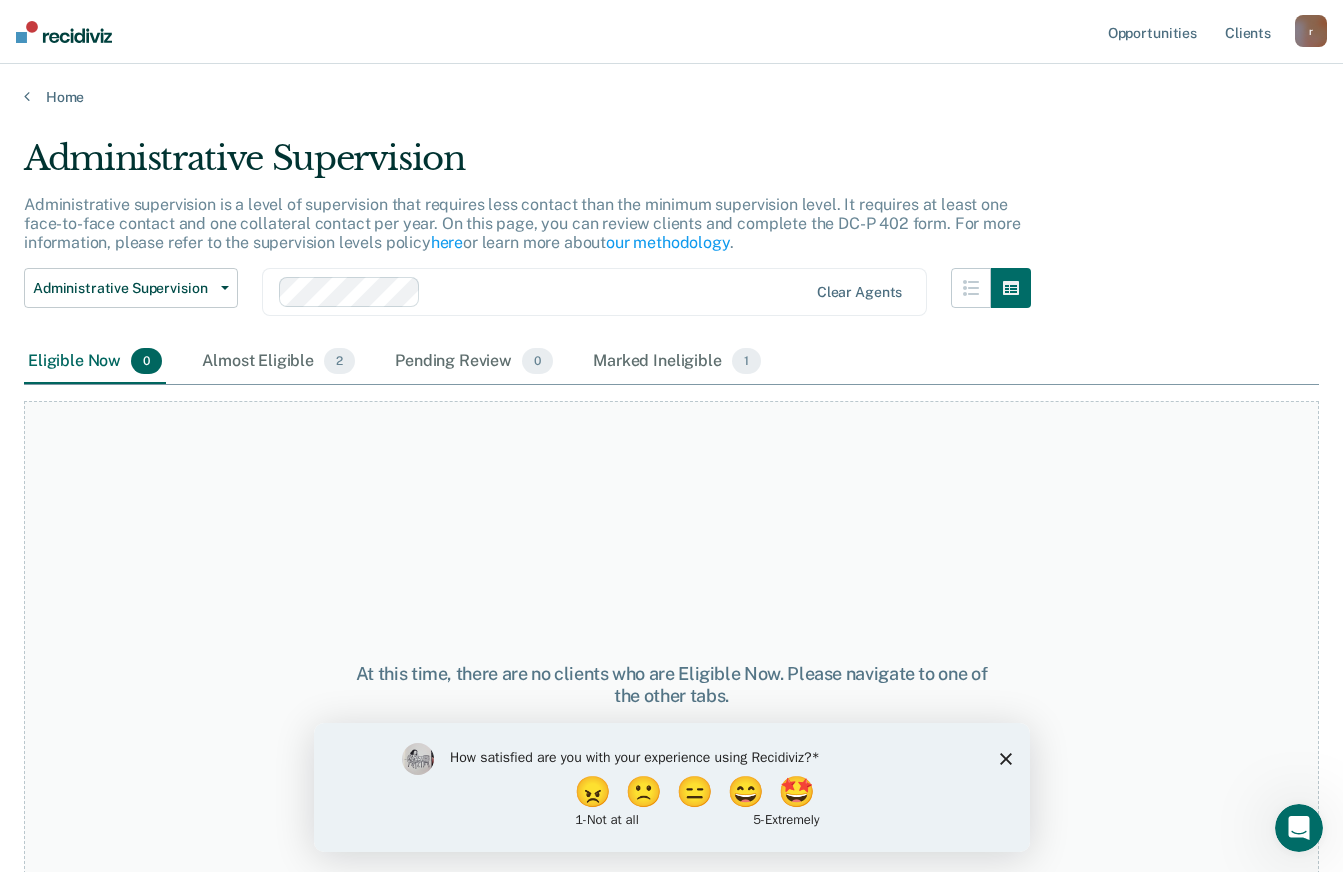 scroll, scrollTop: 96, scrollLeft: 0, axis: vertical 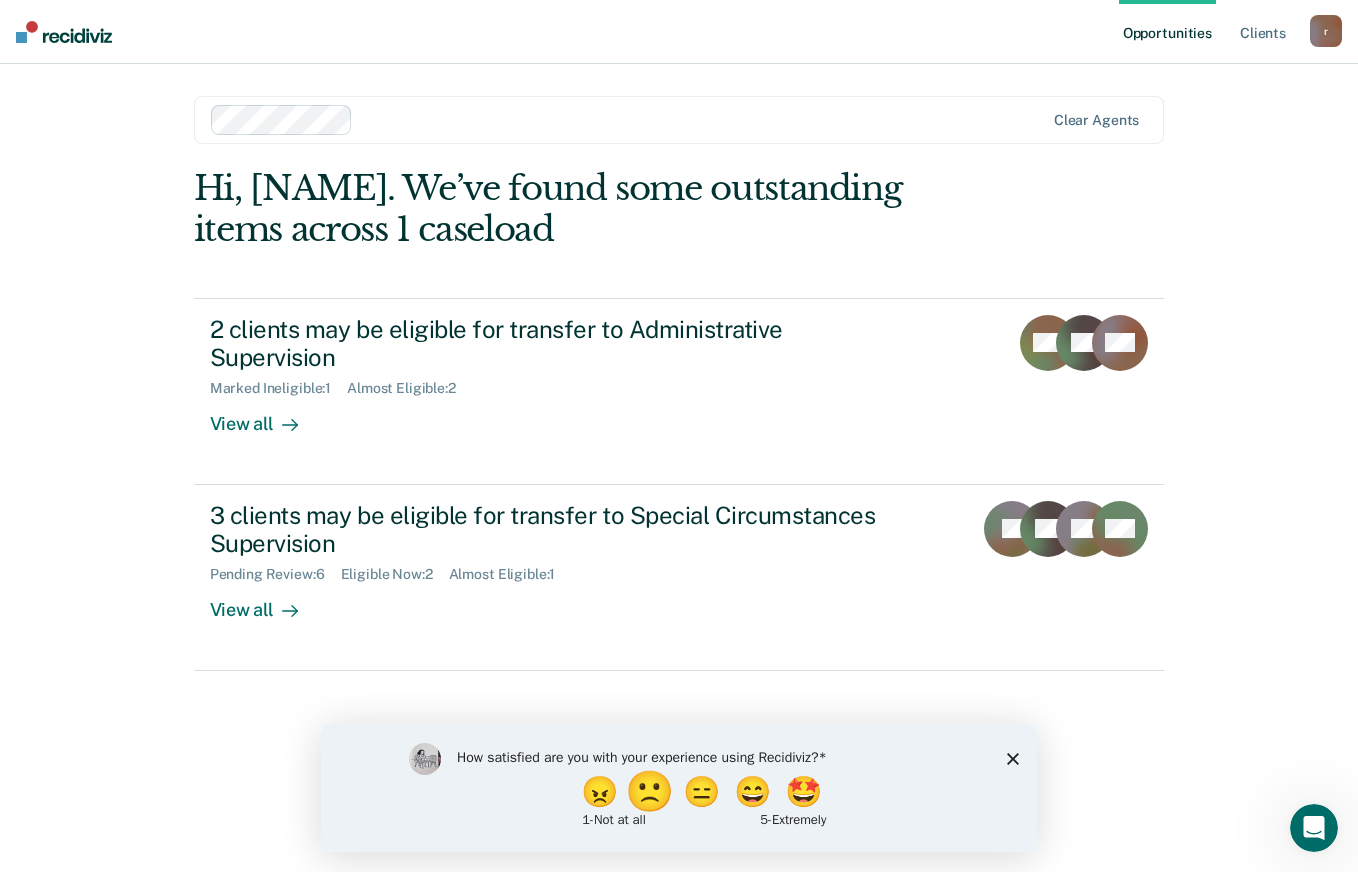 click on "🙁" at bounding box center [652, 791] 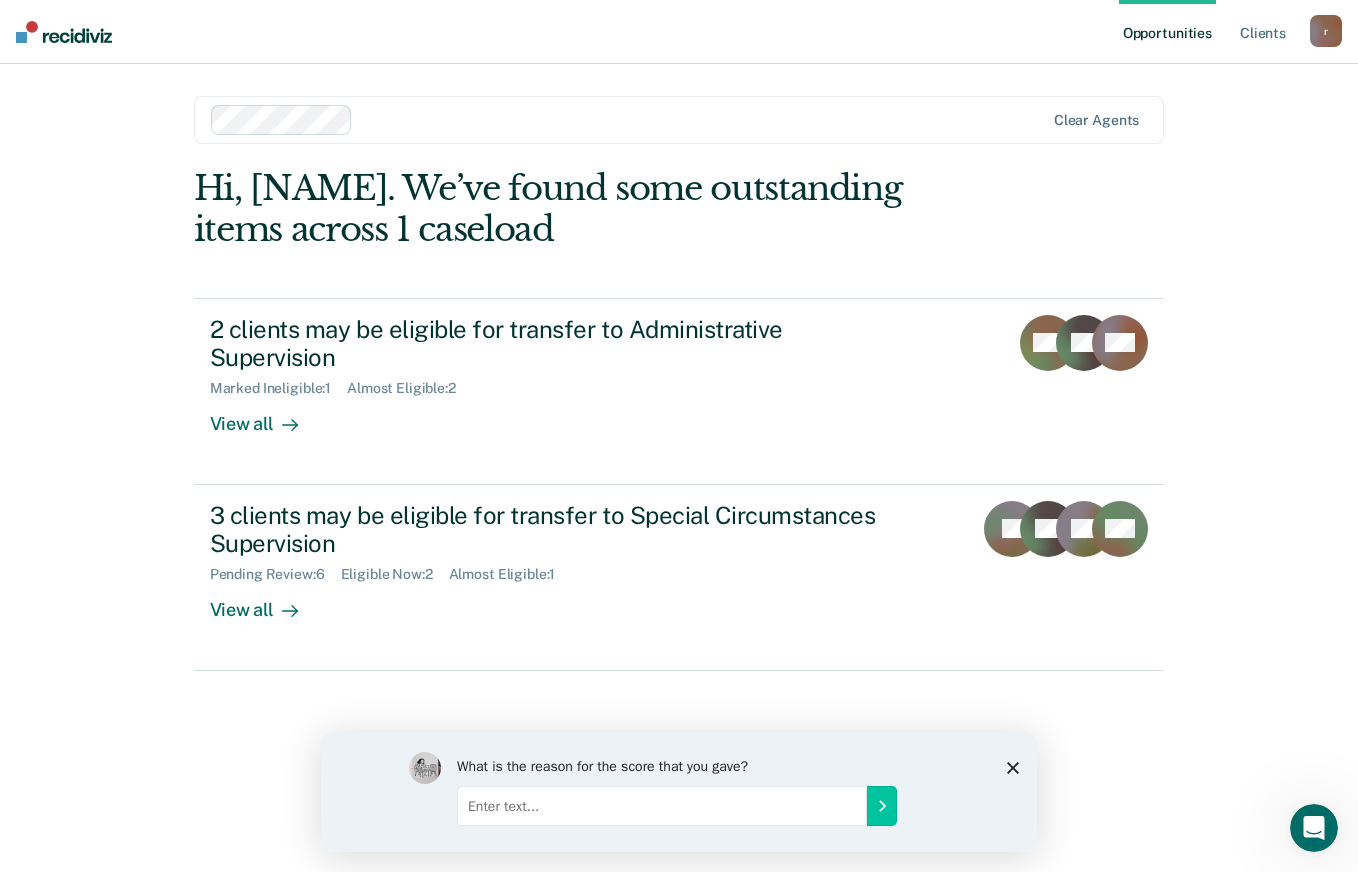 click at bounding box center [662, 805] 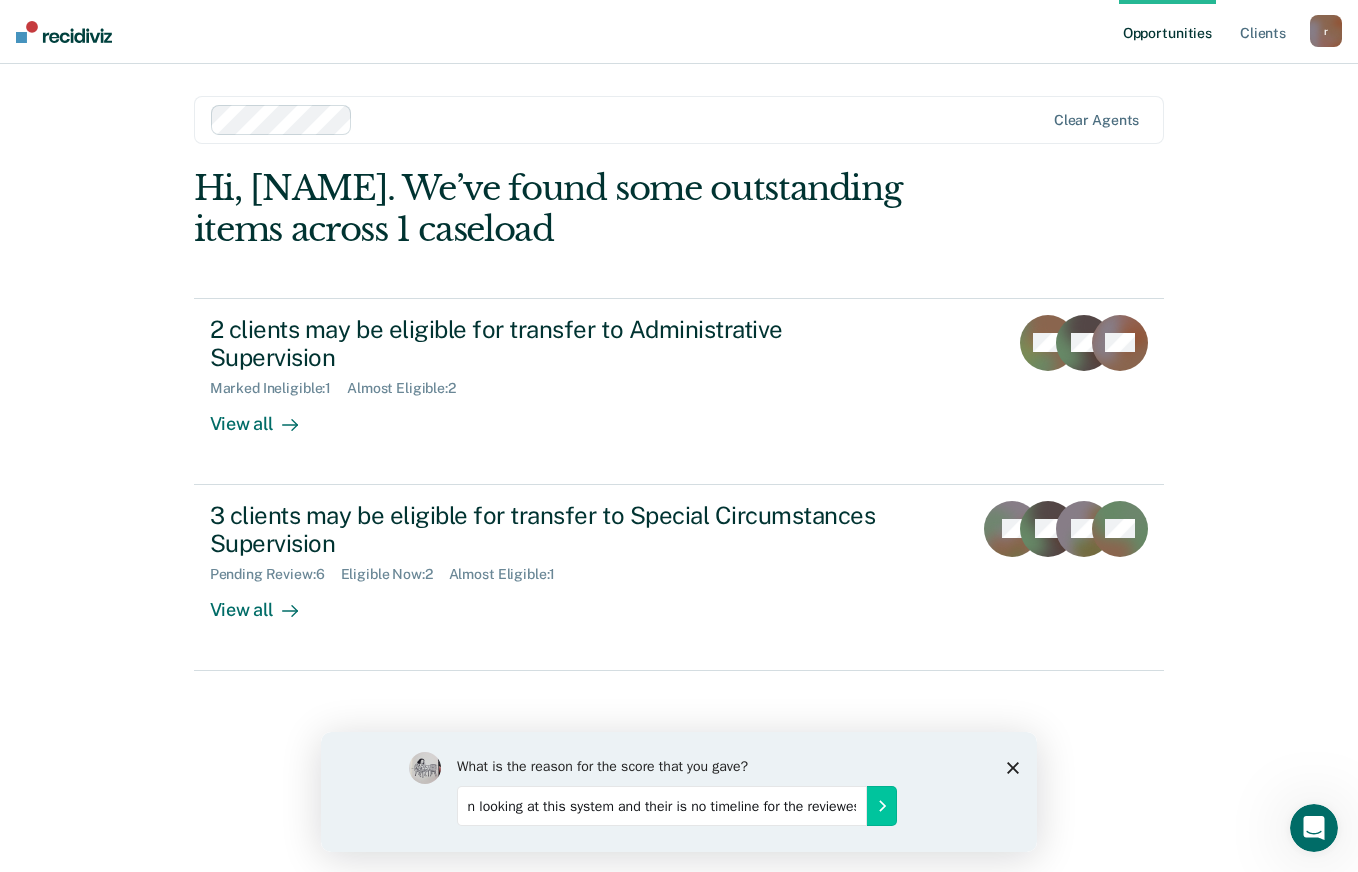 scroll, scrollTop: 0, scrollLeft: 569, axis: horizontal 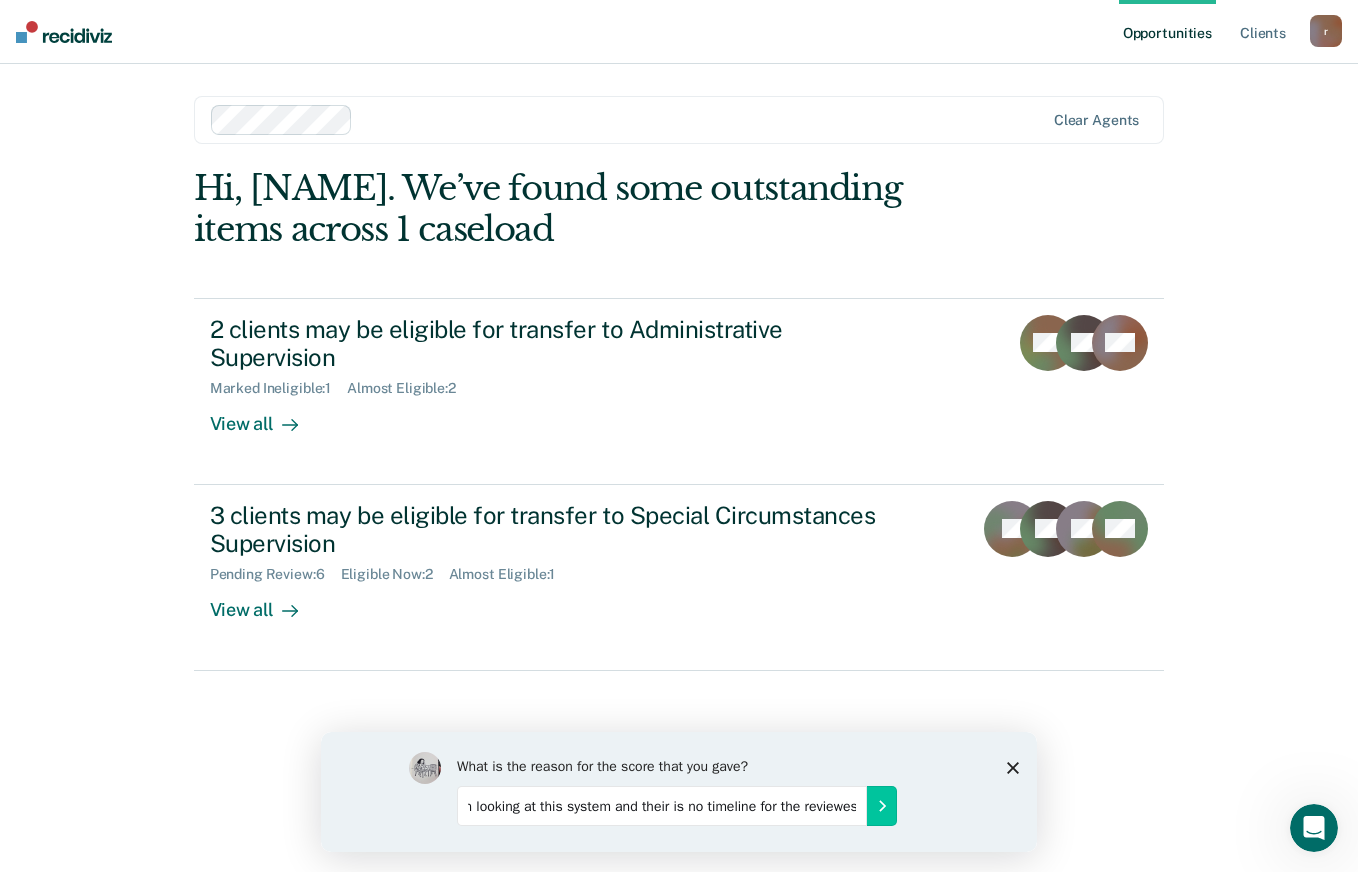 type on "Not sure how these cases are reviewed. Do we still send paper forms appears no one is even looking at this system and their is no timeline for the reviewes." 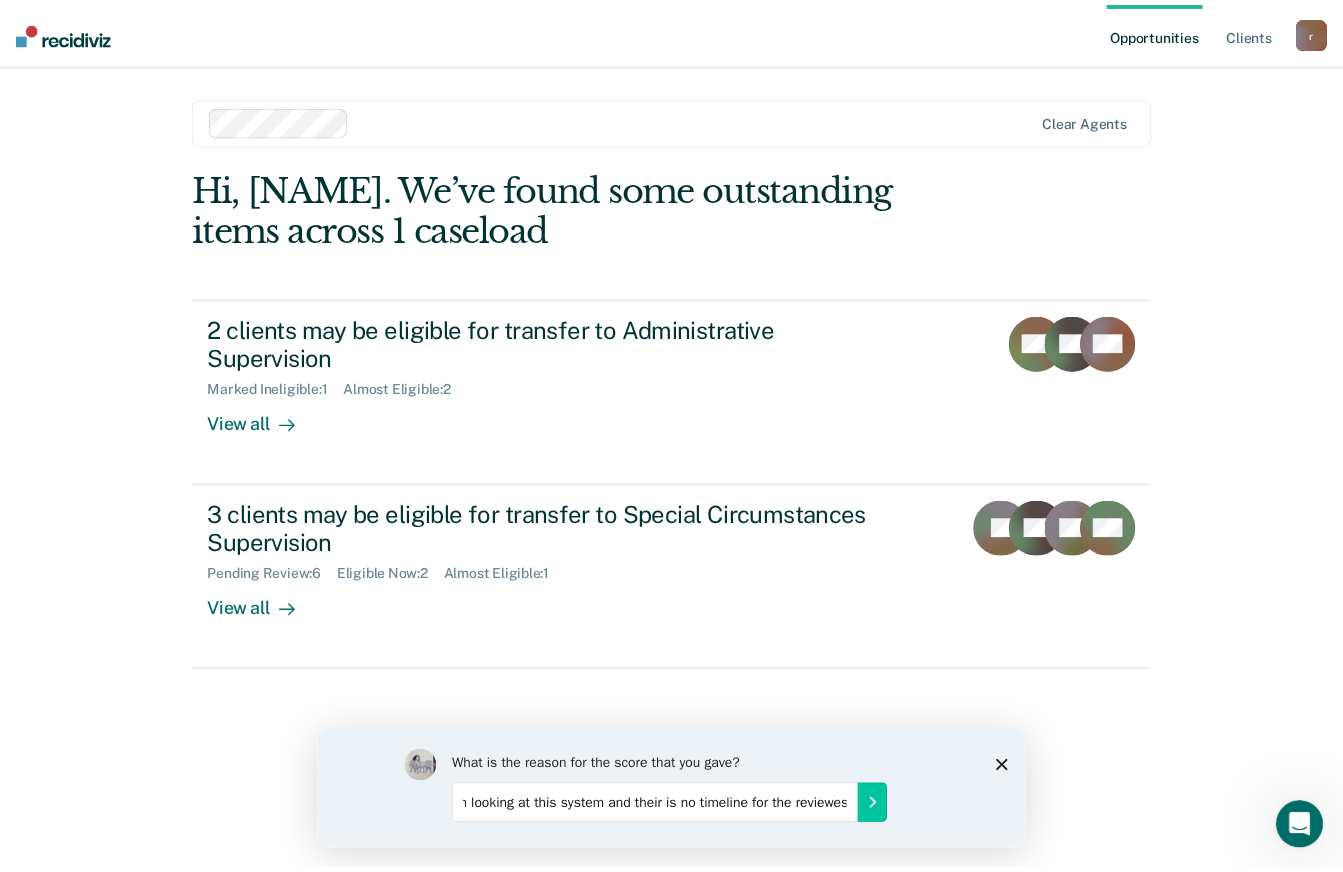 scroll, scrollTop: 0, scrollLeft: 0, axis: both 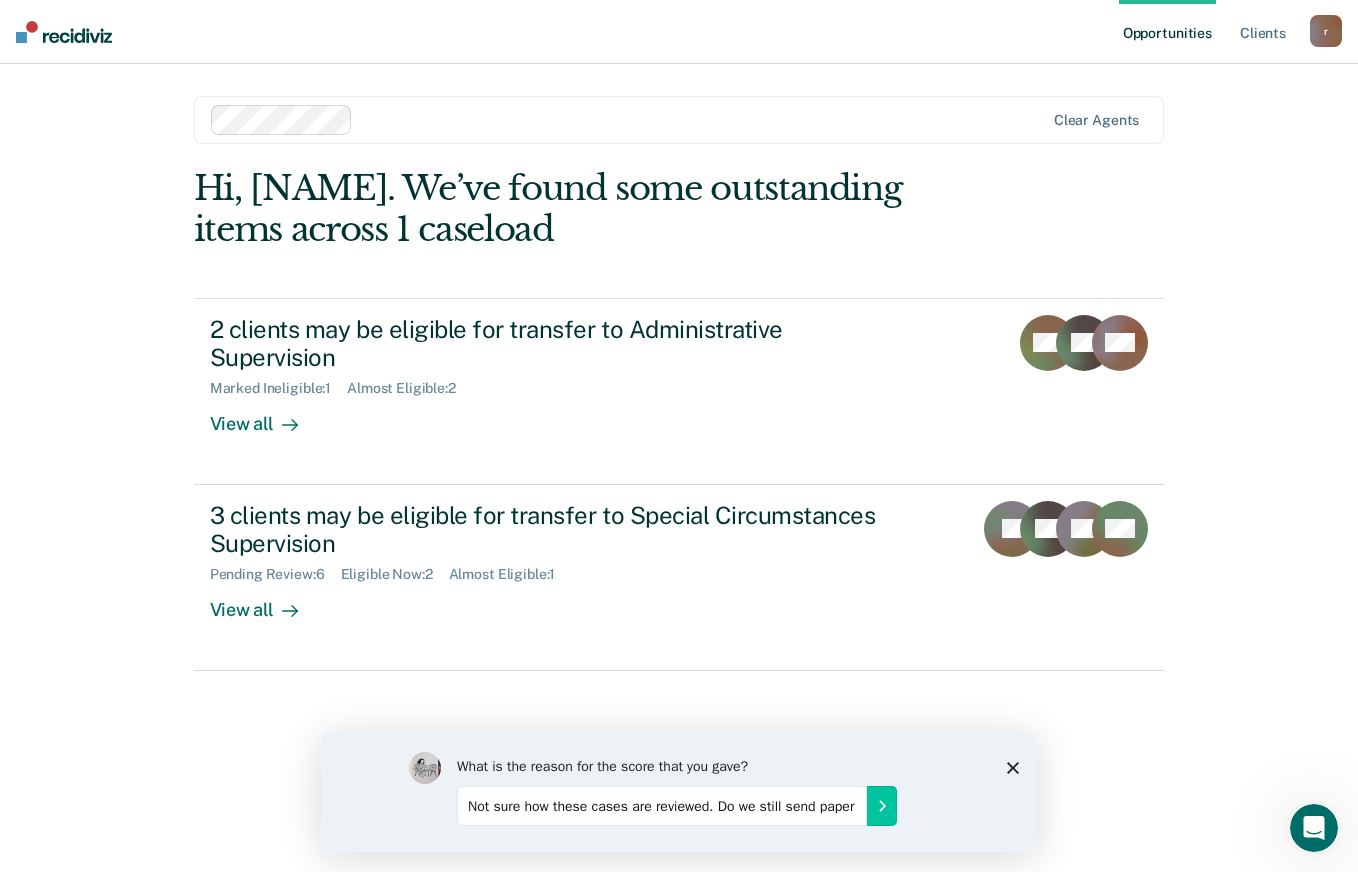 click at bounding box center [882, 805] 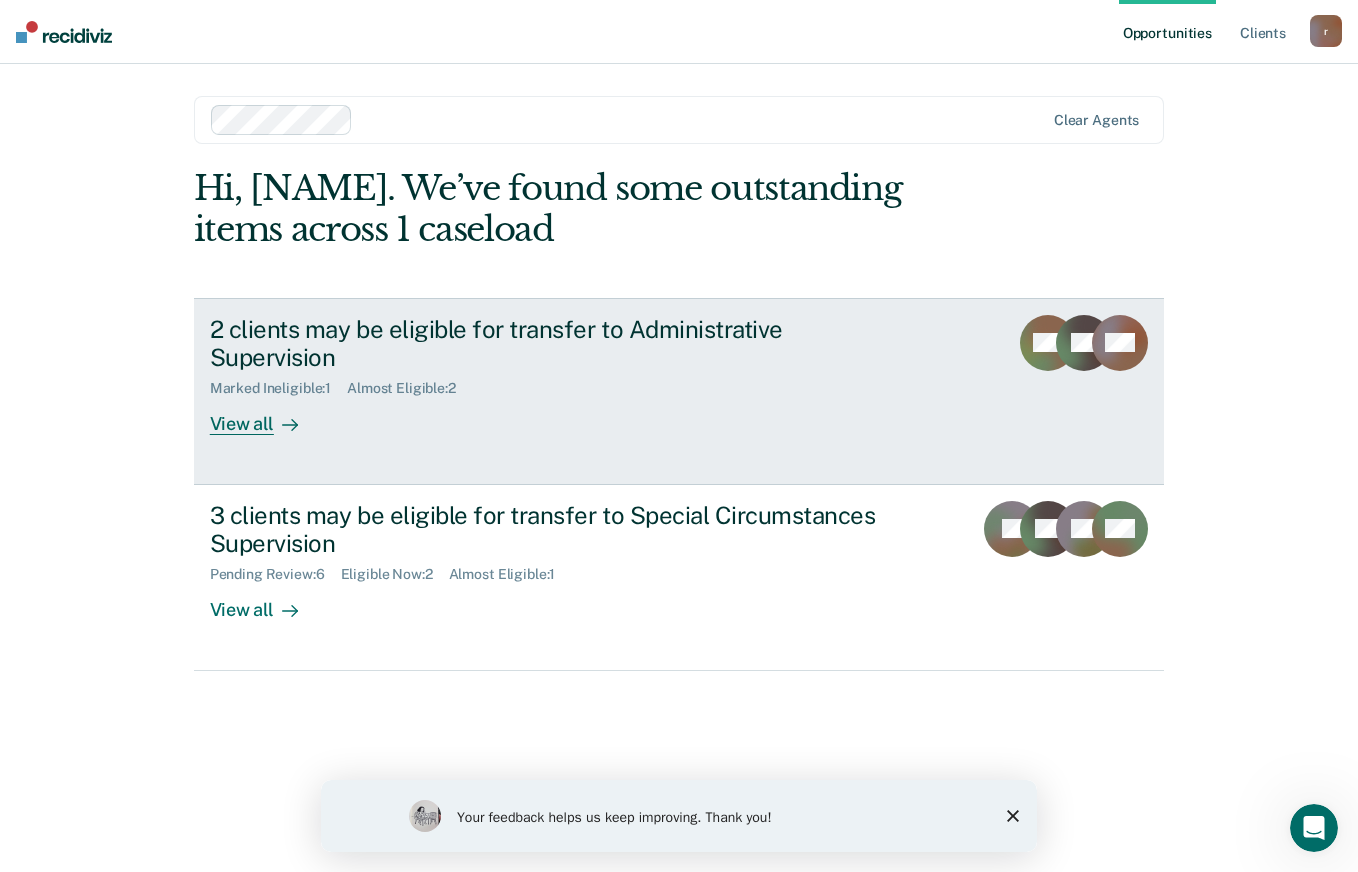 click on "View all" at bounding box center (266, 416) 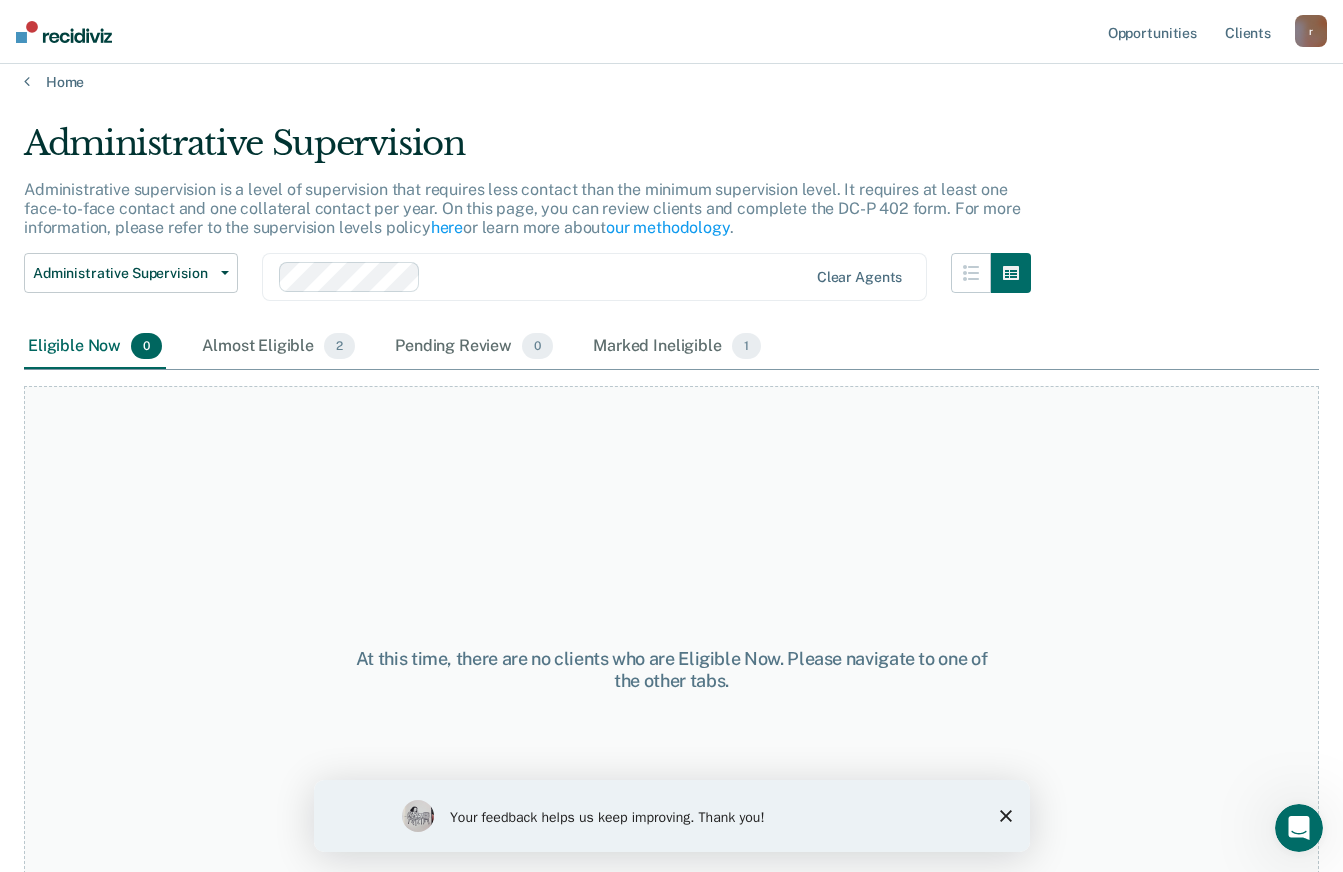 scroll, scrollTop: 0, scrollLeft: 0, axis: both 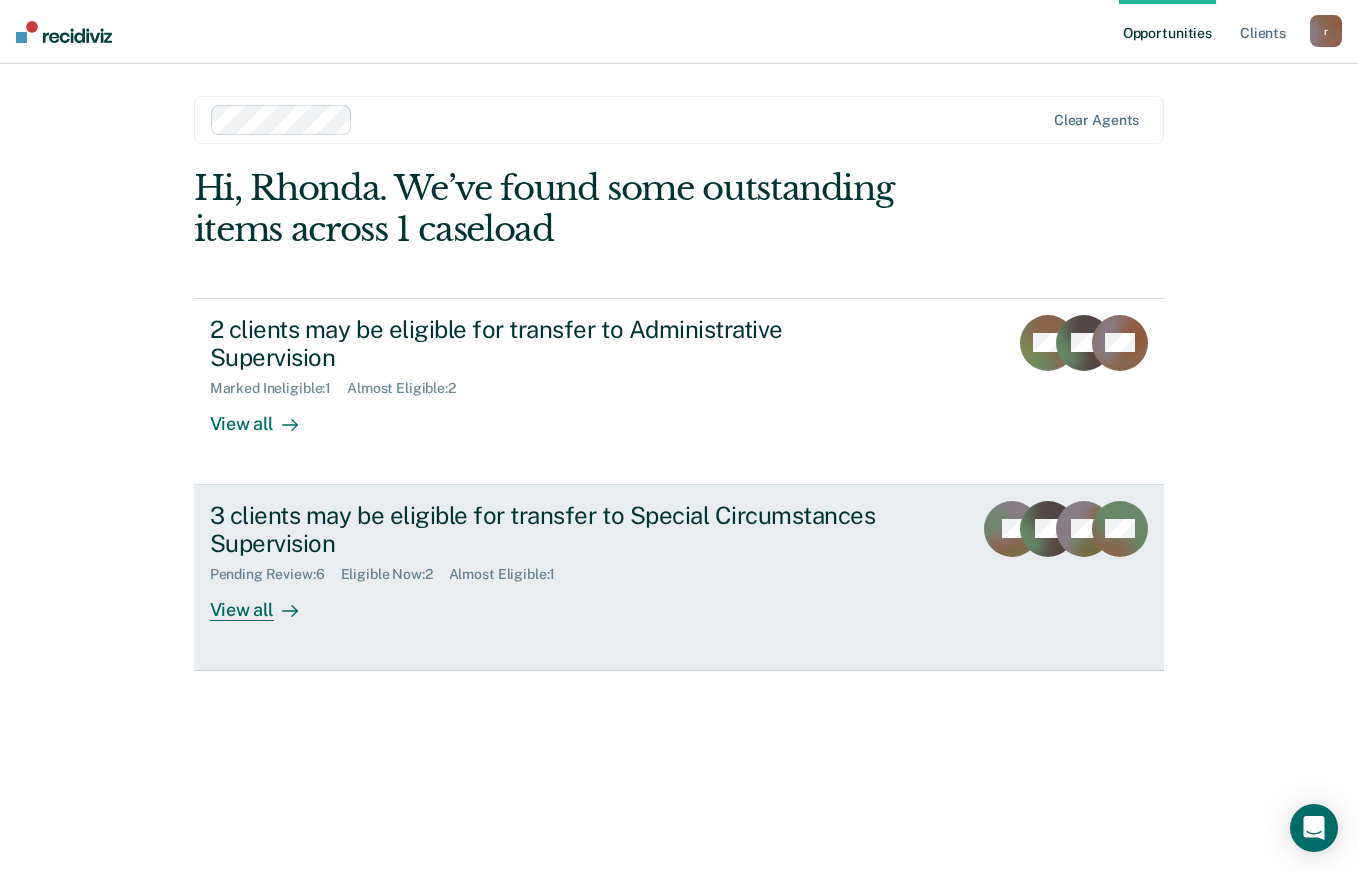 click on "View all" at bounding box center (266, 602) 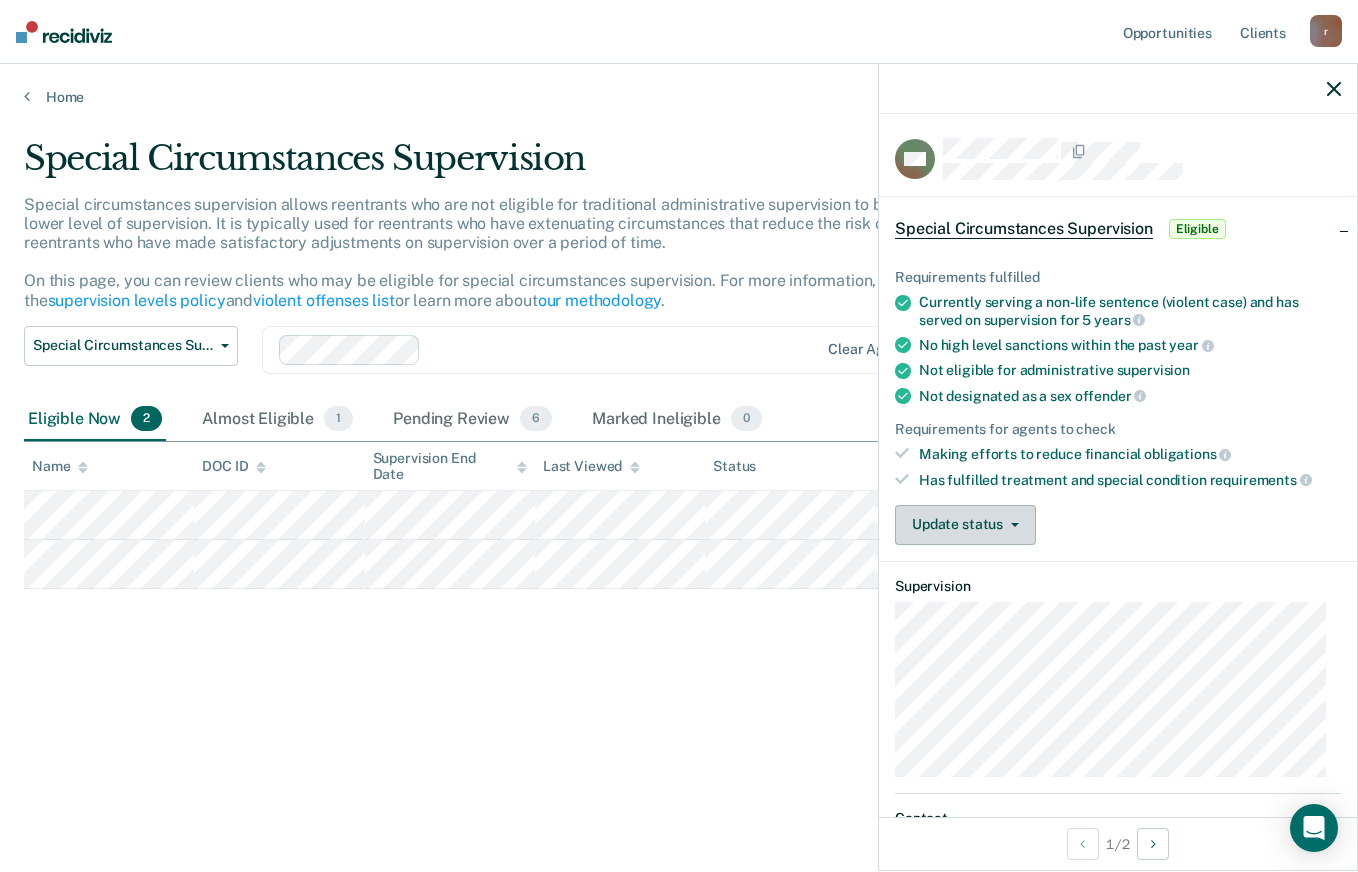 click on "Update status" at bounding box center [965, 525] 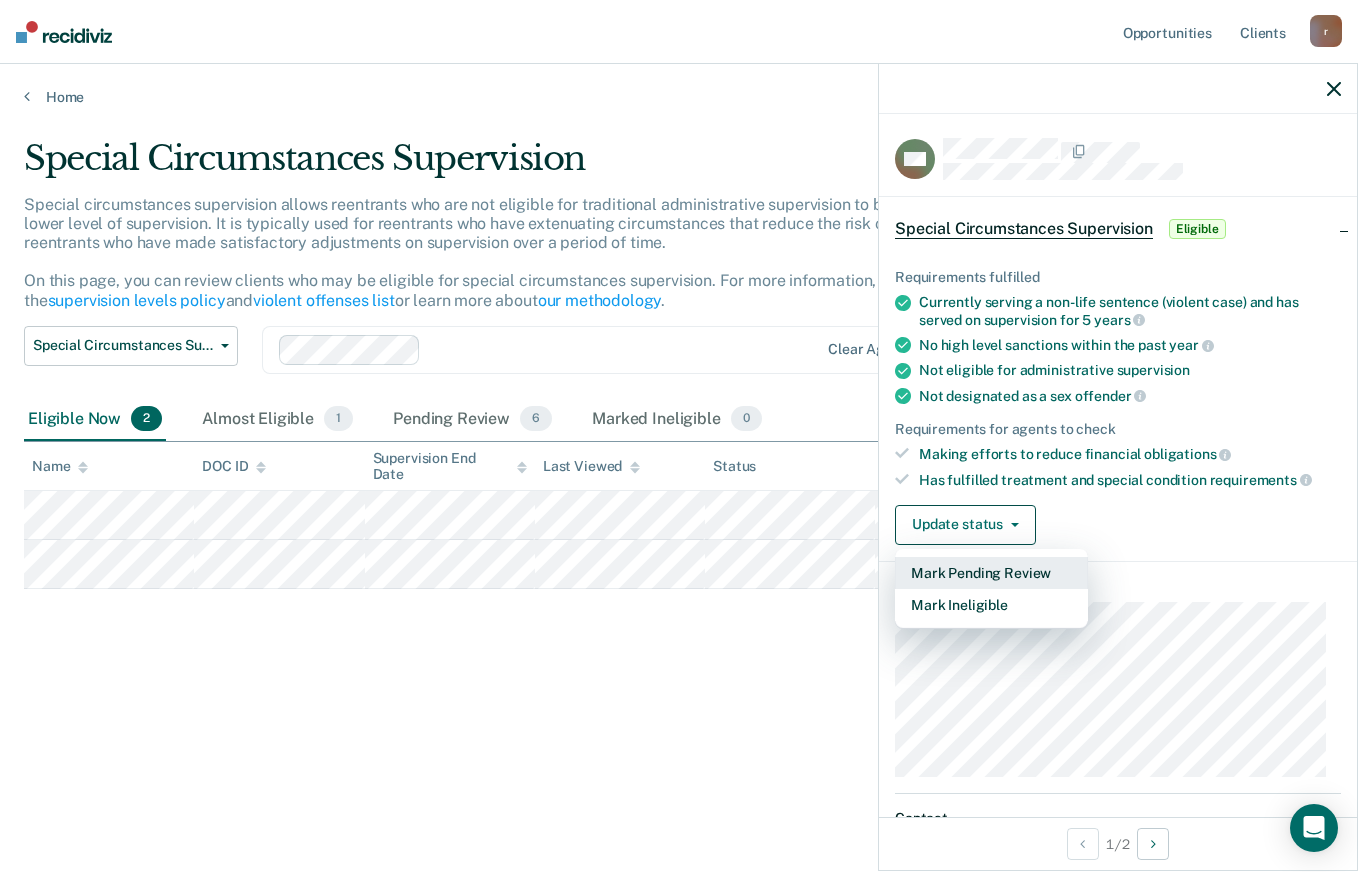 click on "Mark Pending Review" at bounding box center [991, 573] 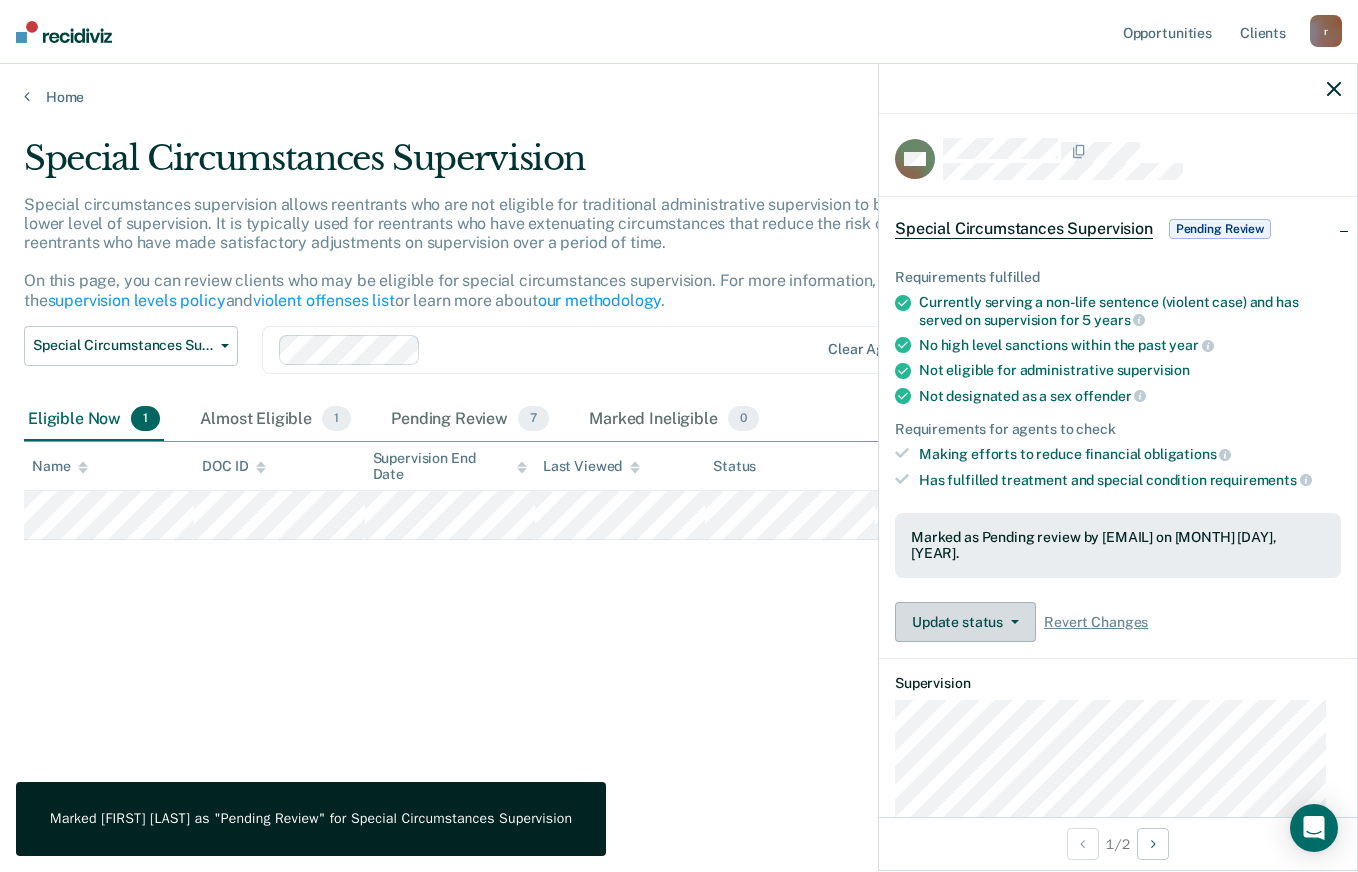 click on "Update status" at bounding box center [965, 622] 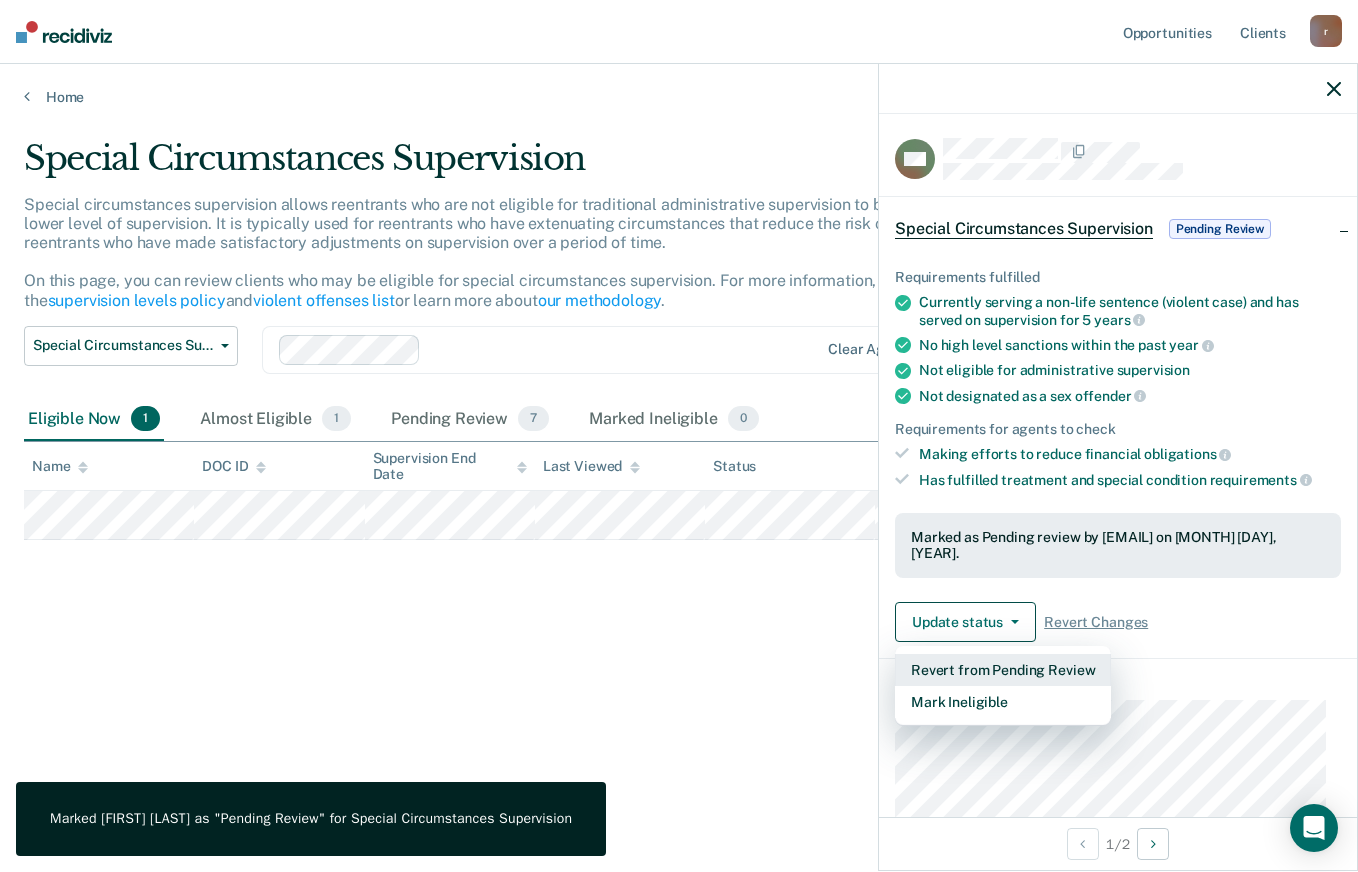click on "Revert from Pending Review" at bounding box center [1003, 670] 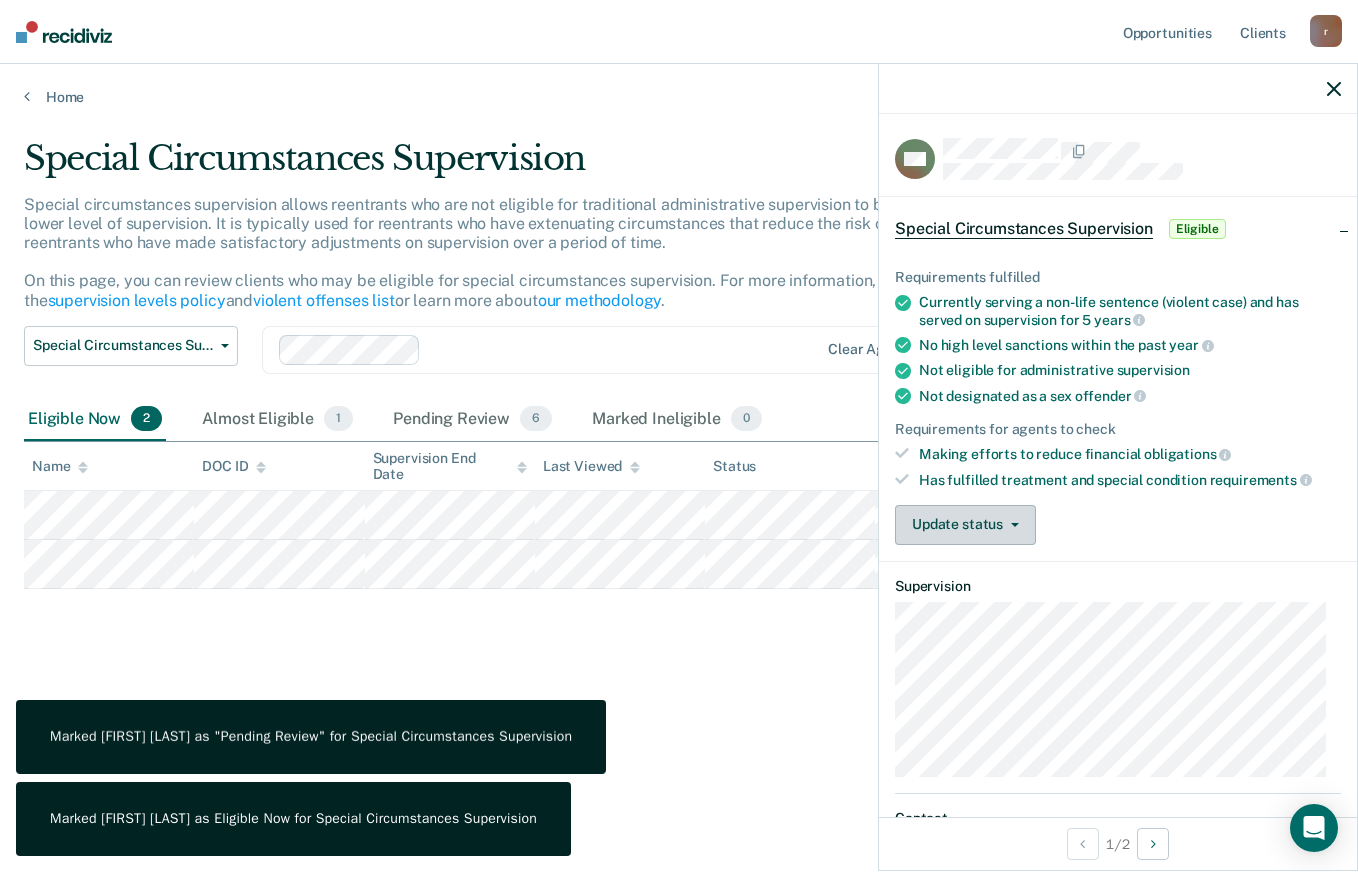 click on "Update status" at bounding box center [965, 525] 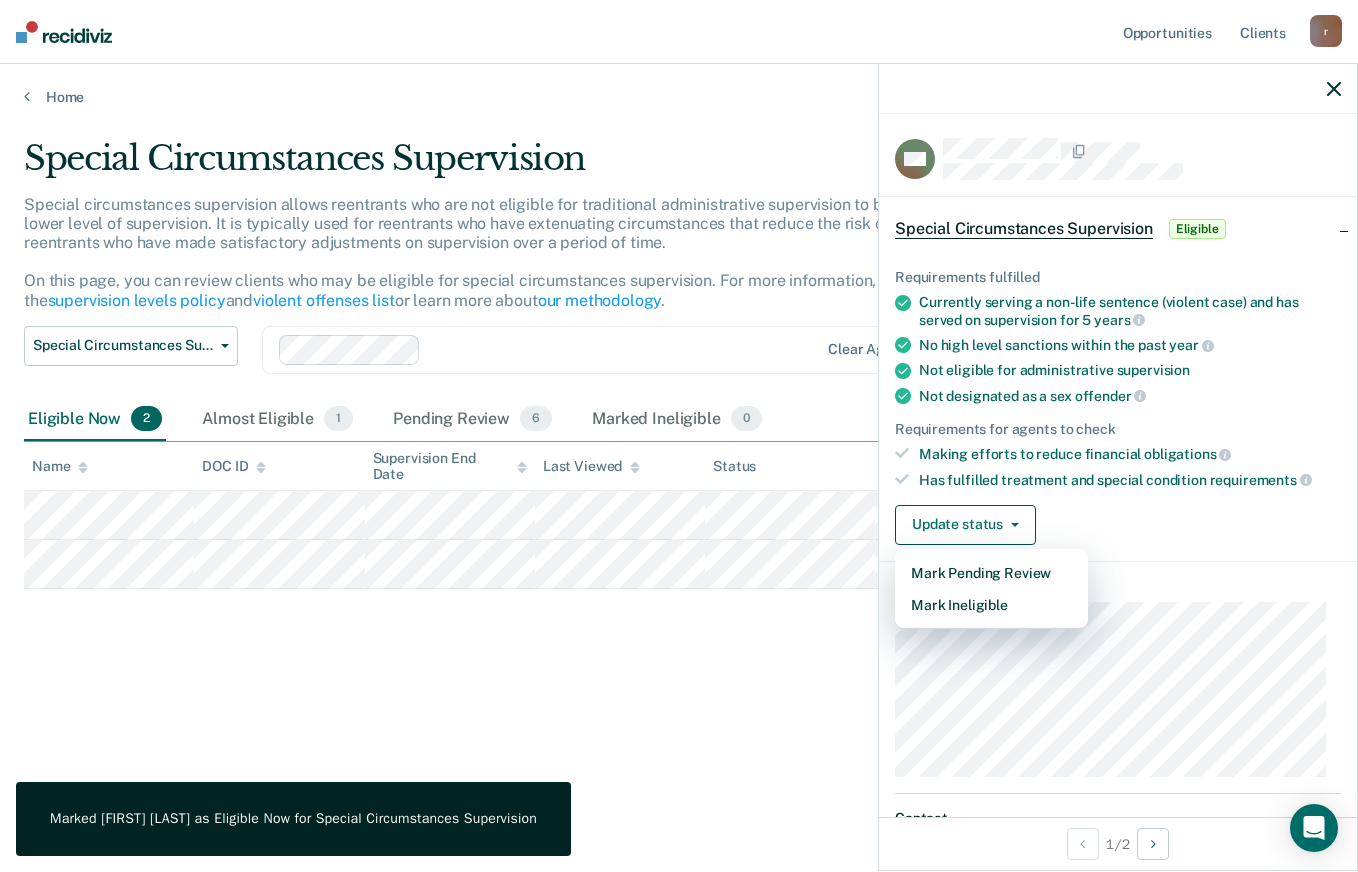 click on "MC   Special Circumstances Supervision Eligible Requirements fulfilled Currently serving a non-life sentence (violent case) and has served on supervision for 5   years   No high level sanctions within the past   year   Not eligible for administrative   supervision Not designated as a sex   offender   Requirements for agents to check Making efforts to reduce financial   obligations   Has fulfilled treatment and special condition   requirements   Update status Mark Pending Review Mark Ineligible Supervision Contact Relevant Contact Notes" at bounding box center [1118, 719] 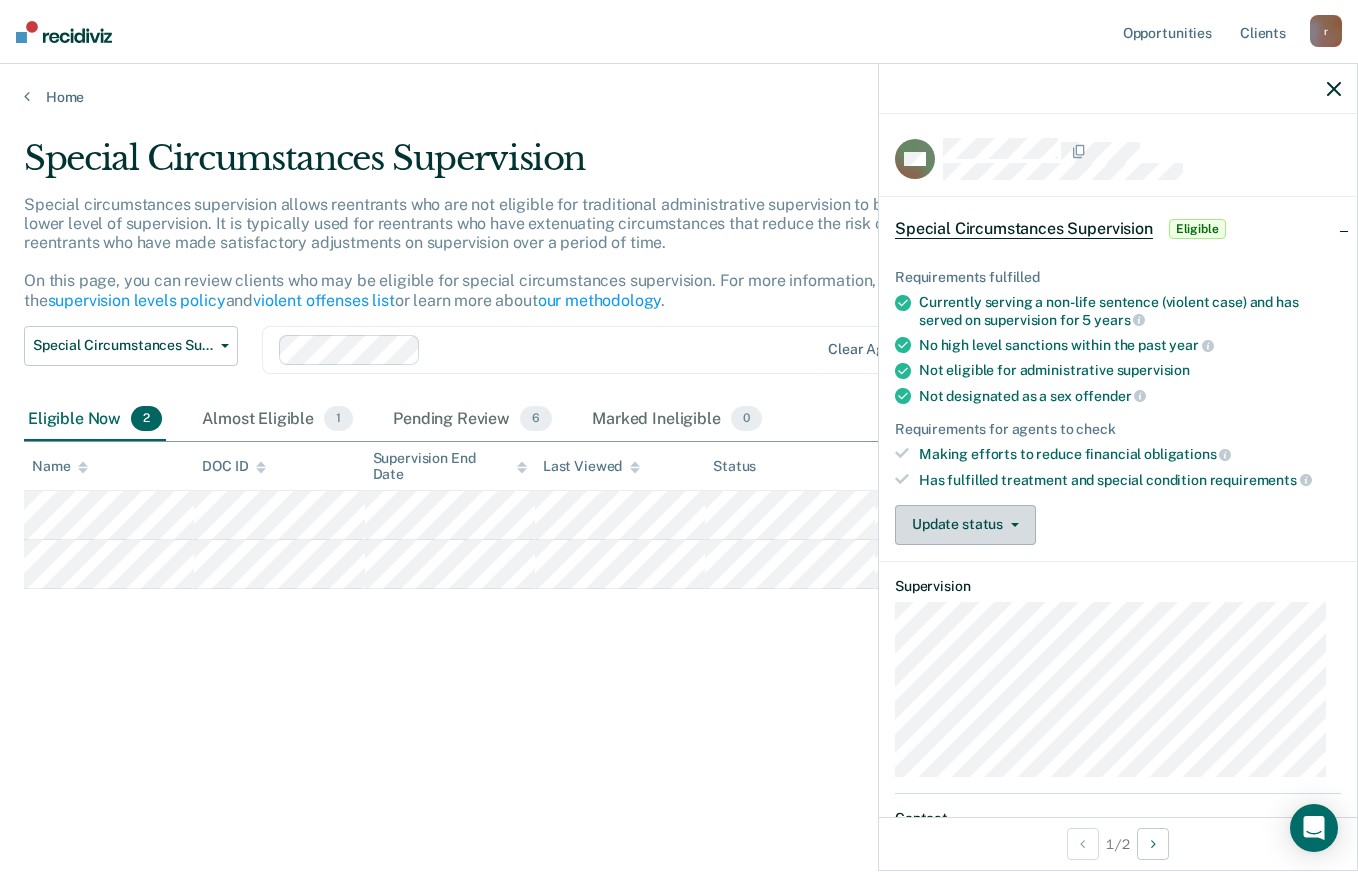click on "Update status" at bounding box center (965, 525) 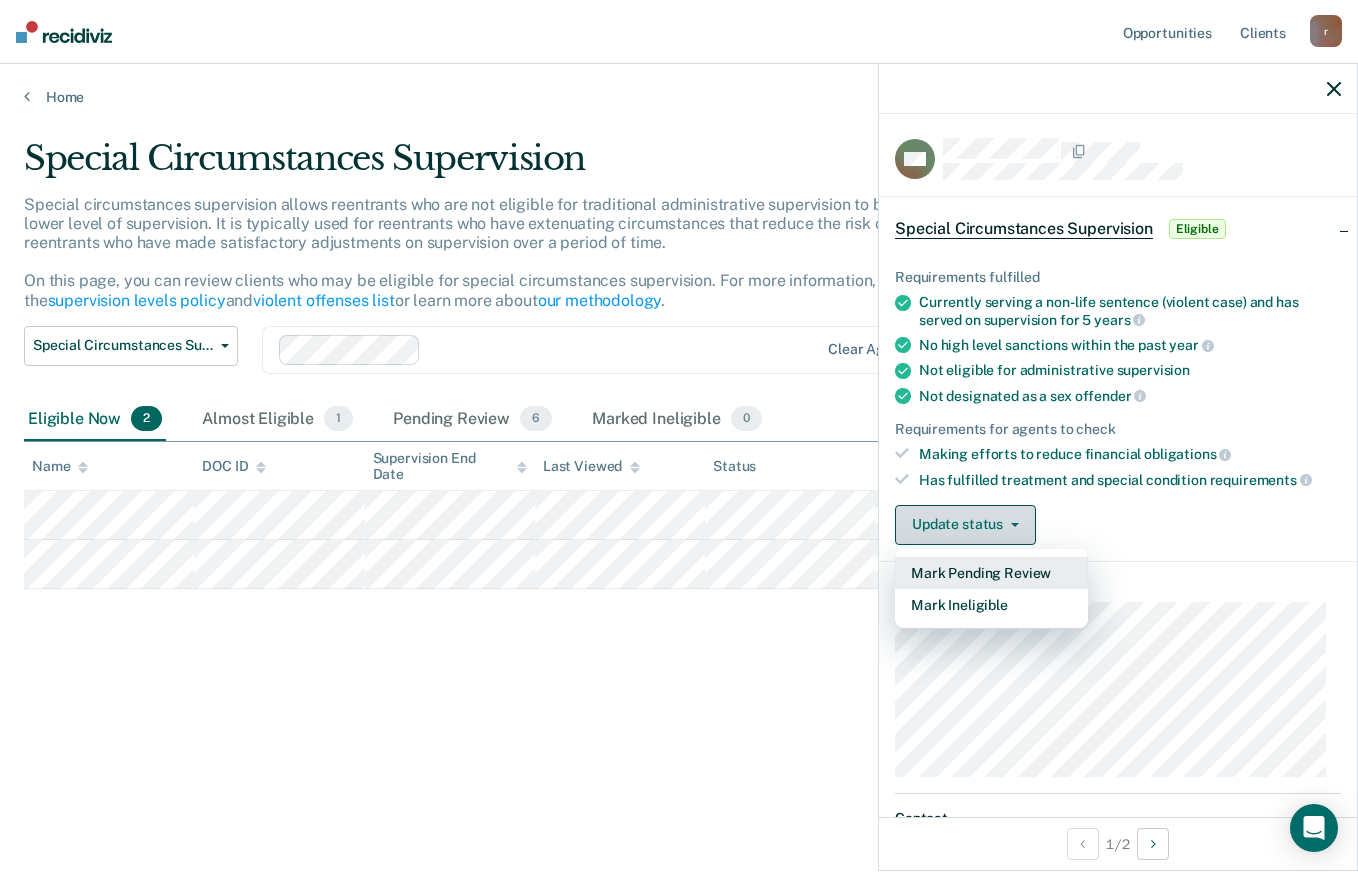 click on "Mark Pending Review" at bounding box center [991, 573] 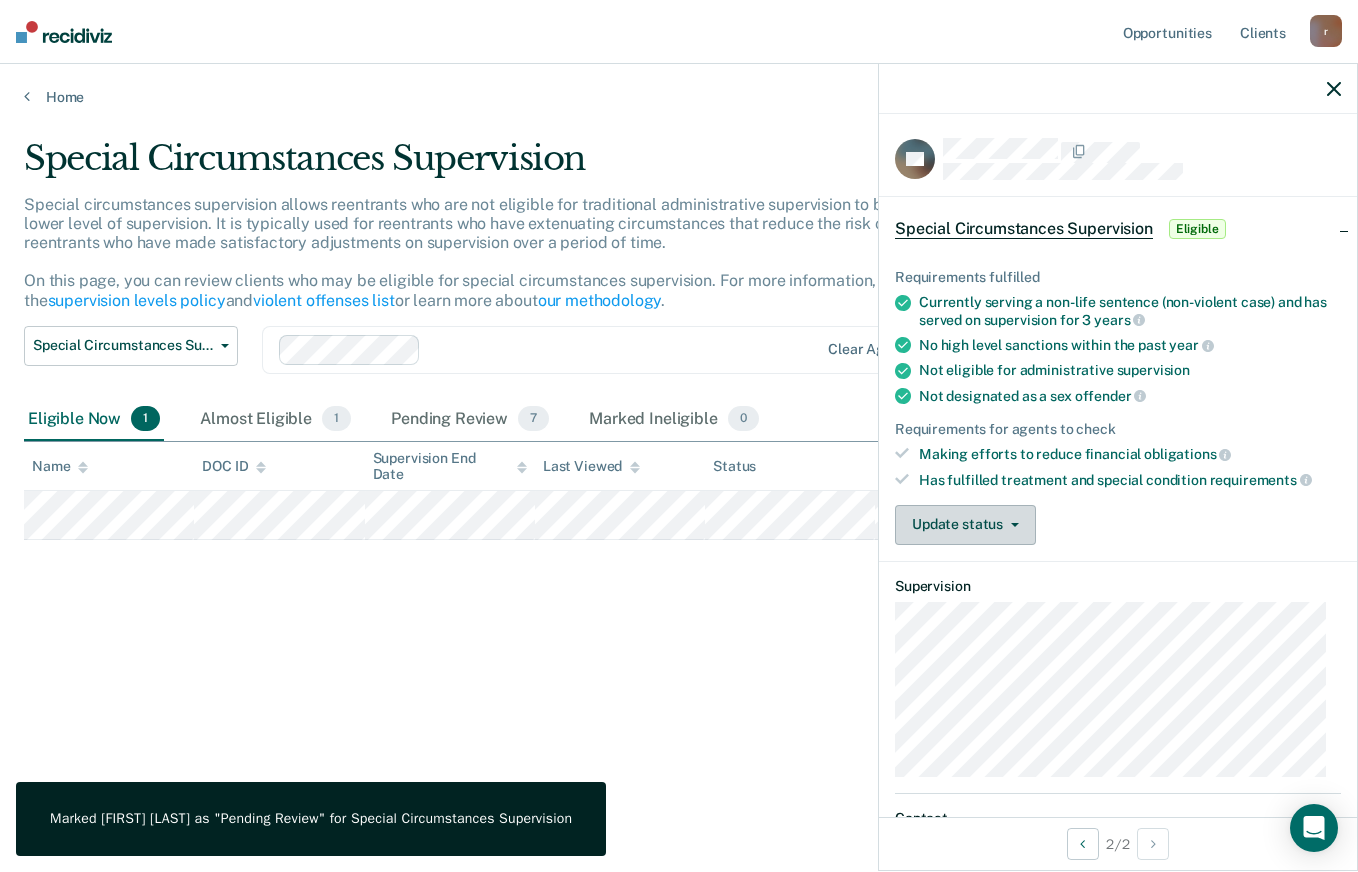 click on "Update status" at bounding box center (965, 525) 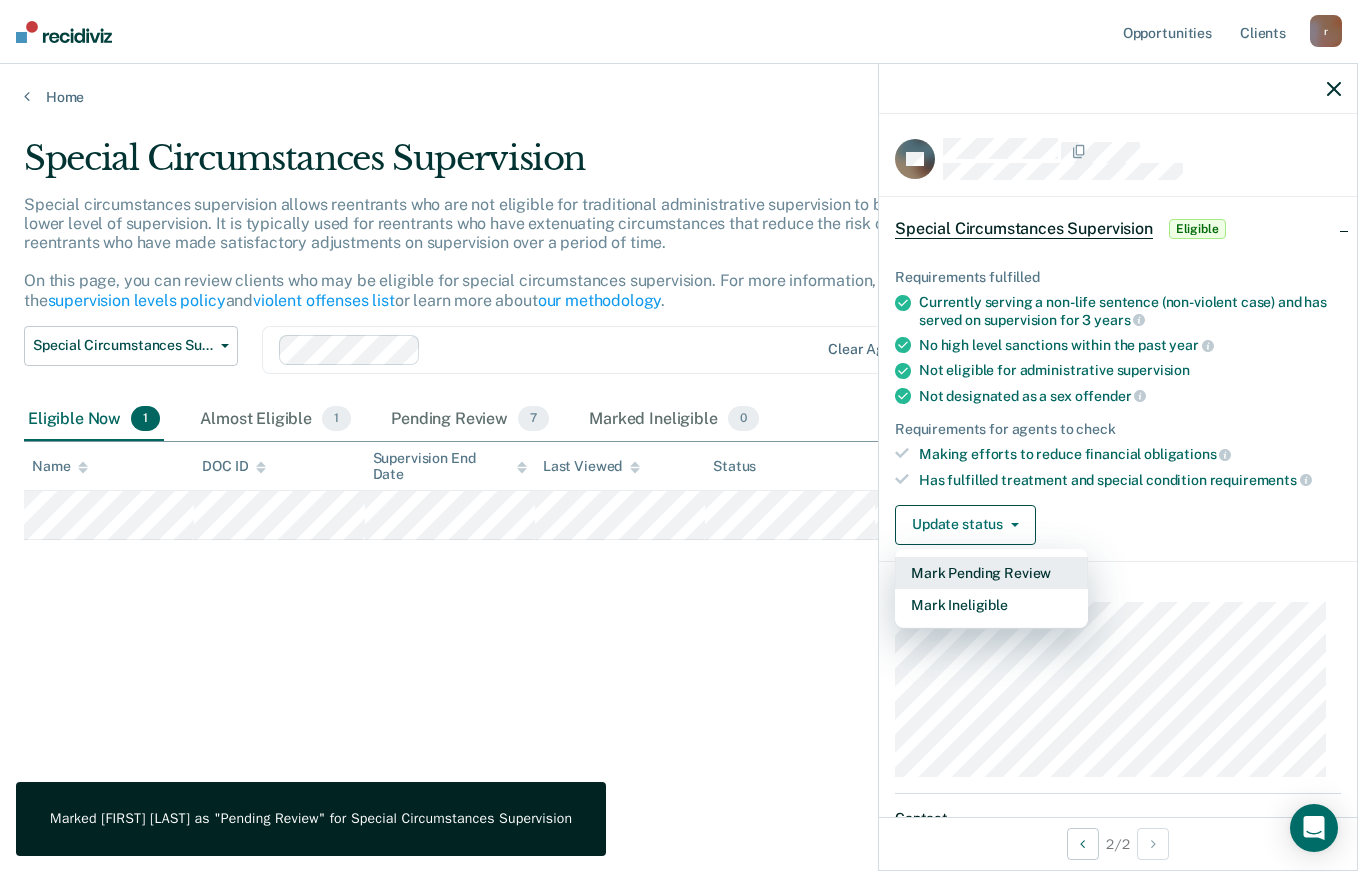 click on "Mark Pending Review" at bounding box center [991, 573] 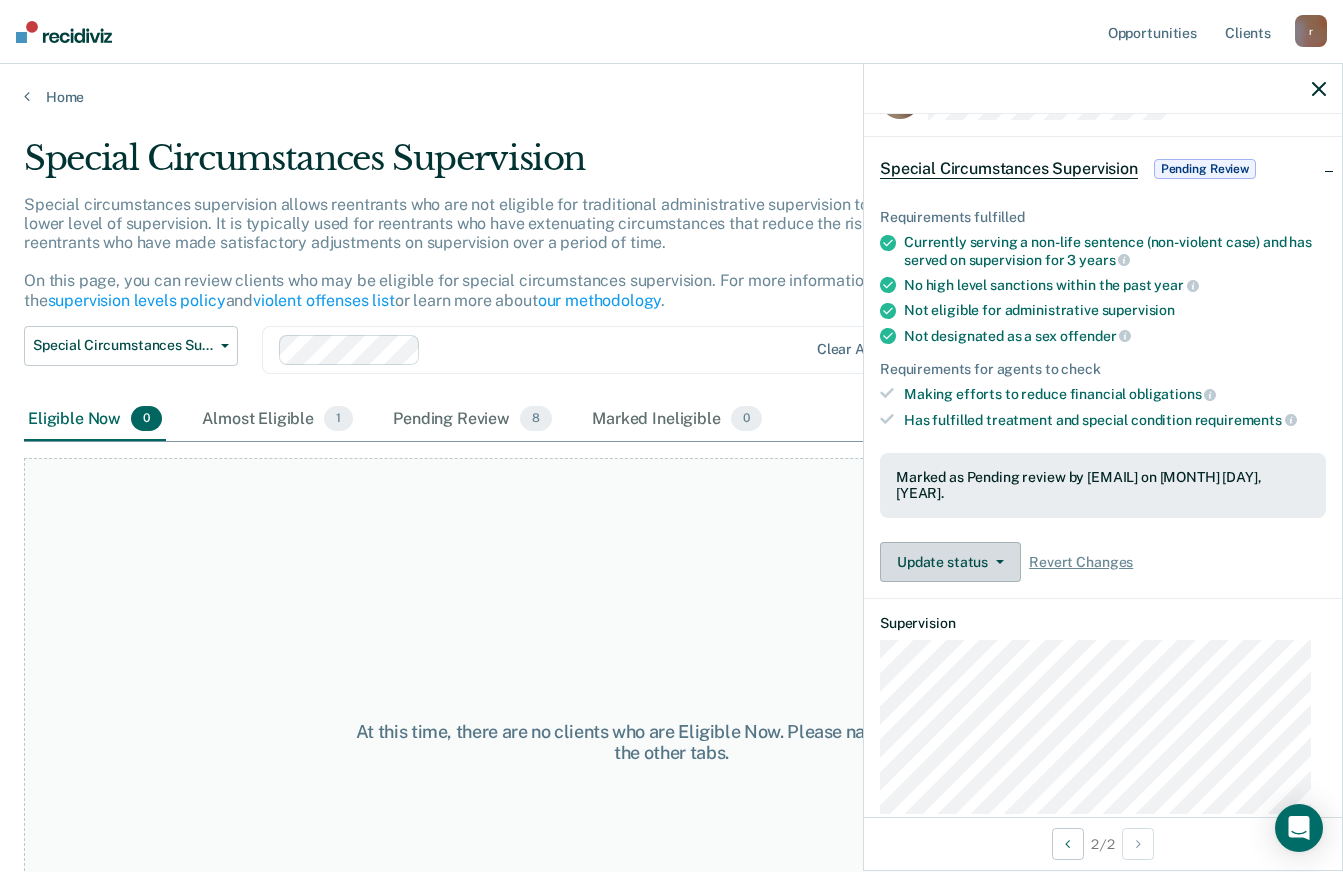 scroll, scrollTop: 0, scrollLeft: 0, axis: both 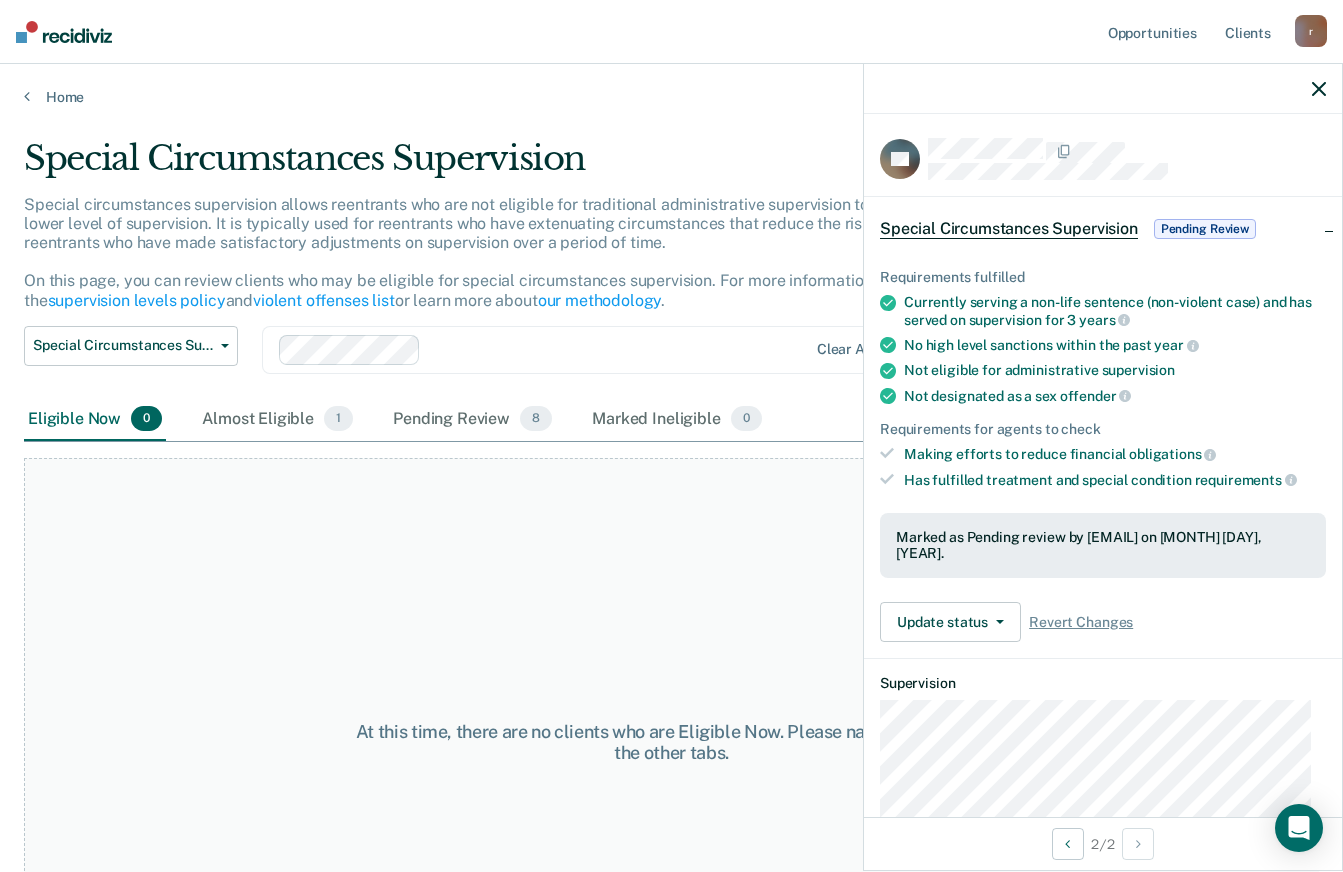click 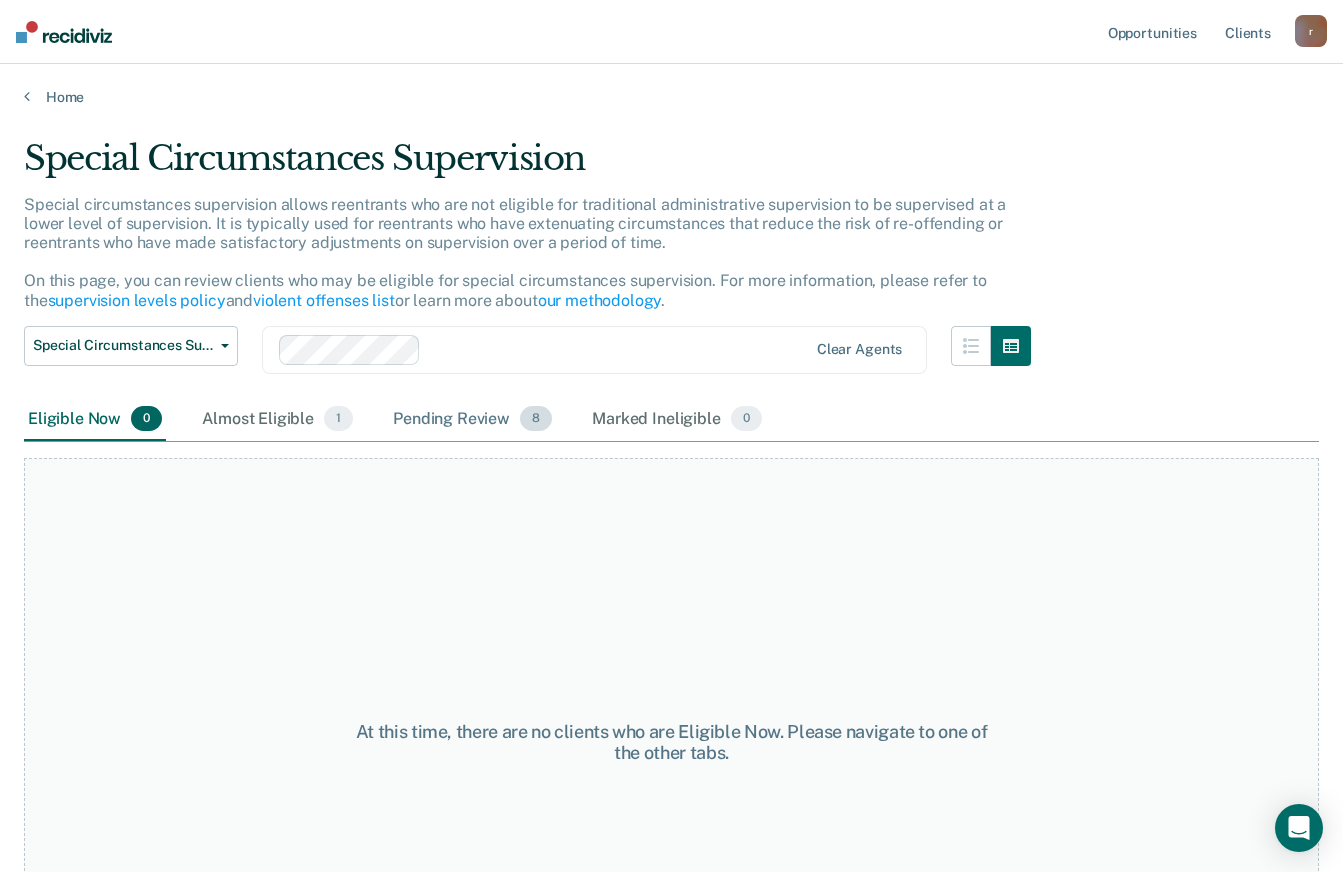click on "Pending Review 8" at bounding box center (472, 420) 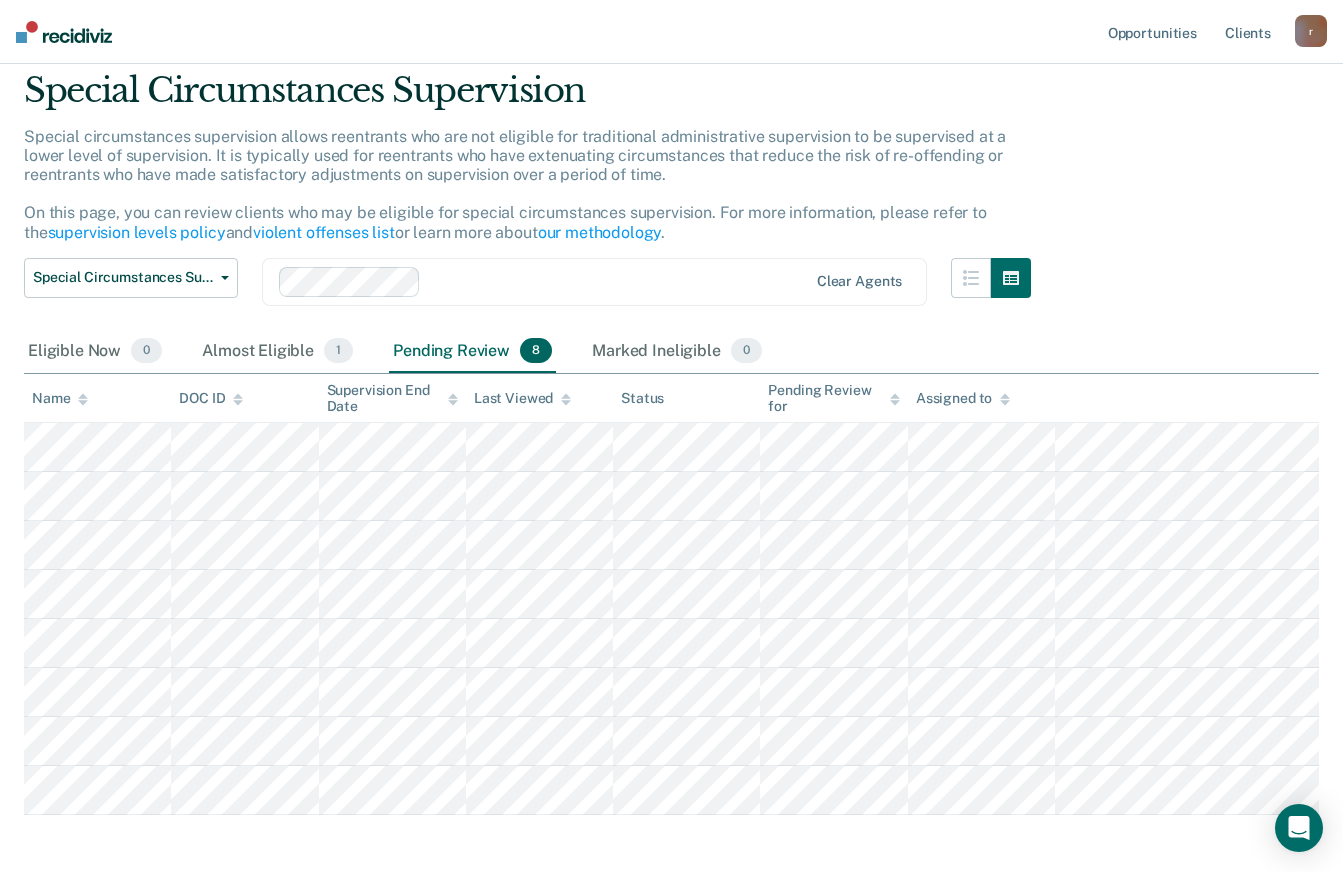 scroll, scrollTop: 39, scrollLeft: 0, axis: vertical 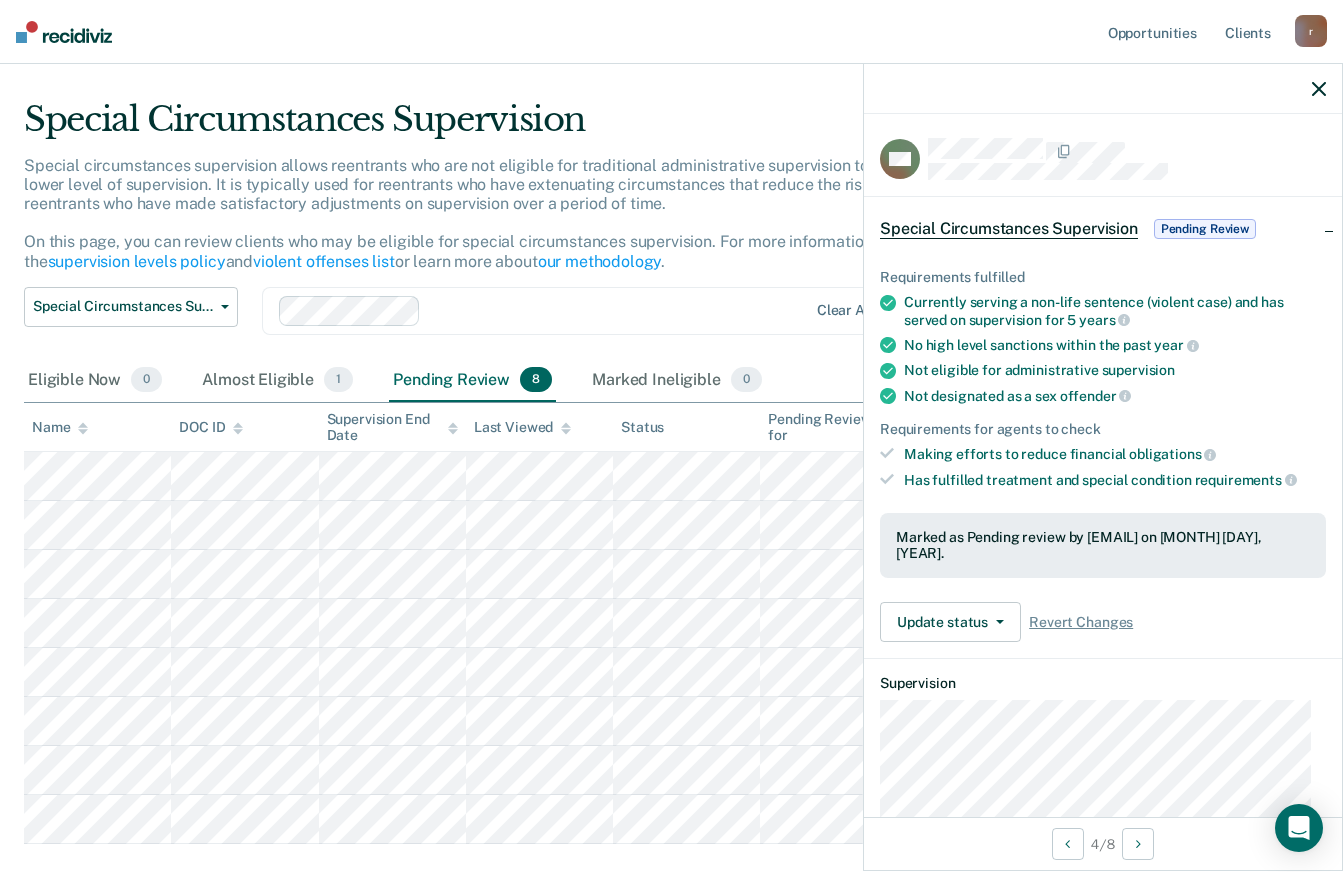click on "Special Circumstances Supervision" at bounding box center [1009, 229] 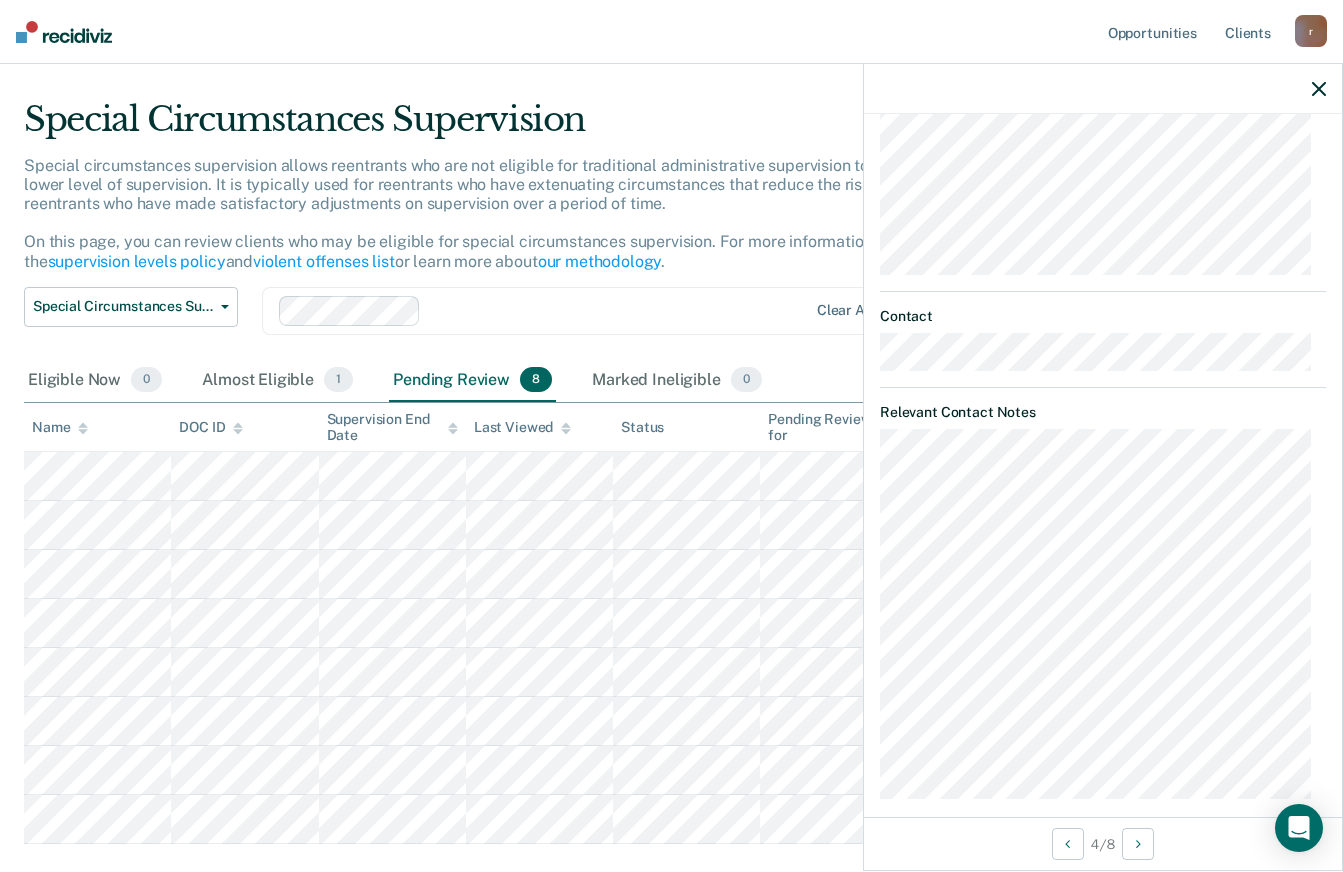 scroll, scrollTop: 221, scrollLeft: 0, axis: vertical 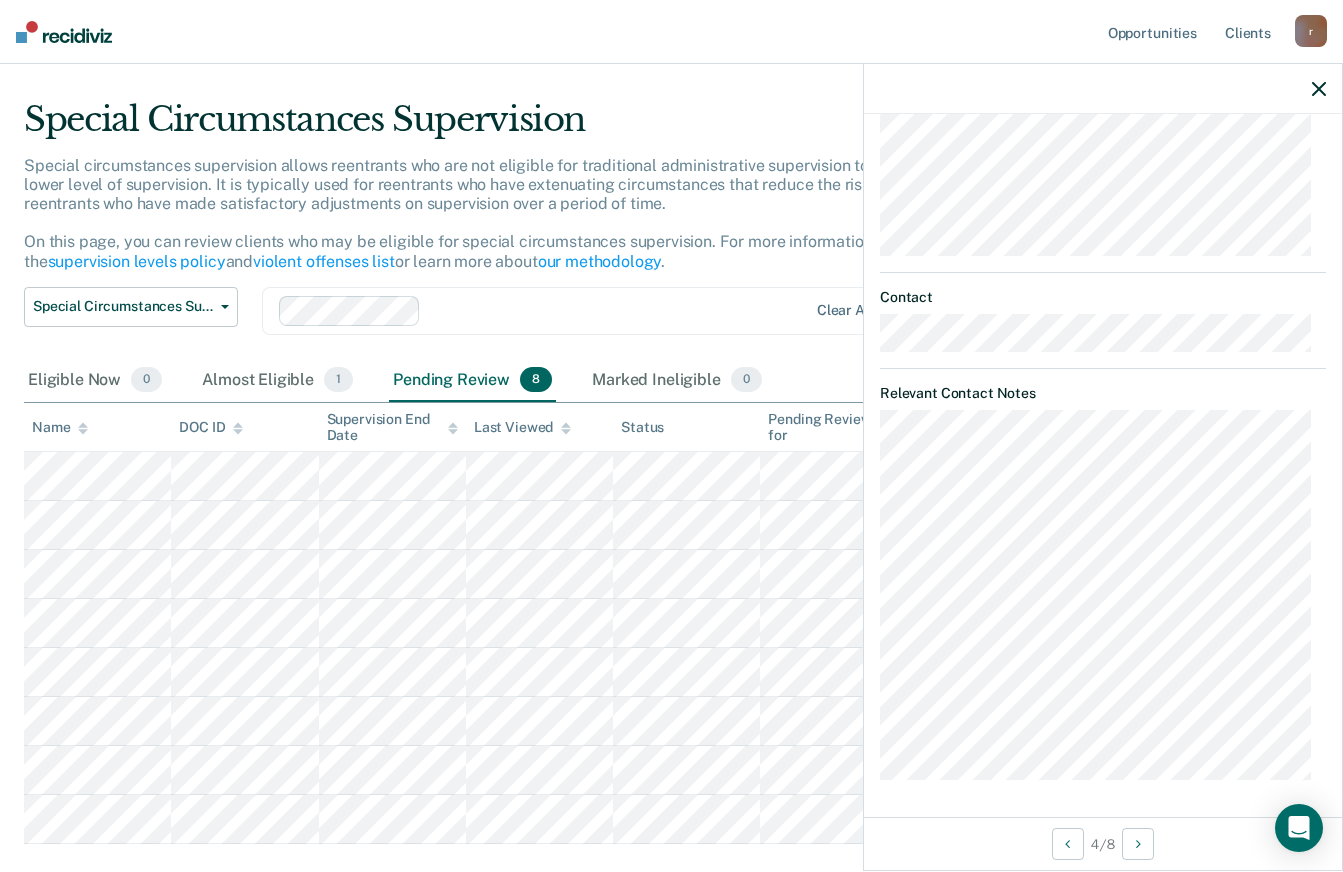 click 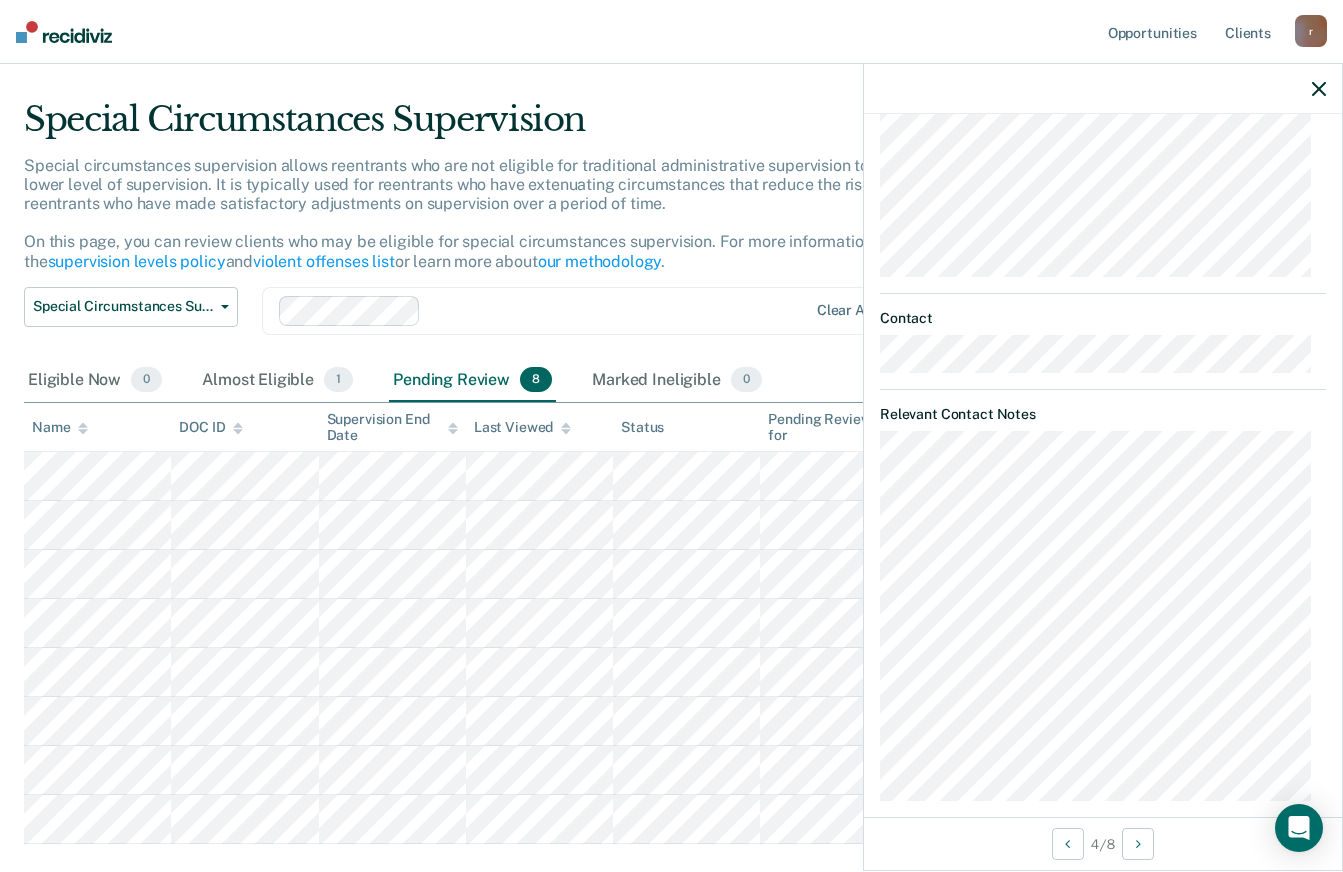 scroll, scrollTop: 616, scrollLeft: 0, axis: vertical 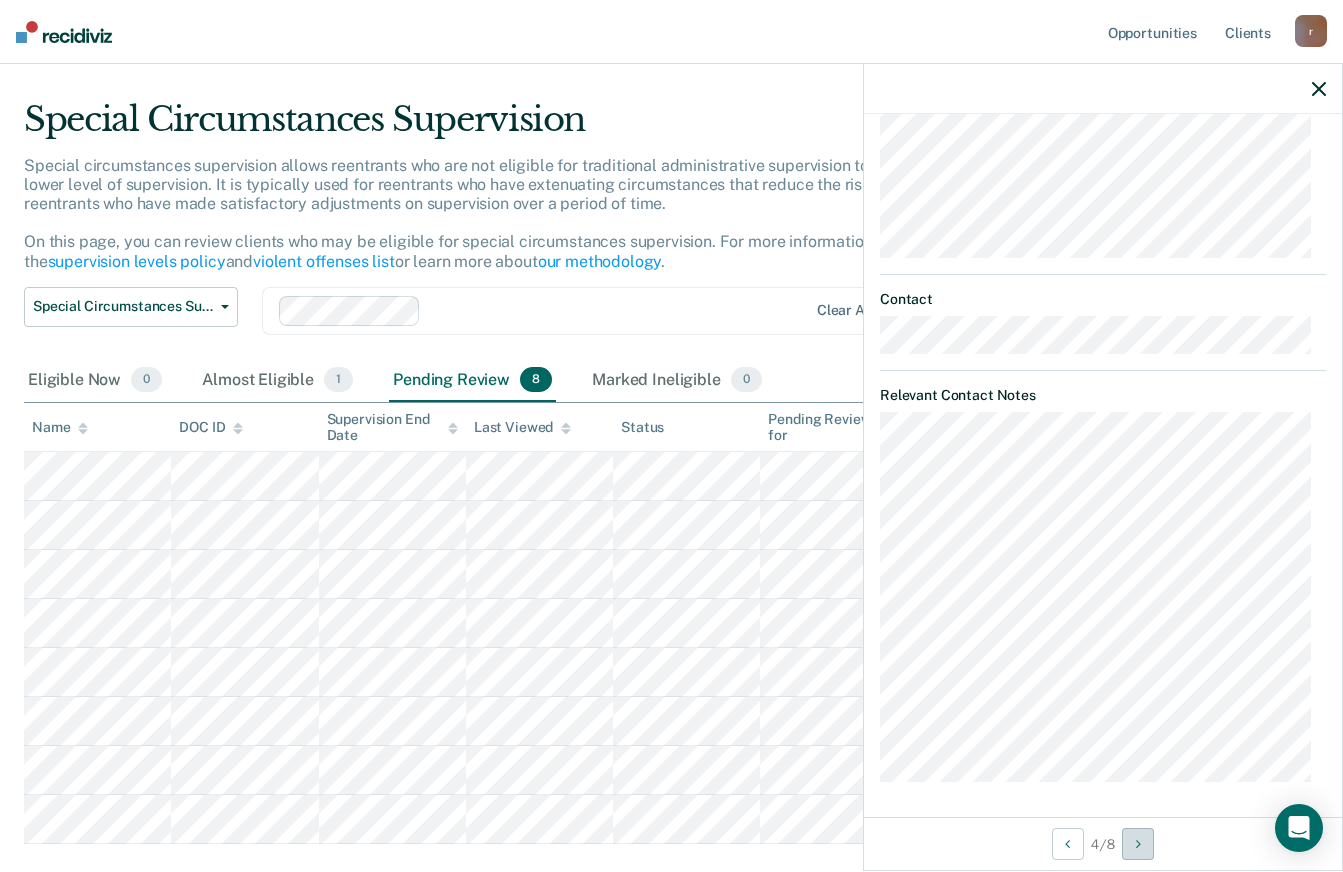click at bounding box center (1138, 844) 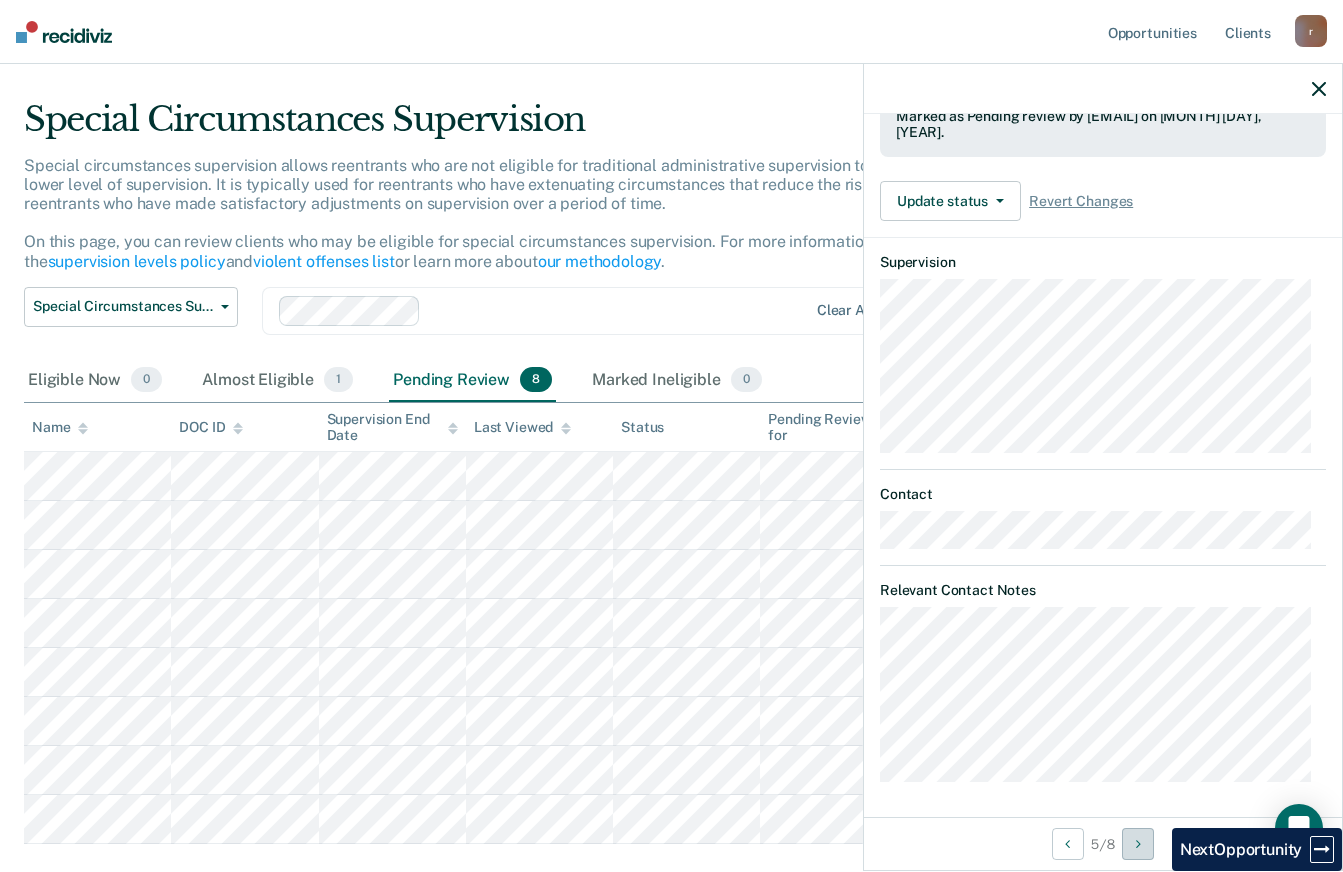 click at bounding box center (1138, 844) 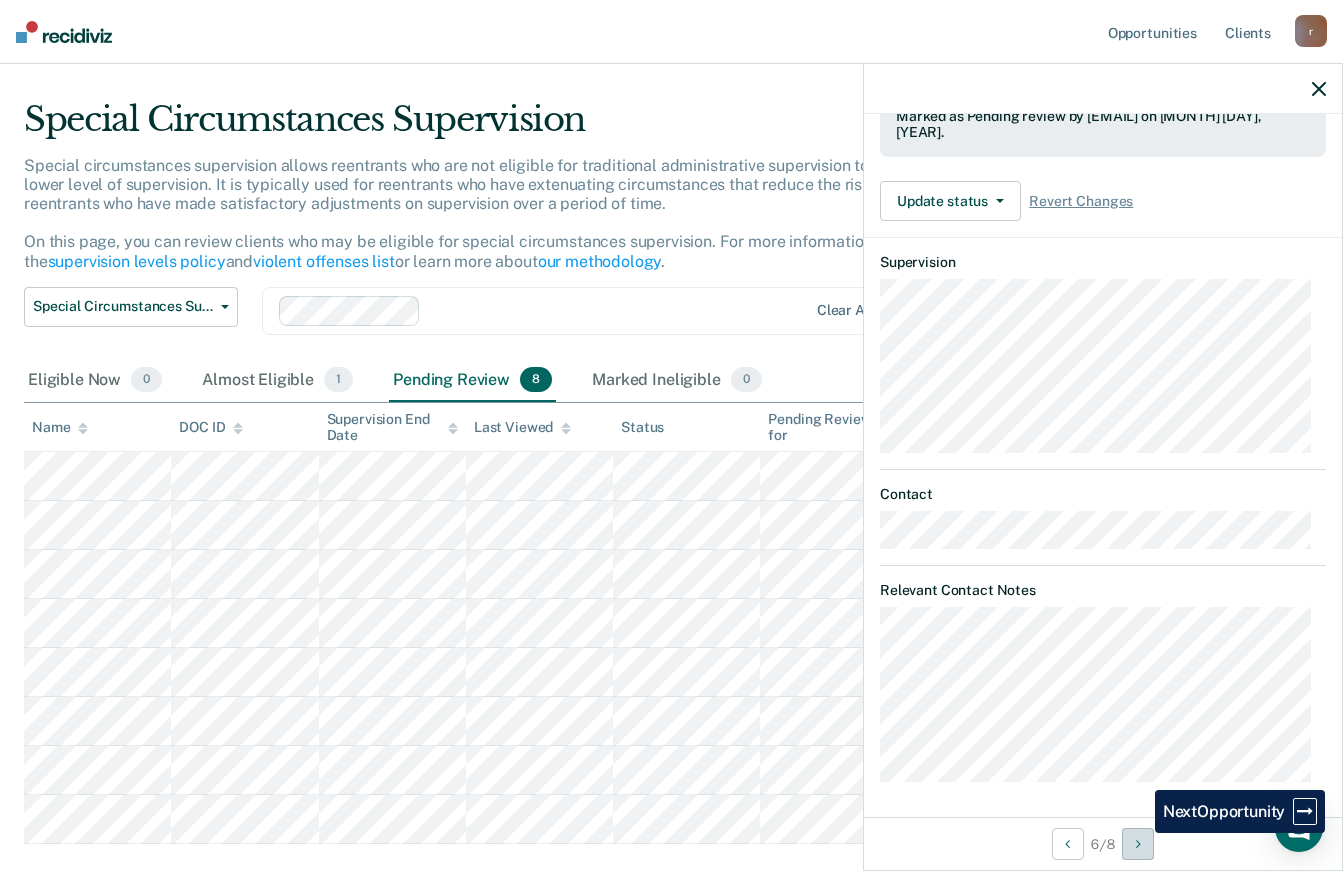 scroll, scrollTop: 599, scrollLeft: 0, axis: vertical 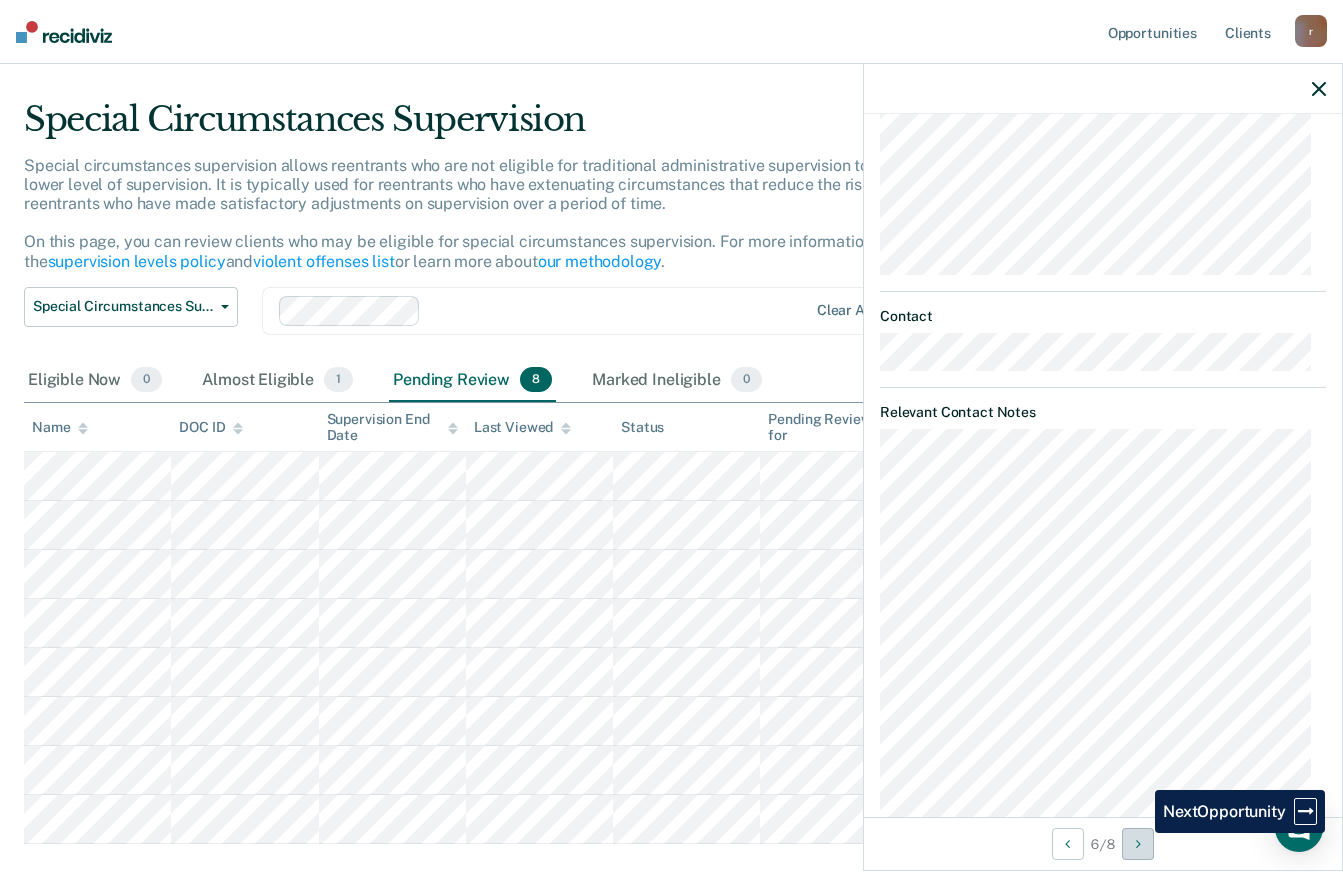 click at bounding box center (1138, 844) 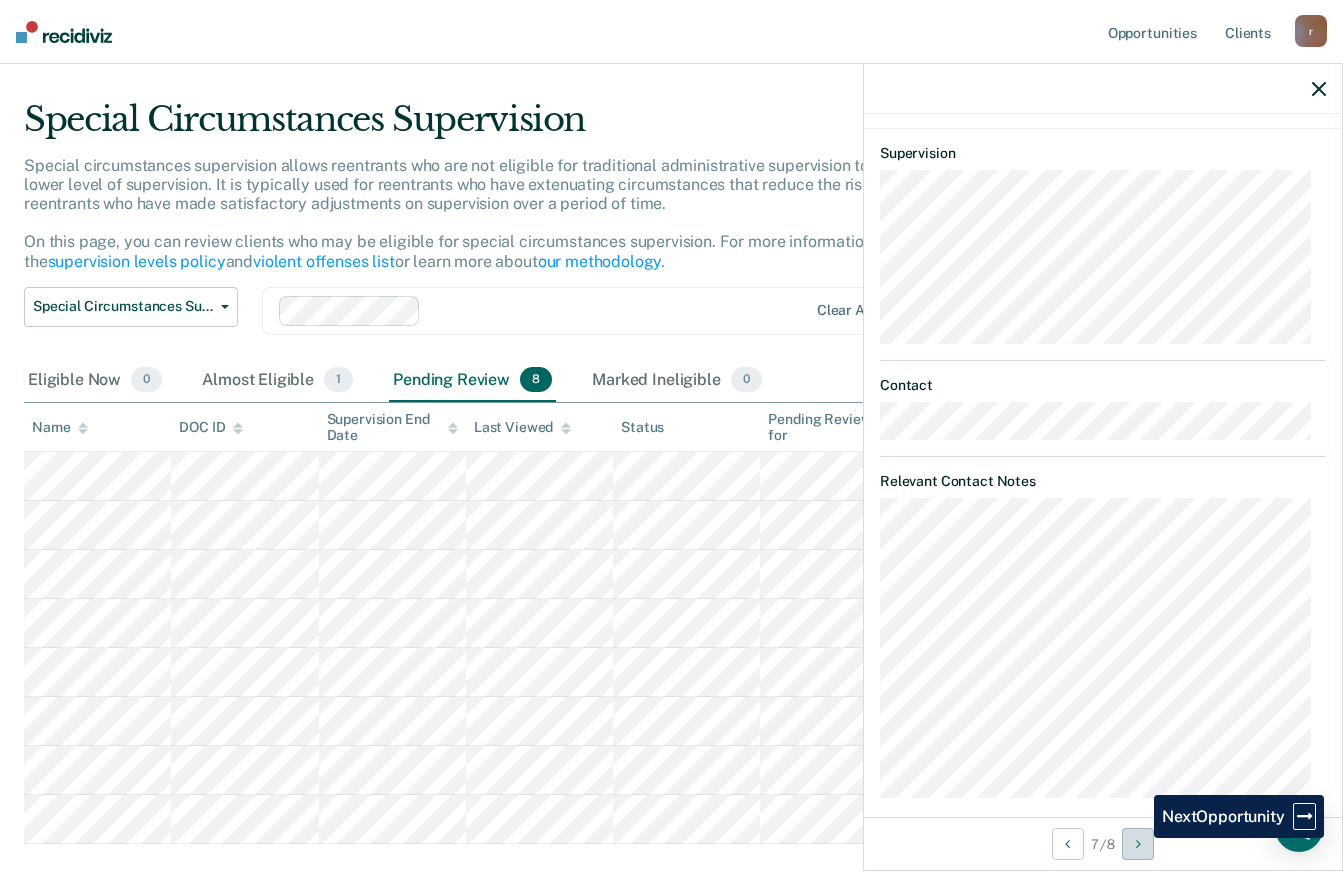 click at bounding box center (1138, 844) 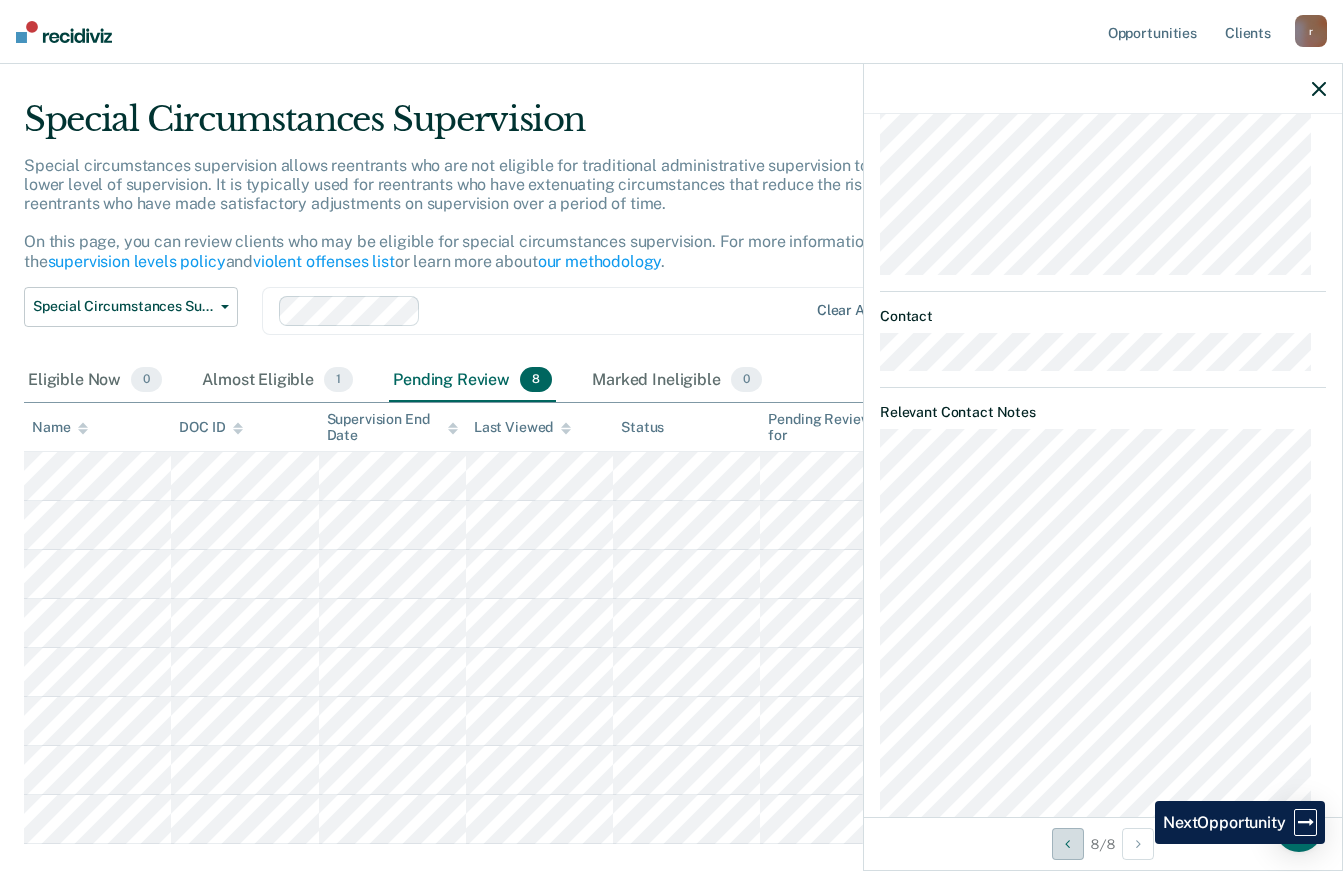 click at bounding box center (1067, 844) 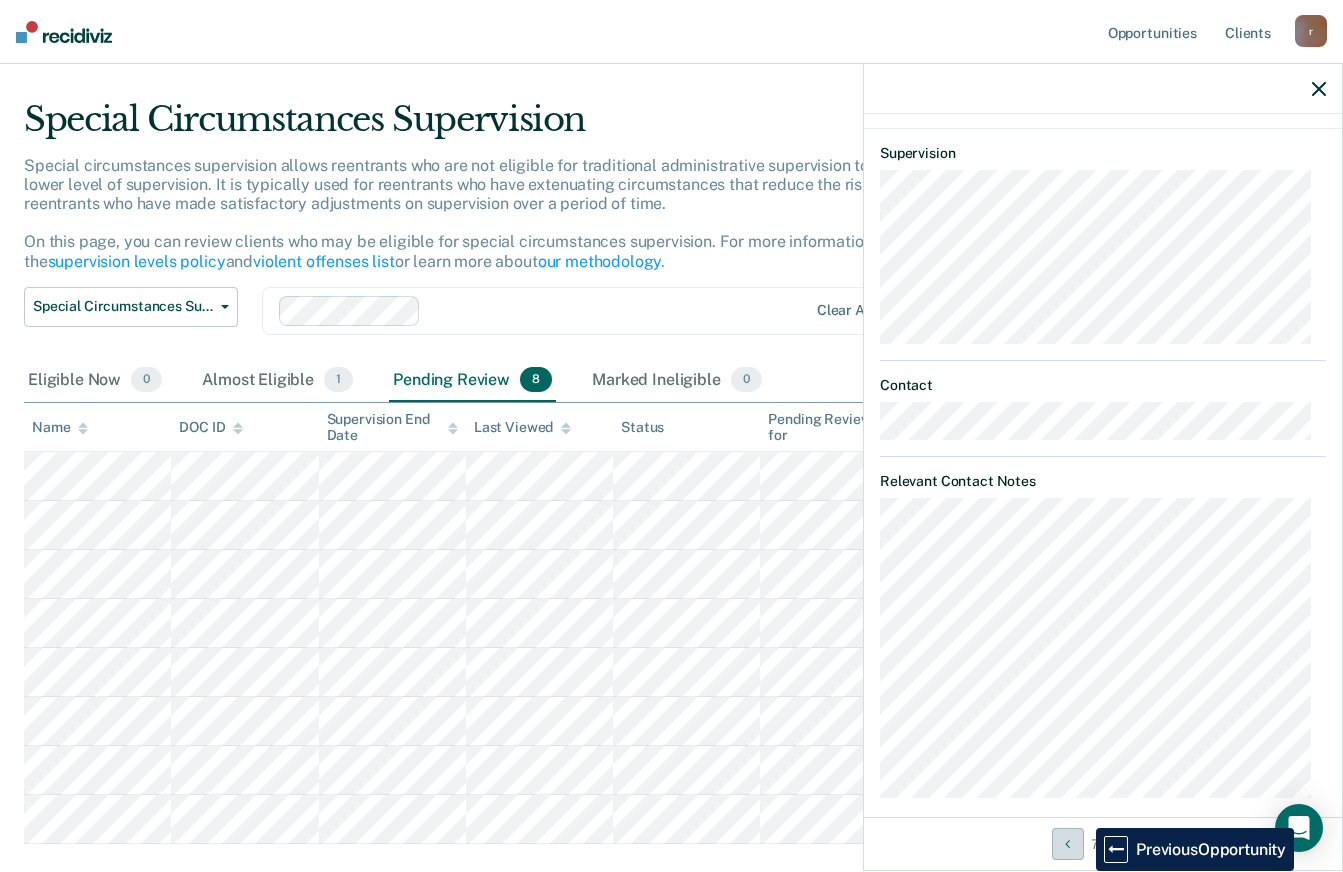 click at bounding box center [1067, 844] 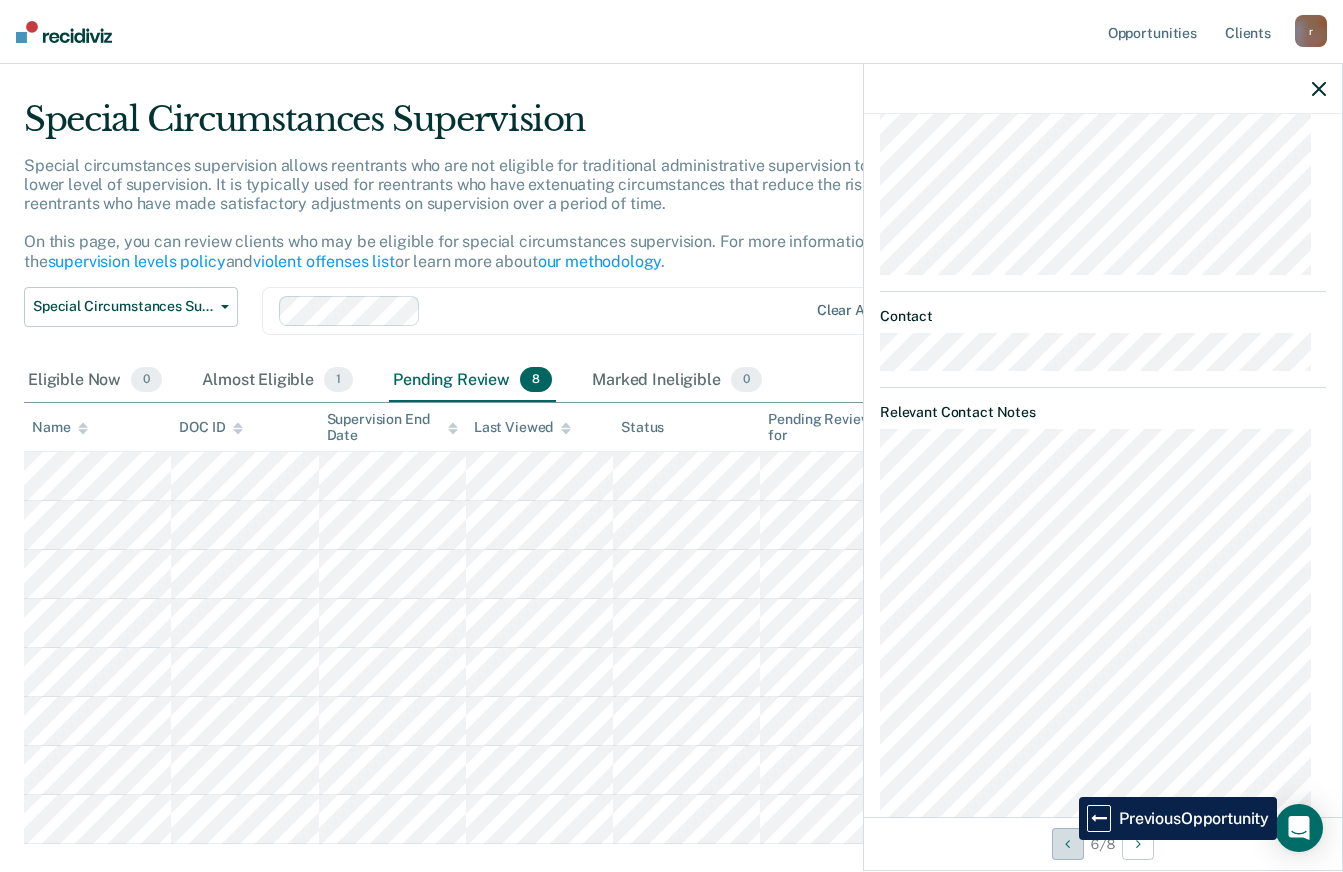 click at bounding box center [1067, 844] 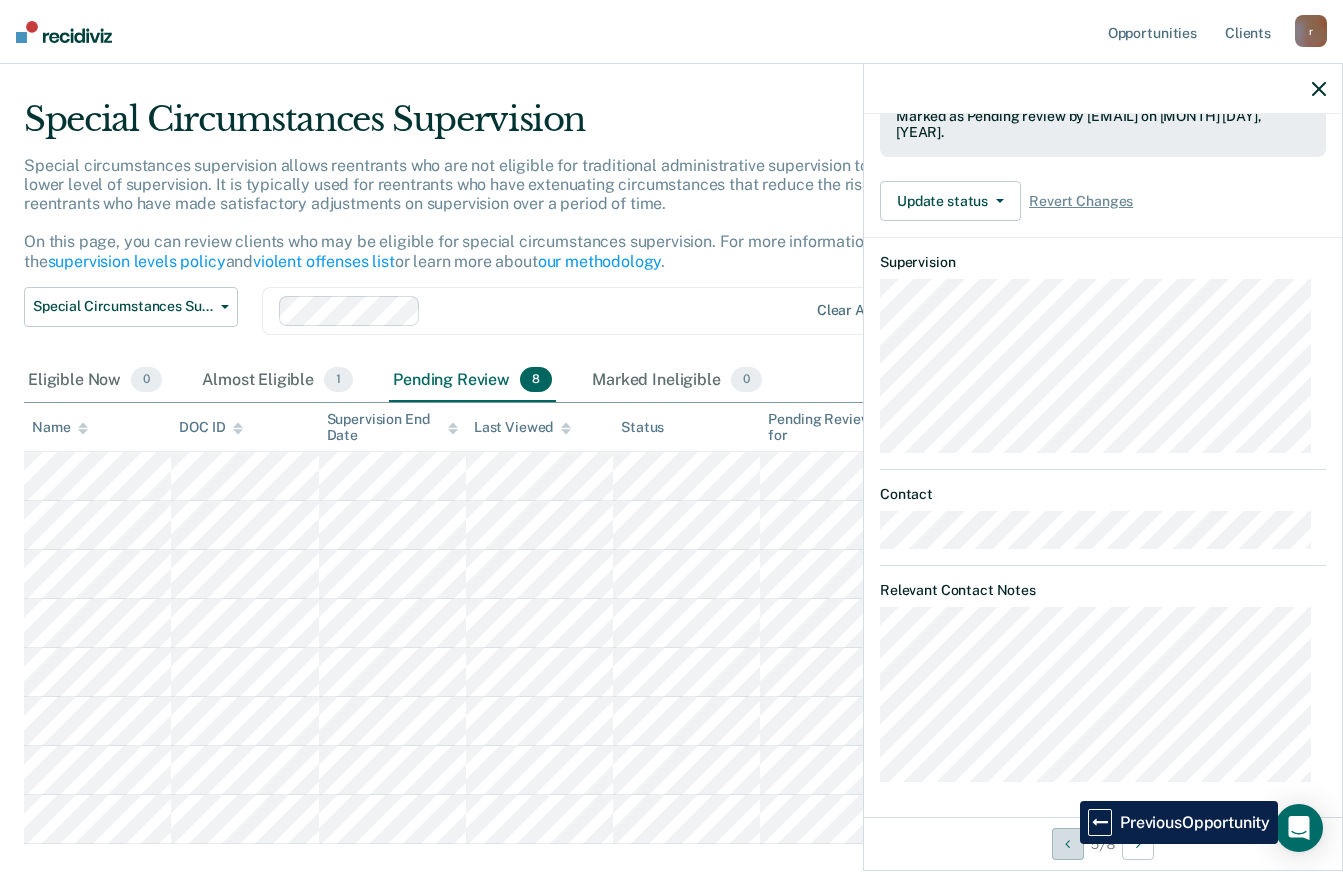 click at bounding box center (1067, 844) 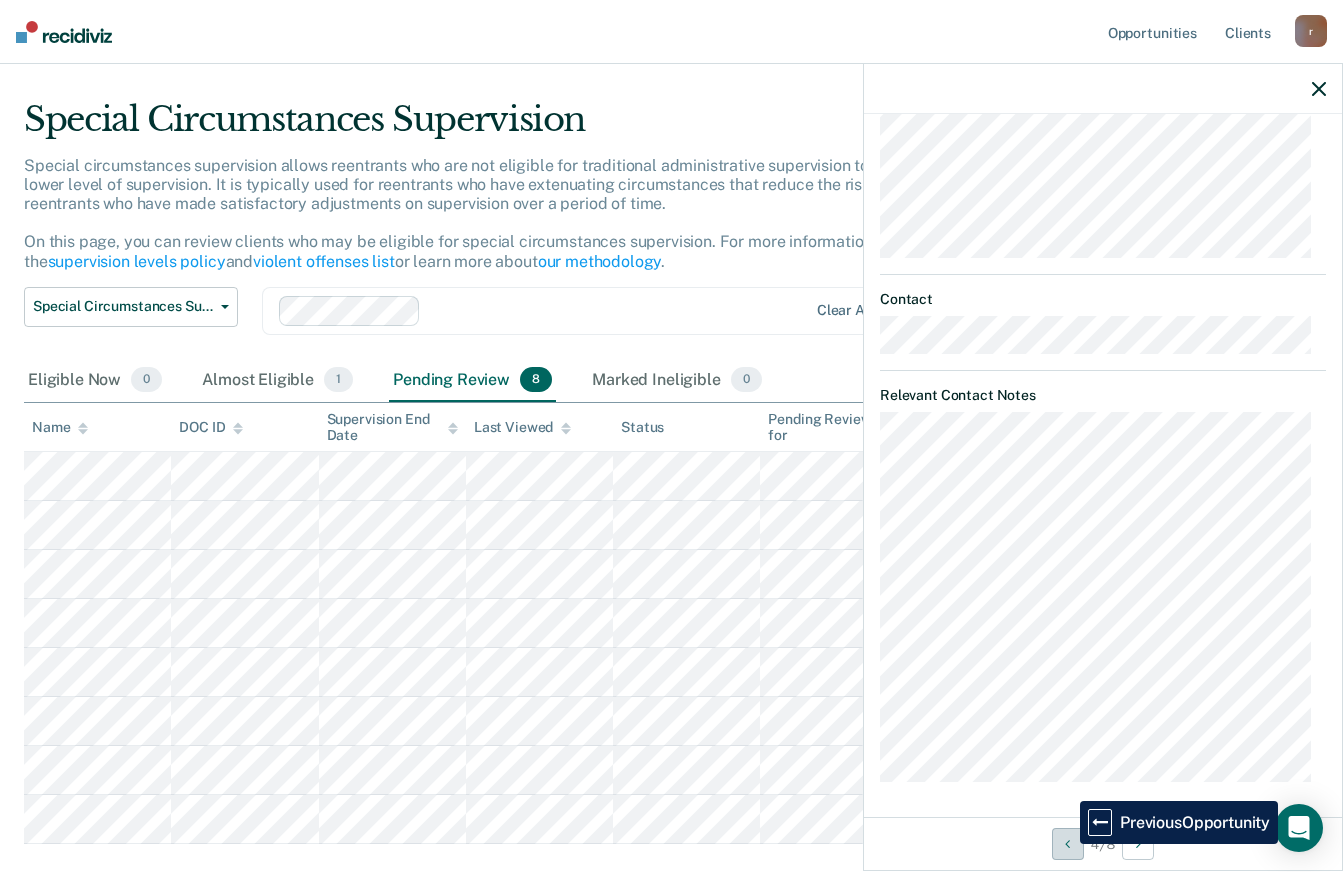 click at bounding box center [1067, 844] 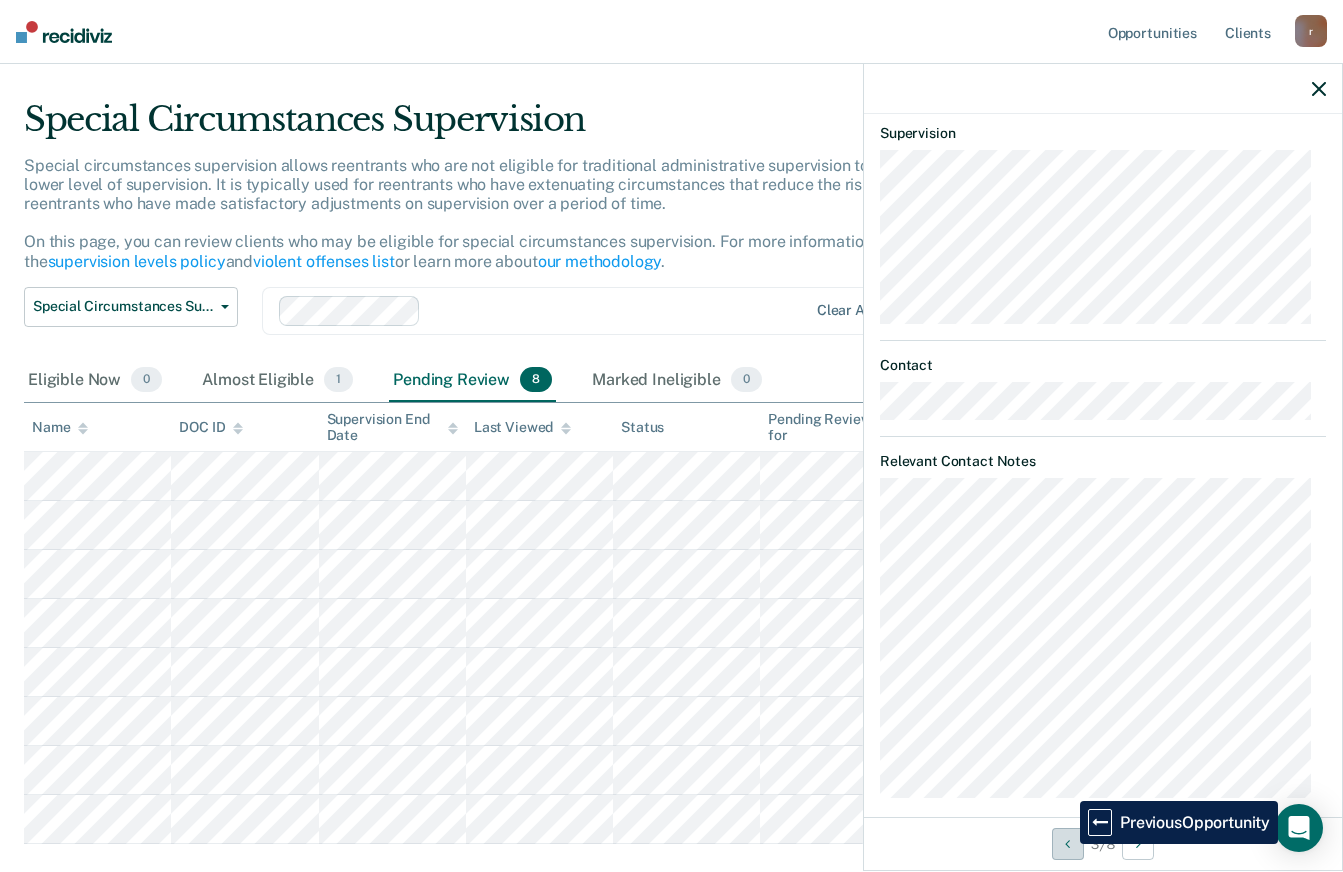 click at bounding box center (1067, 844) 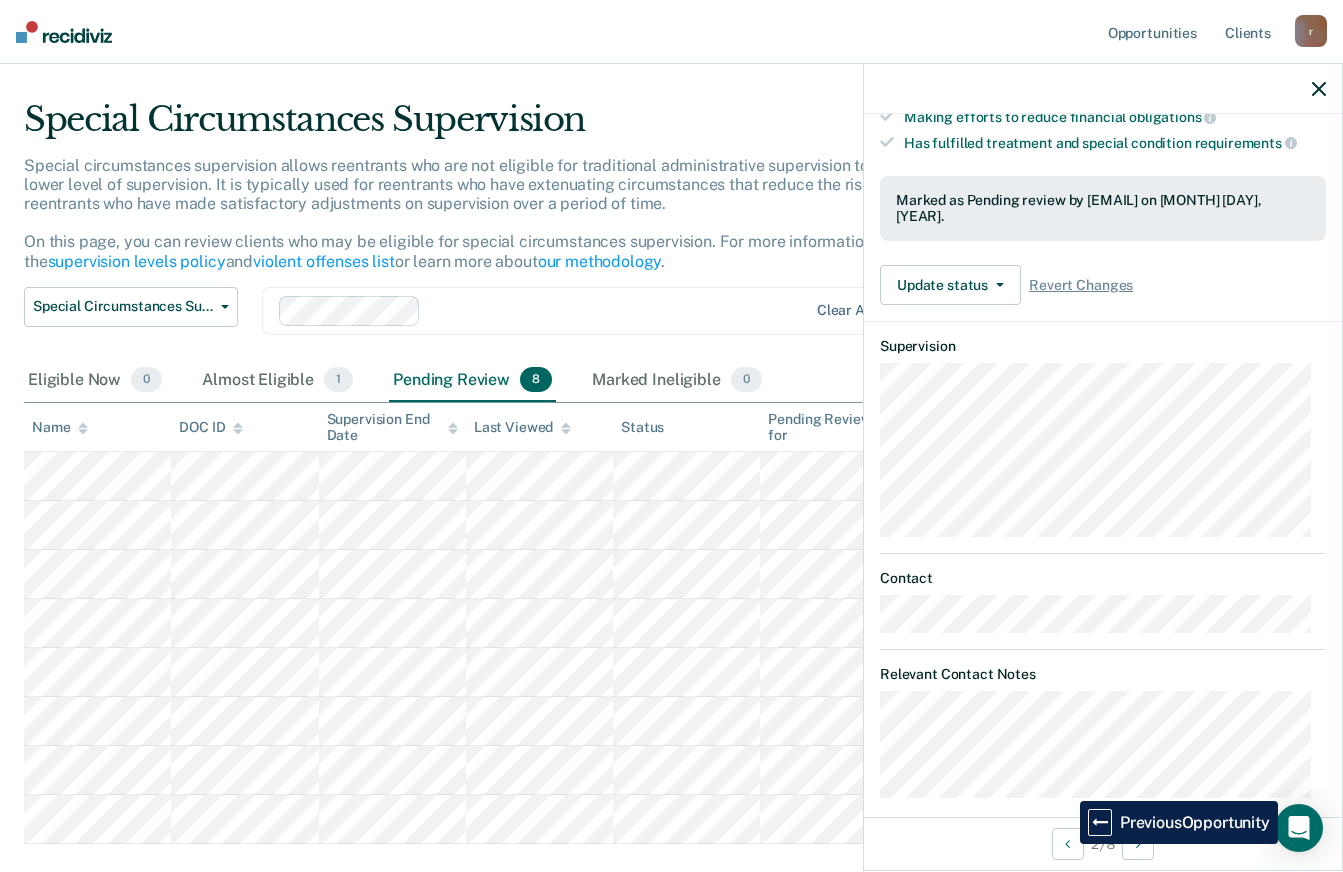 click 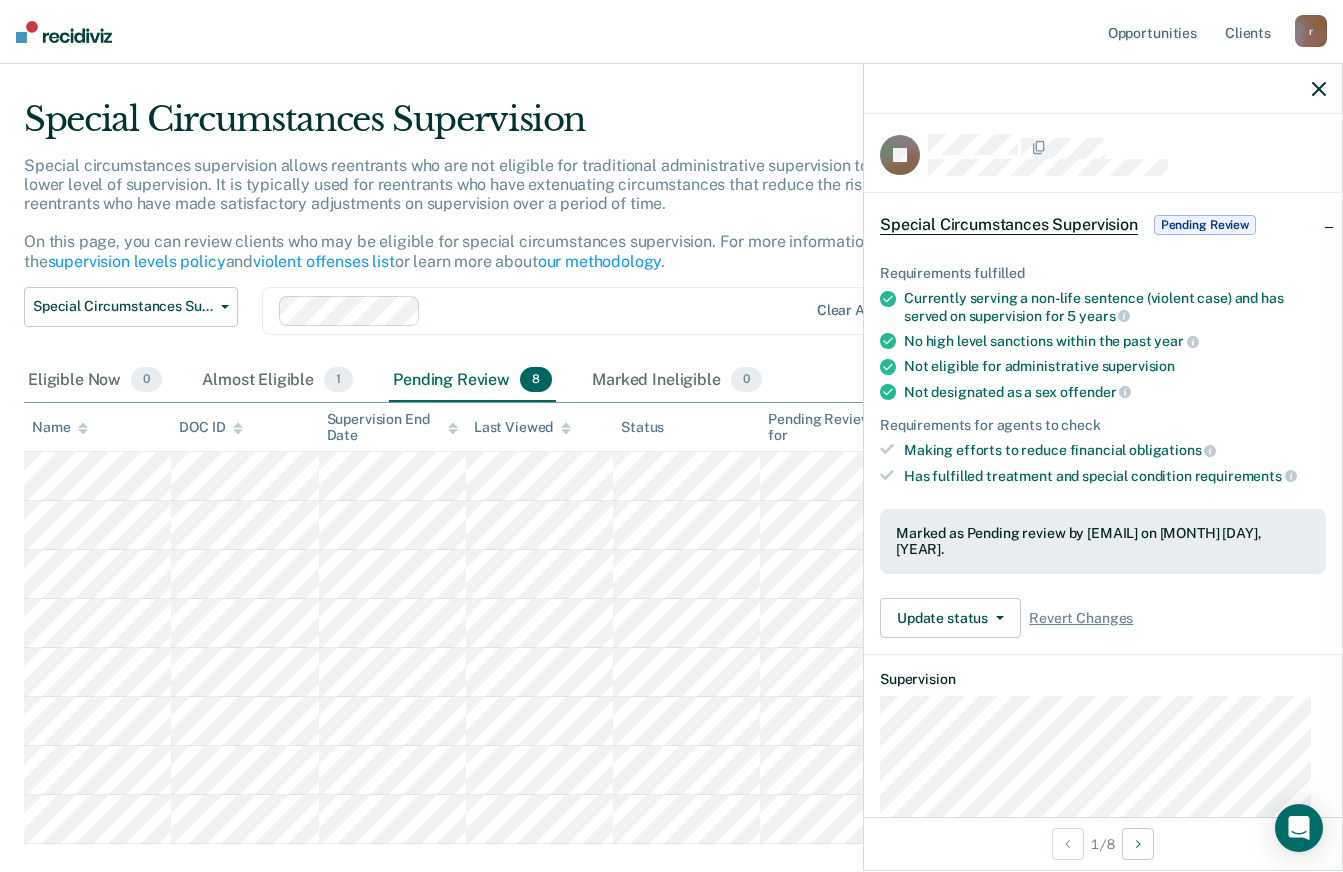 scroll, scrollTop: 3, scrollLeft: 0, axis: vertical 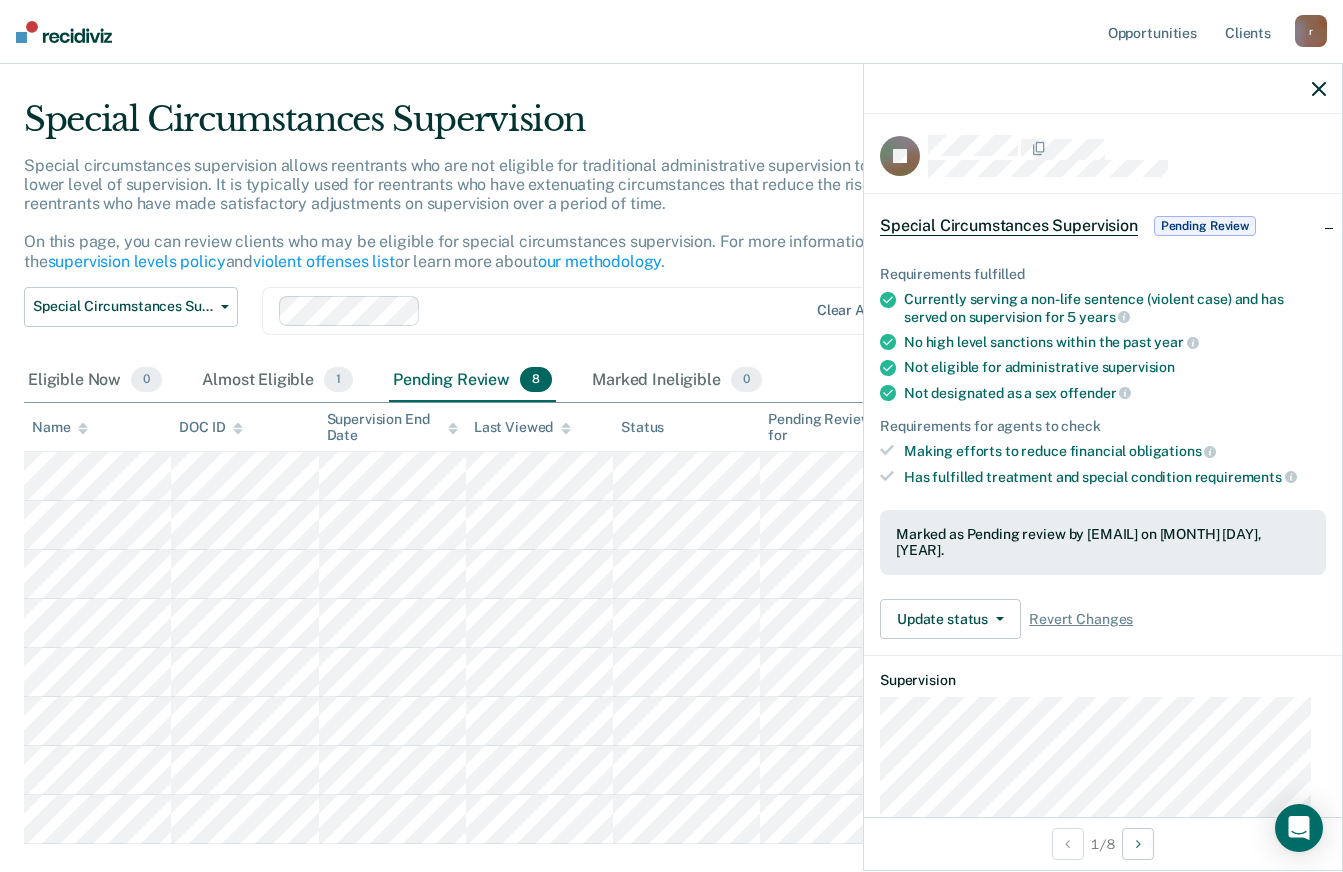 click on "Pending Review" at bounding box center (1205, 226) 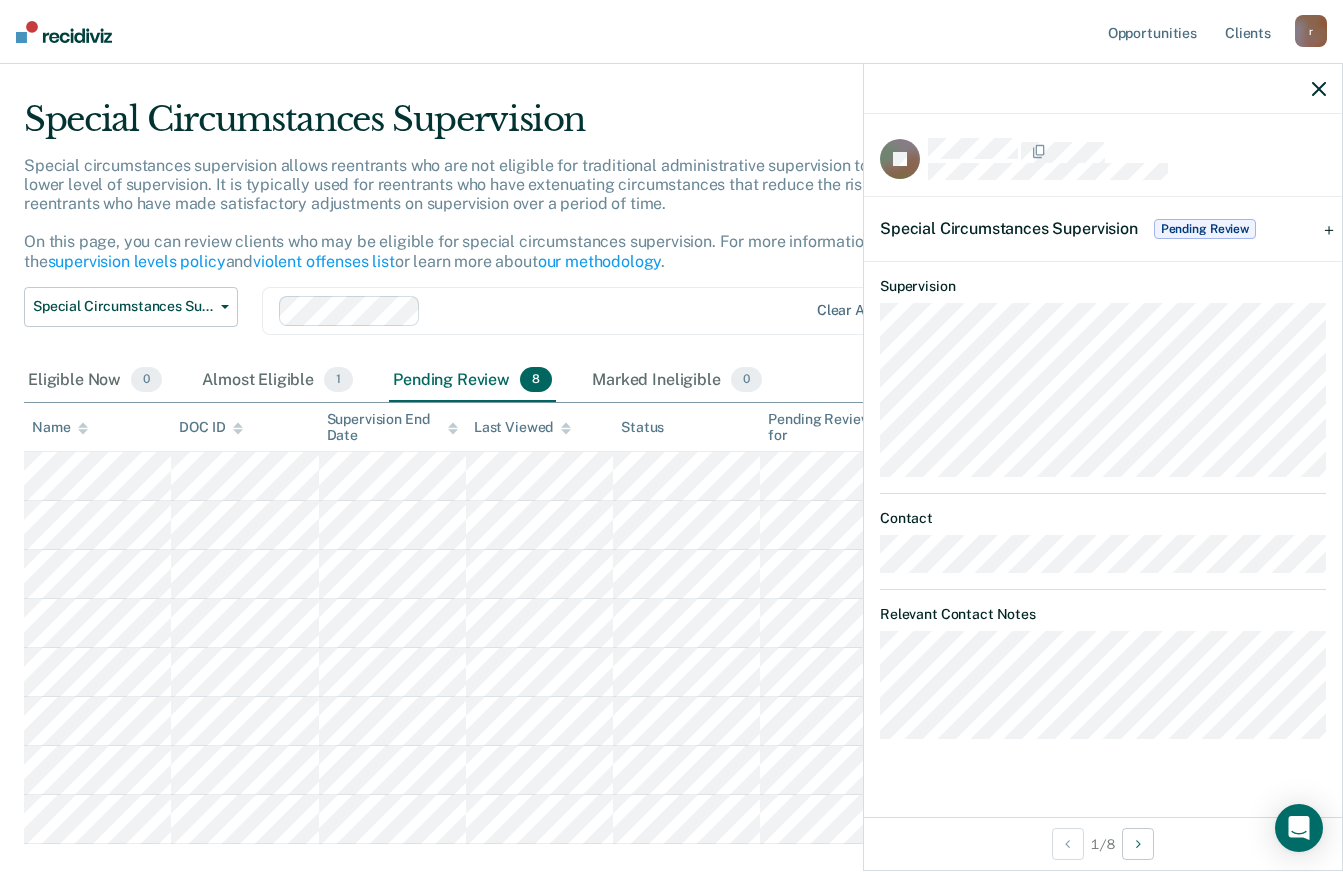 scroll, scrollTop: 0, scrollLeft: 0, axis: both 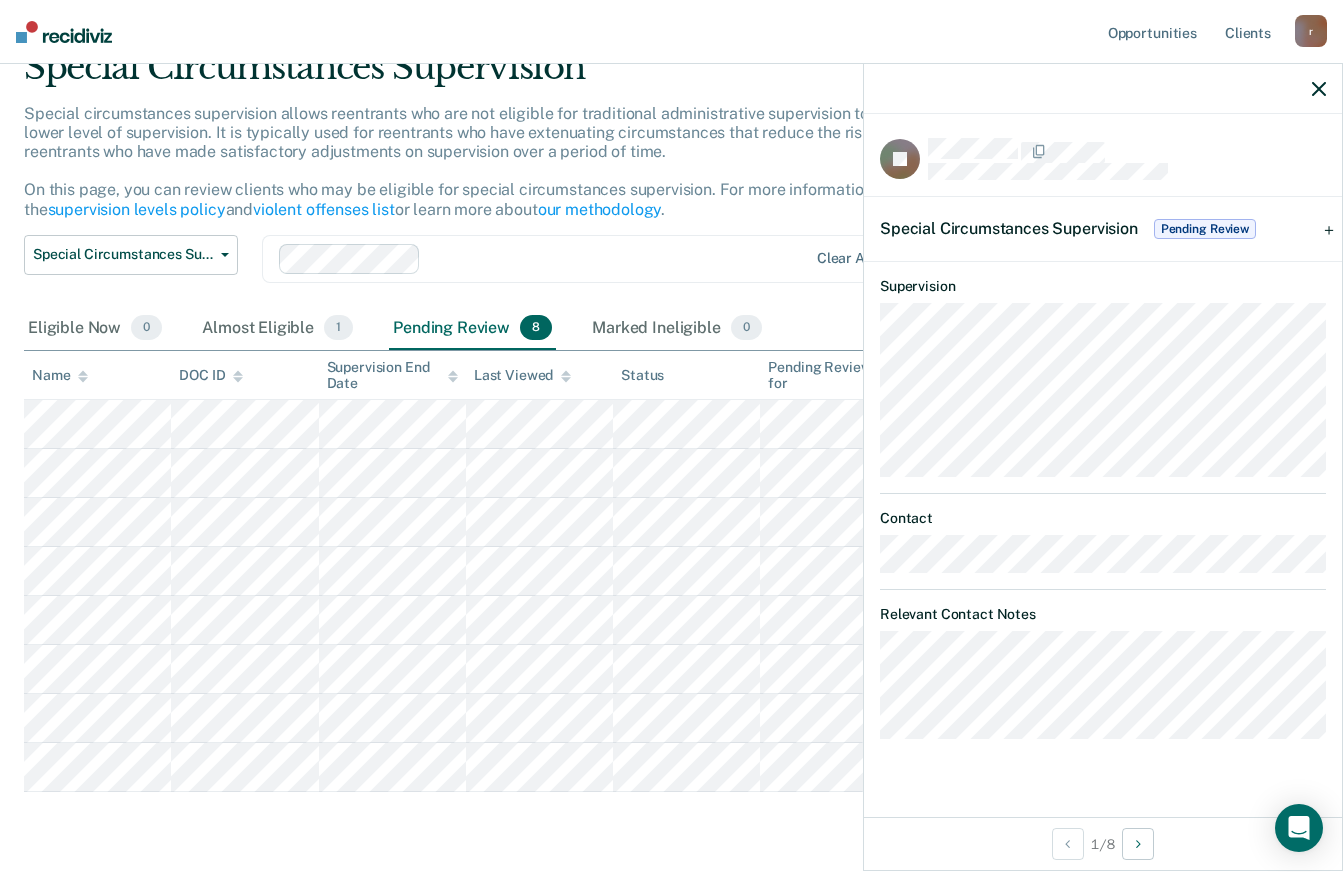 click on "Special Circumstances Supervision Pending Review" at bounding box center (1103, 229) 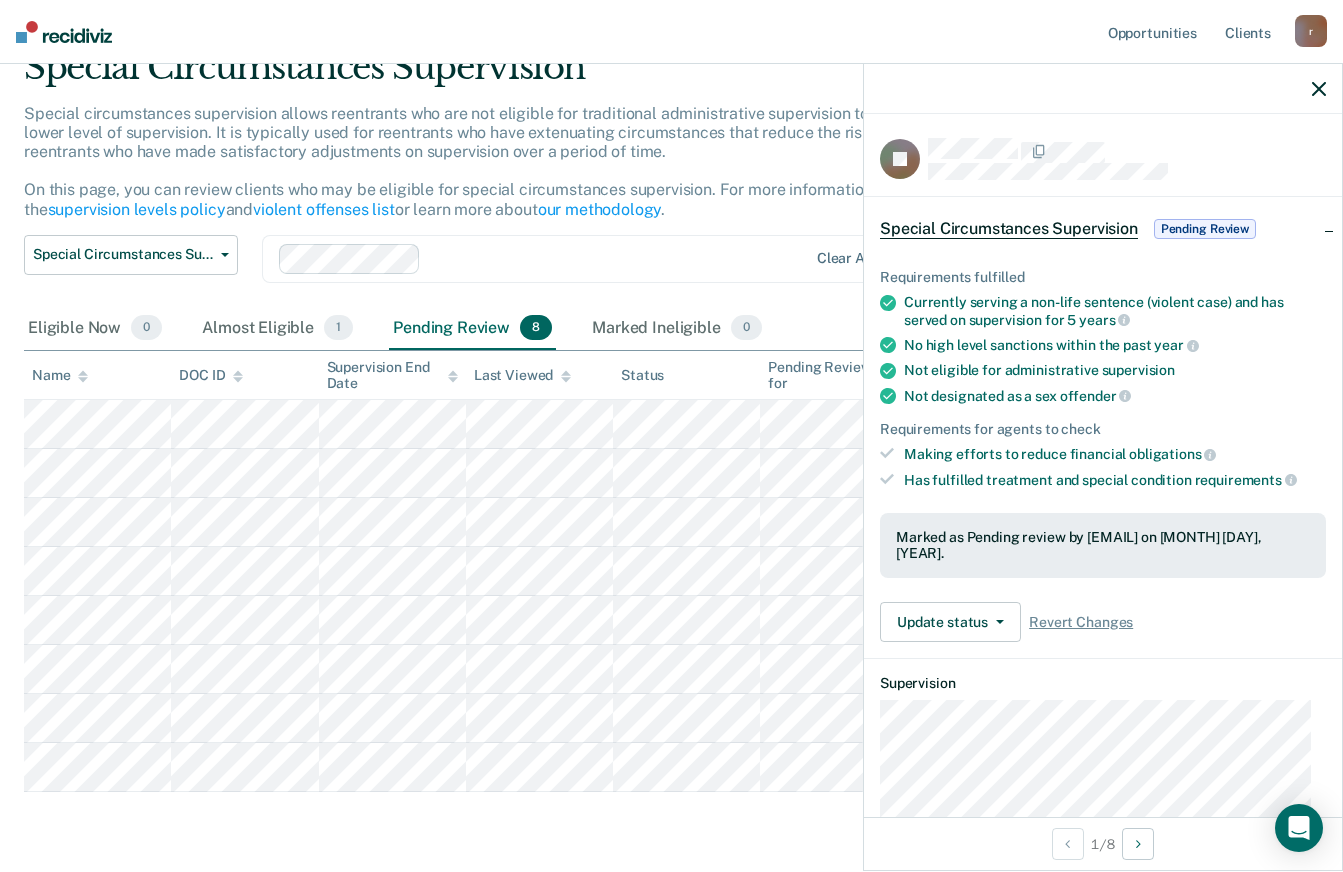 click on "Special Circumstances Supervision Pending Review" at bounding box center [1103, 229] 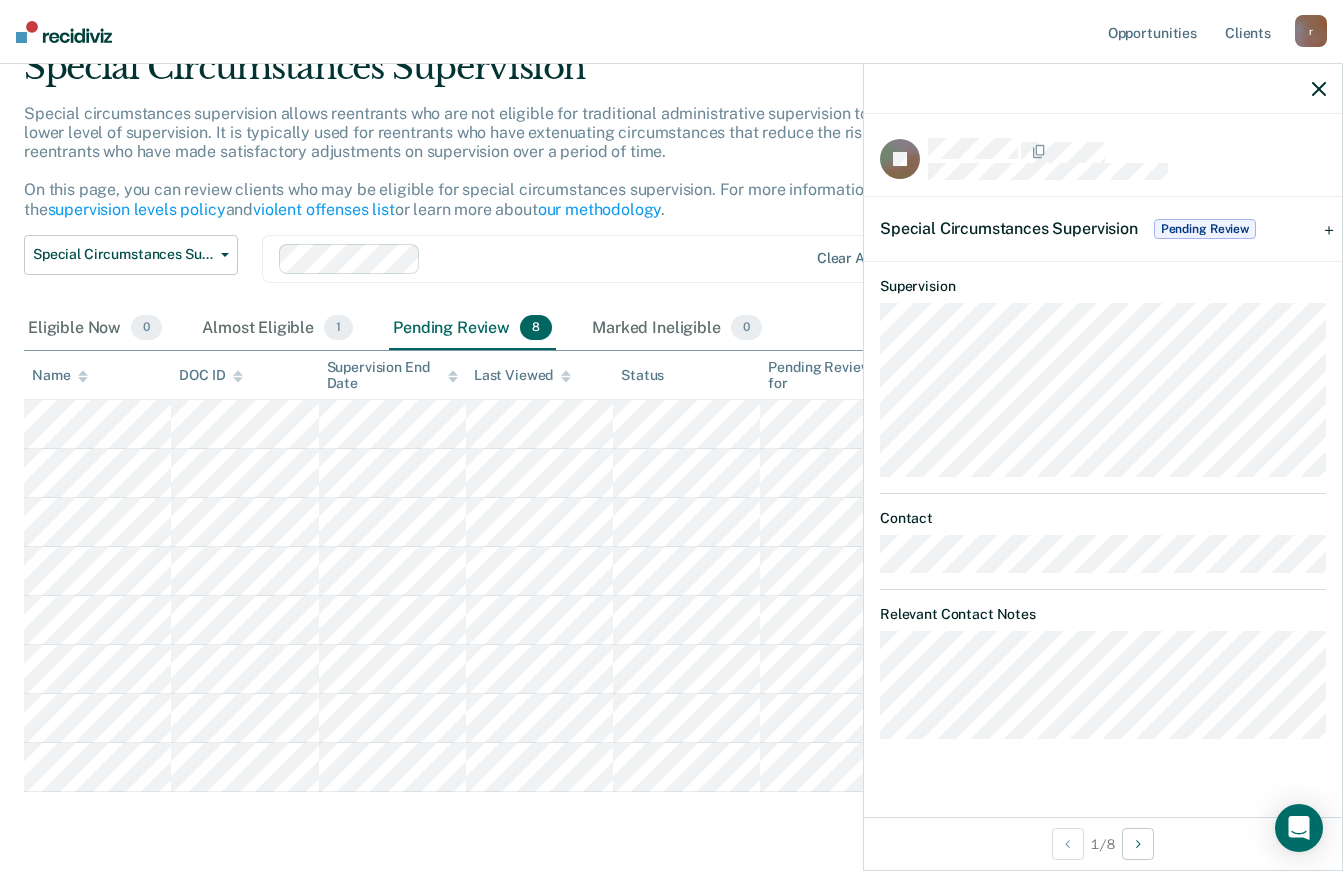 click on "Special Circumstances Supervision Pending Review" at bounding box center [1103, 229] 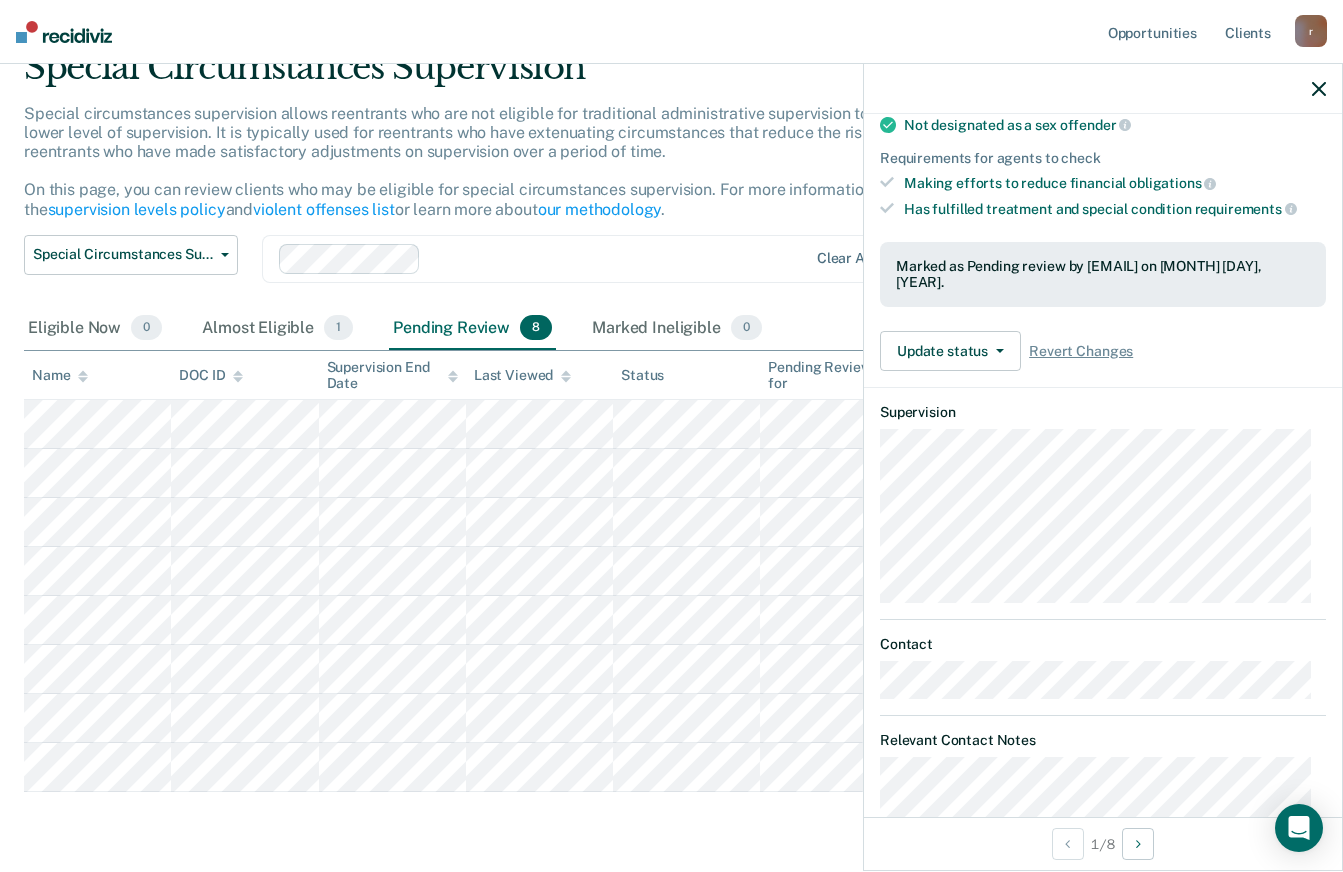 scroll, scrollTop: 337, scrollLeft: 0, axis: vertical 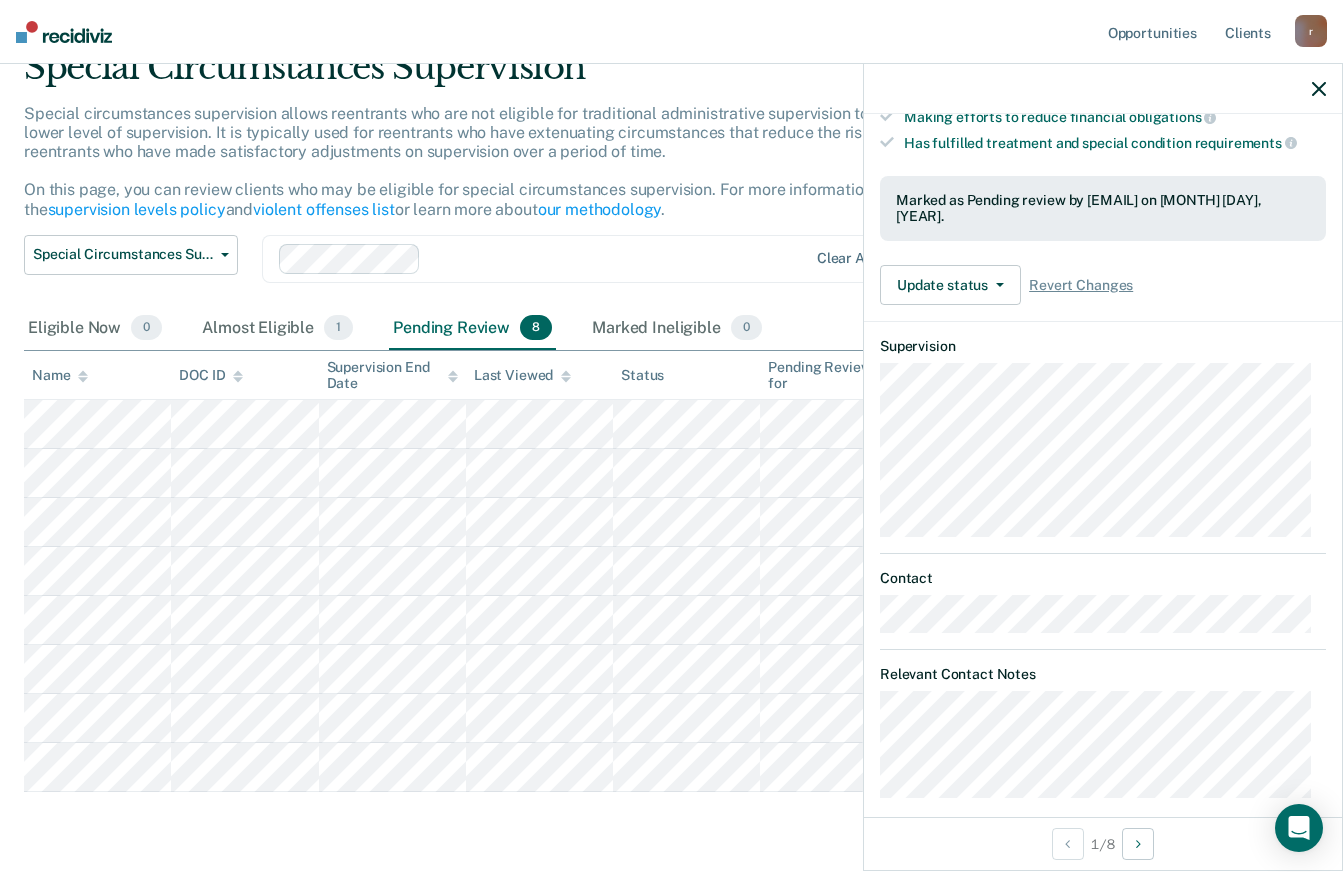 click 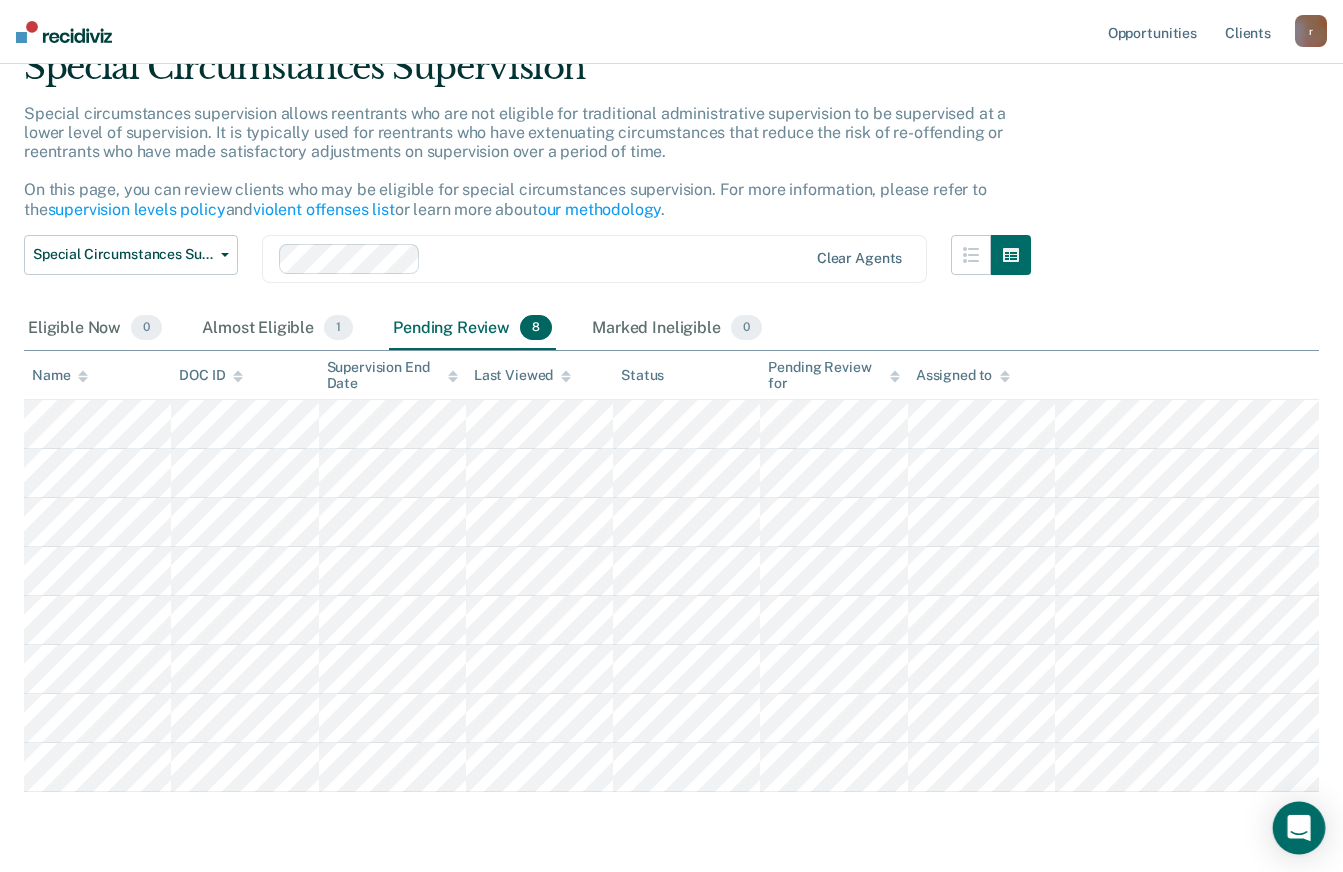 click 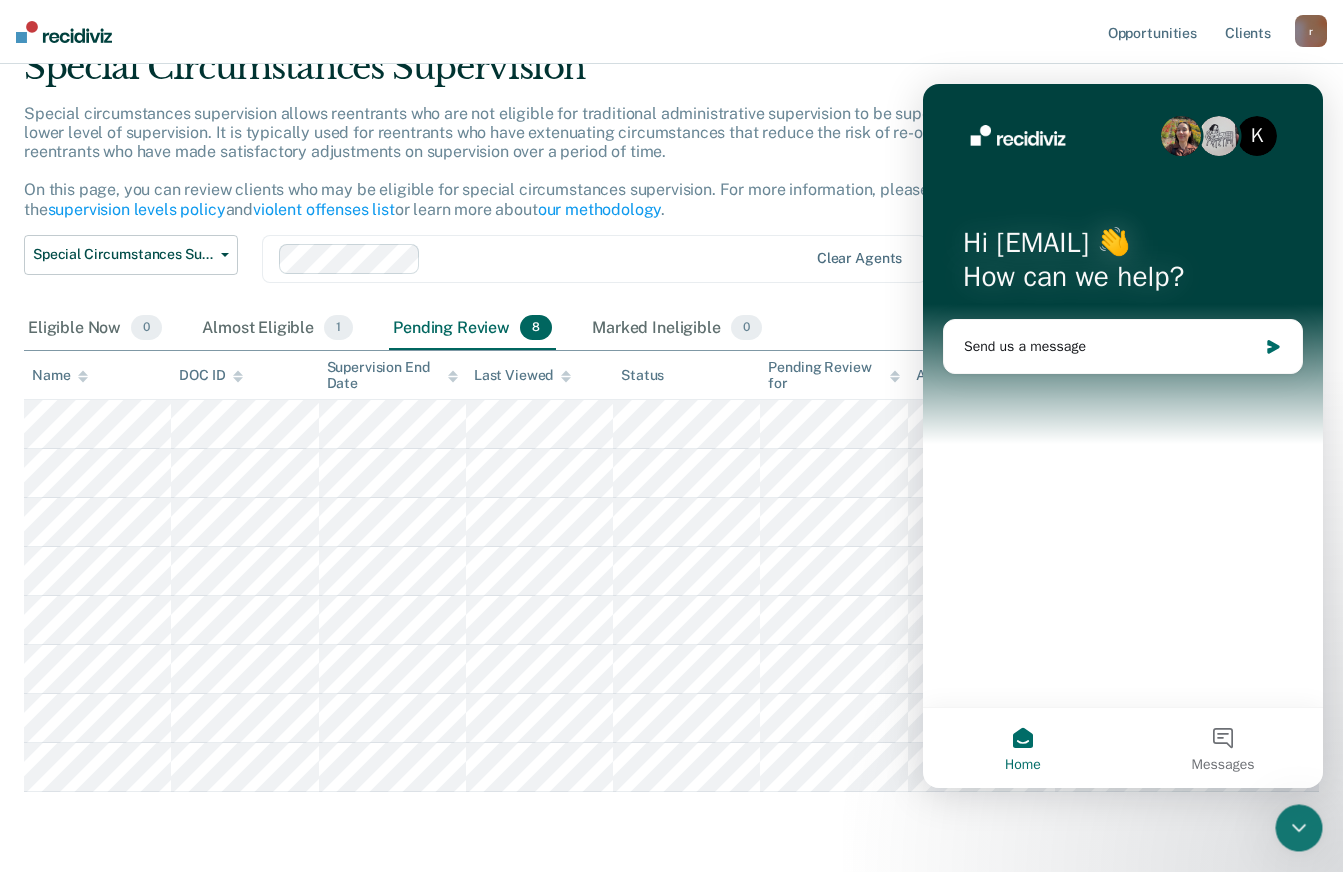 scroll, scrollTop: 0, scrollLeft: 0, axis: both 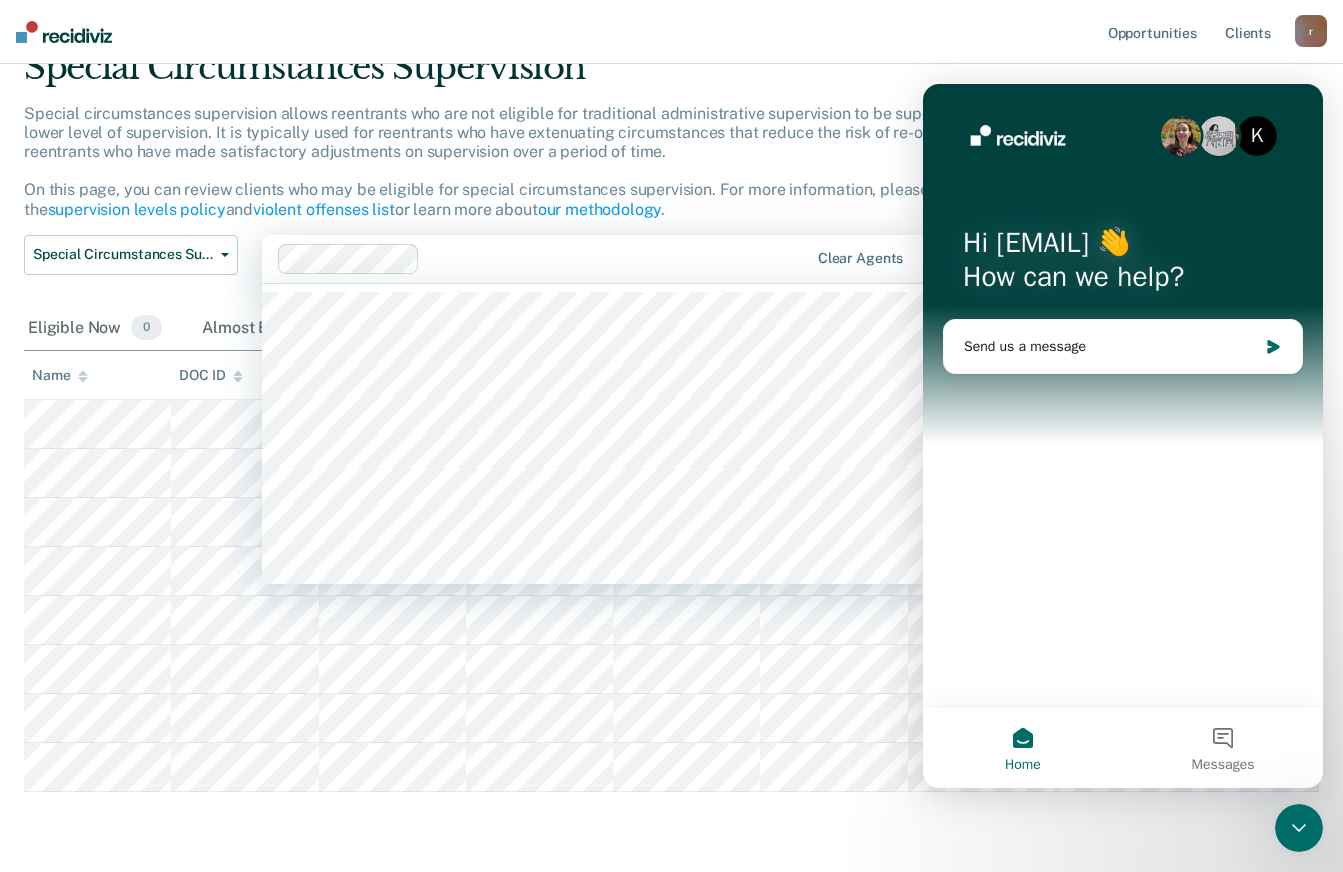 click on "Special circumstances supervision allows reentrants who are not eligible for traditional administrative supervision to be supervised at a lower level of supervision. It is typically used for reentrants who have extenuating circumstances that reduce the risk of re-offending or reentrants who have made satisfactory adjustments on supervision over a period of time. On this page, you can review clients who may be eligible for special circumstances supervision. For more information, please refer to the  supervision levels policy  and  violent offenses list  or learn more about  our methodology ." at bounding box center (527, 169) 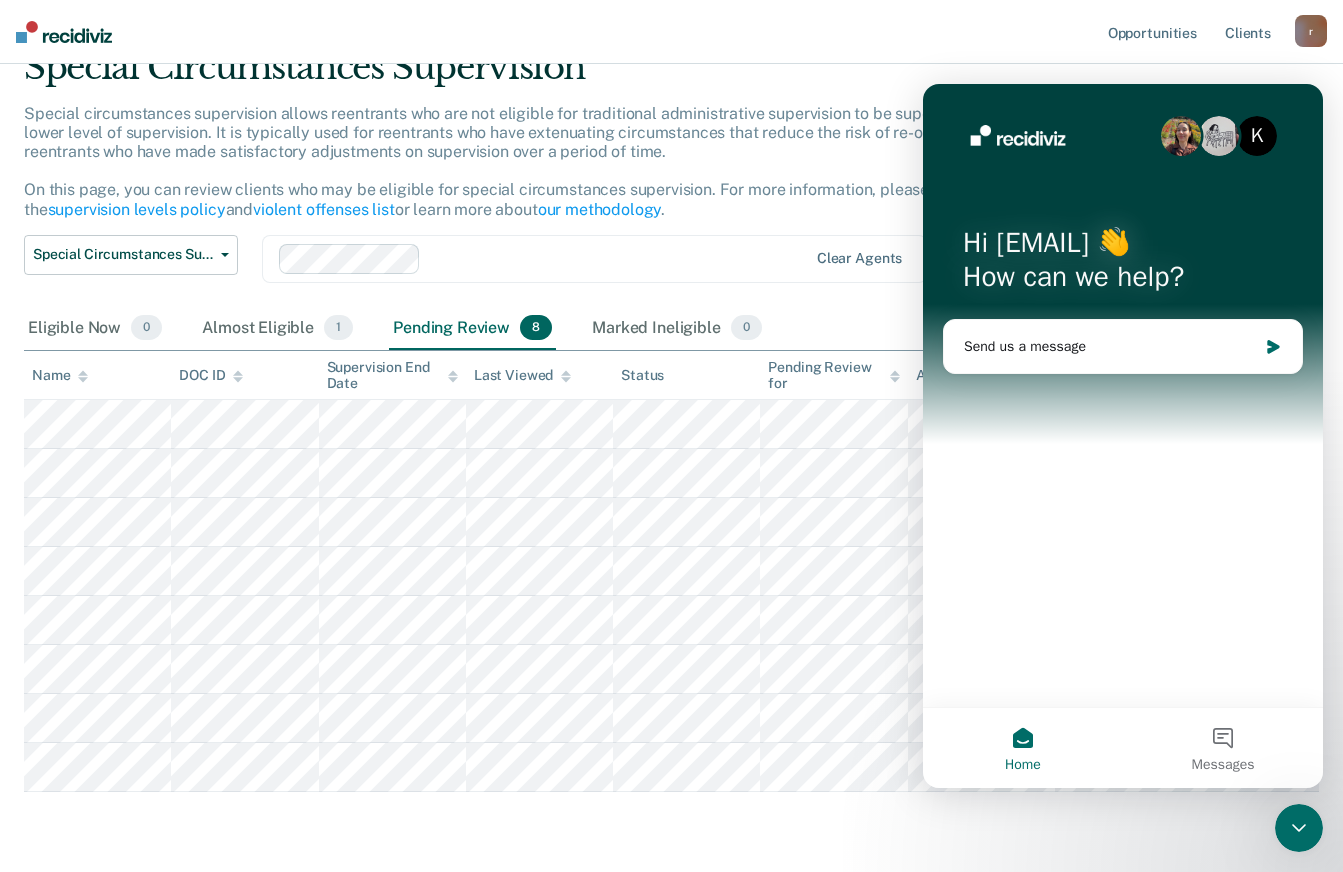 click on "Opportunities Client s [EMAIL] r Profile How it works Log Out" at bounding box center [671, 32] 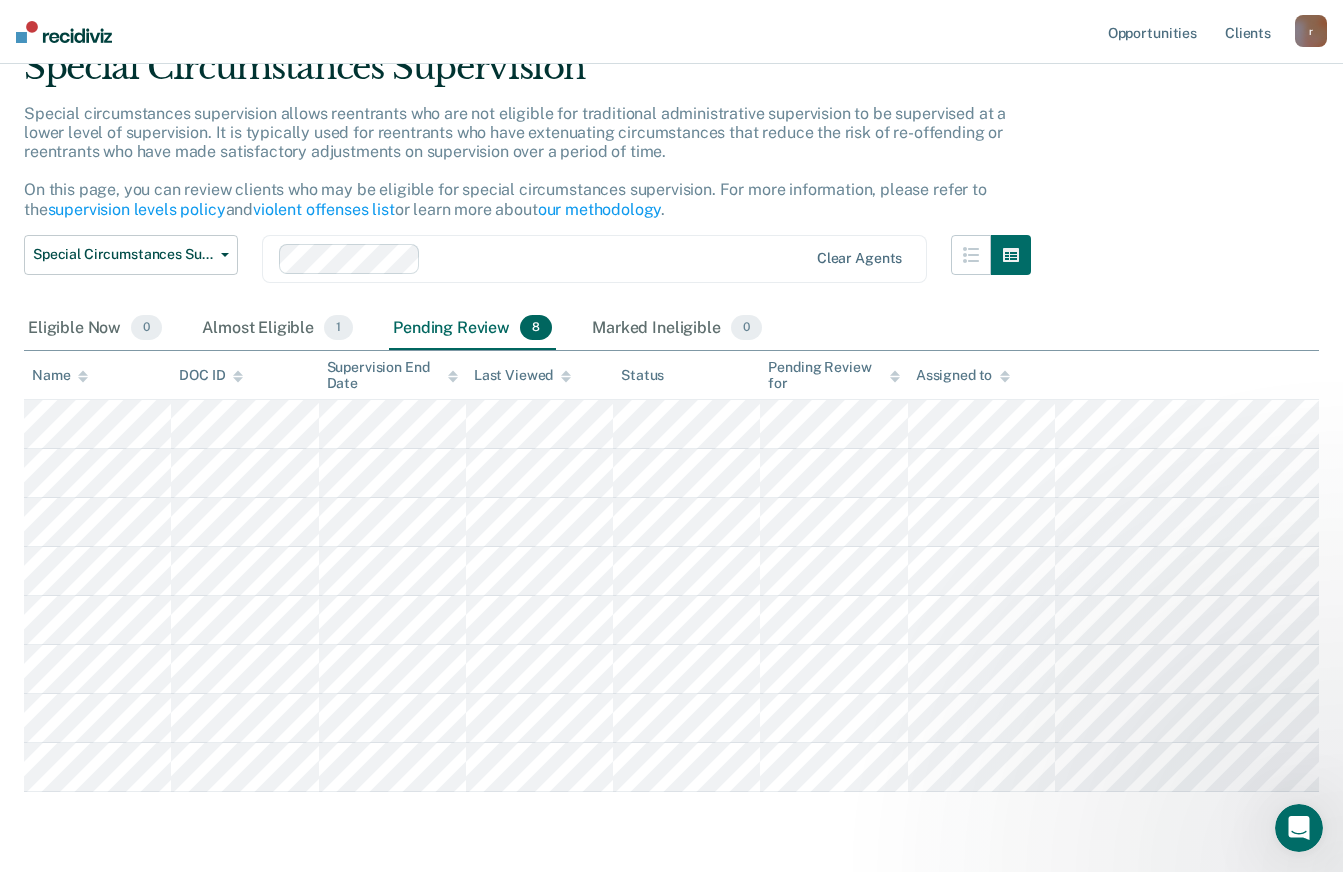 scroll, scrollTop: 0, scrollLeft: 0, axis: both 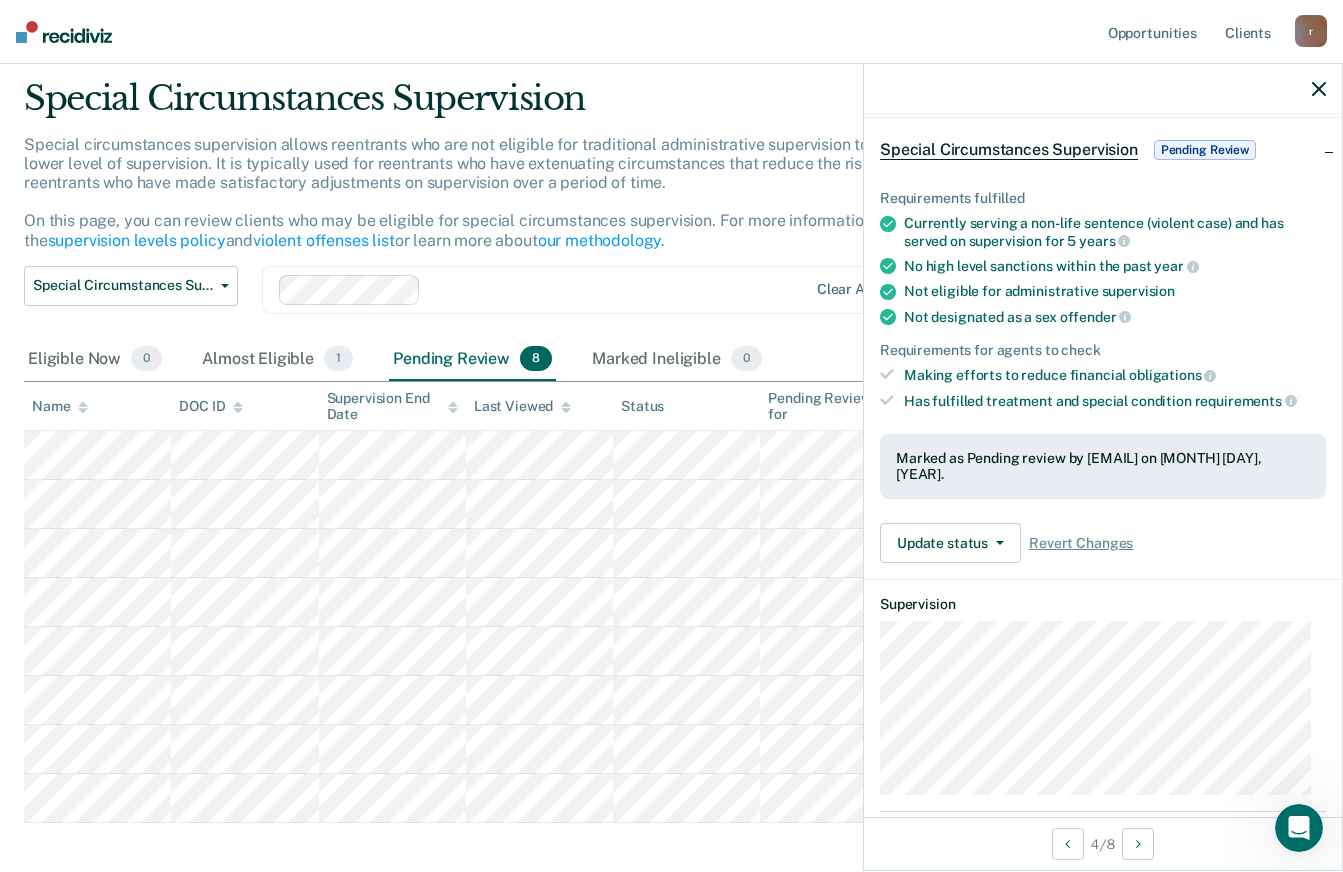 click on "Special Circumstances Supervision" at bounding box center [1009, 150] 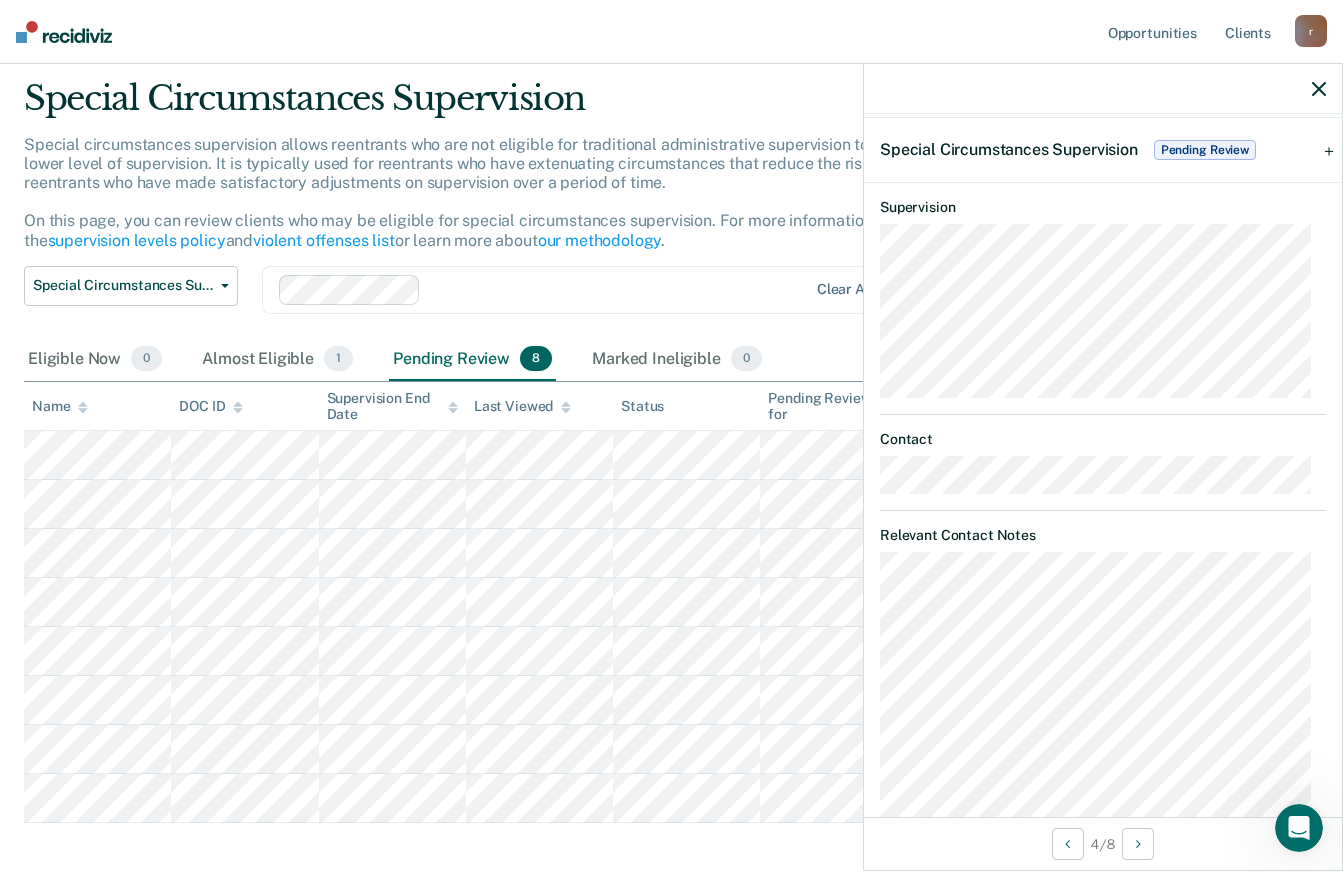 click on "Pending Review" at bounding box center [1205, 150] 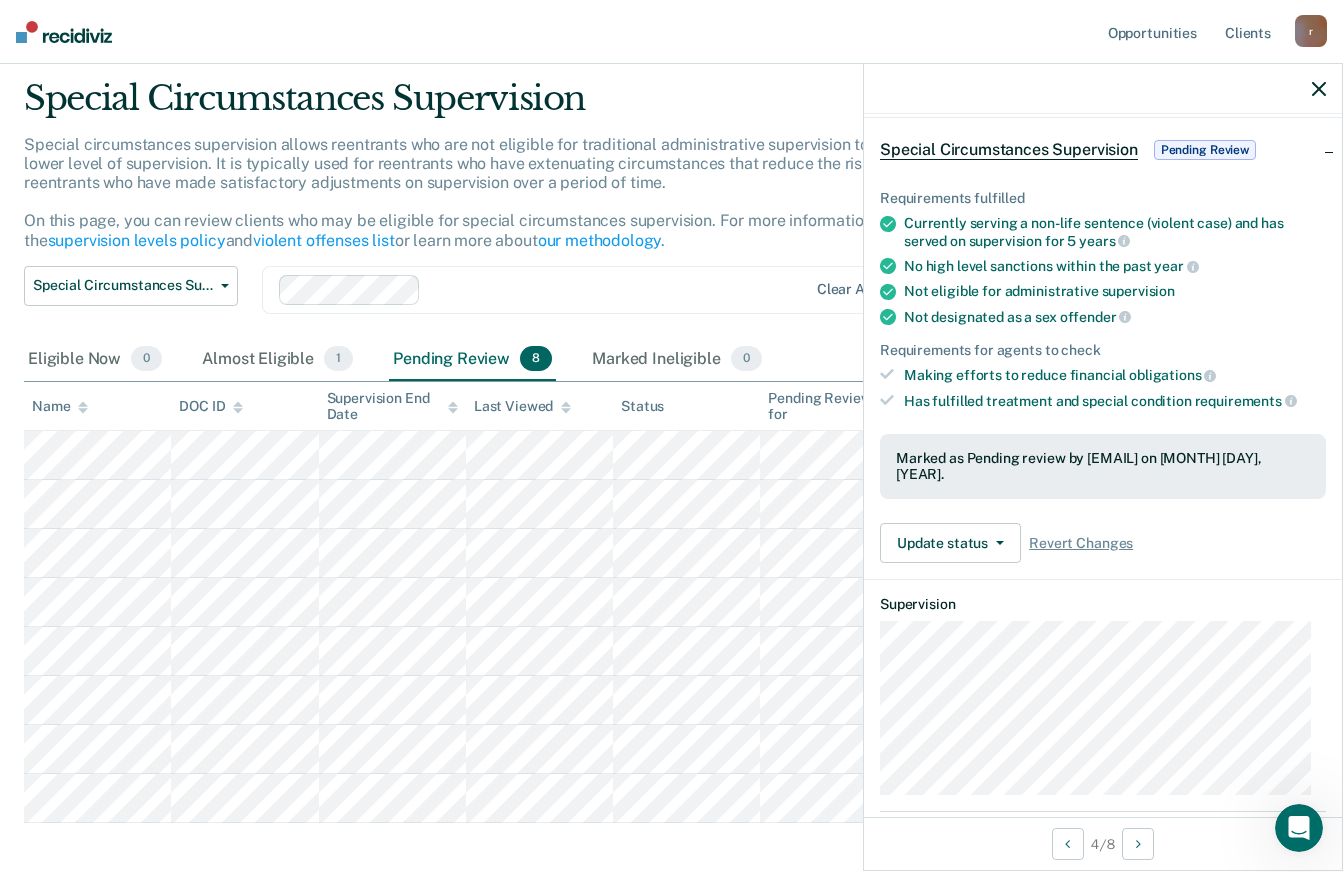 click 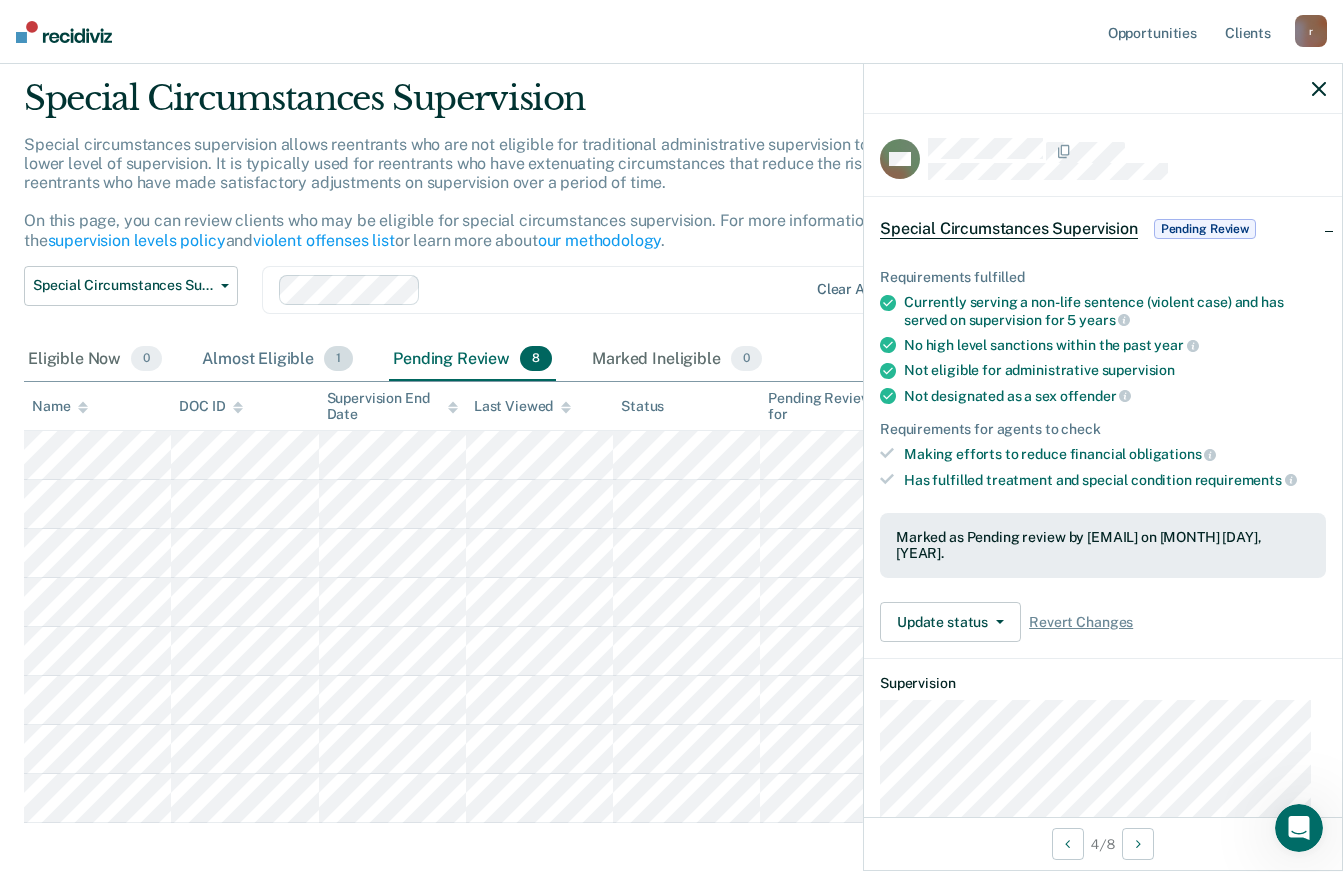 click on "Almost Eligible 1" at bounding box center (277, 360) 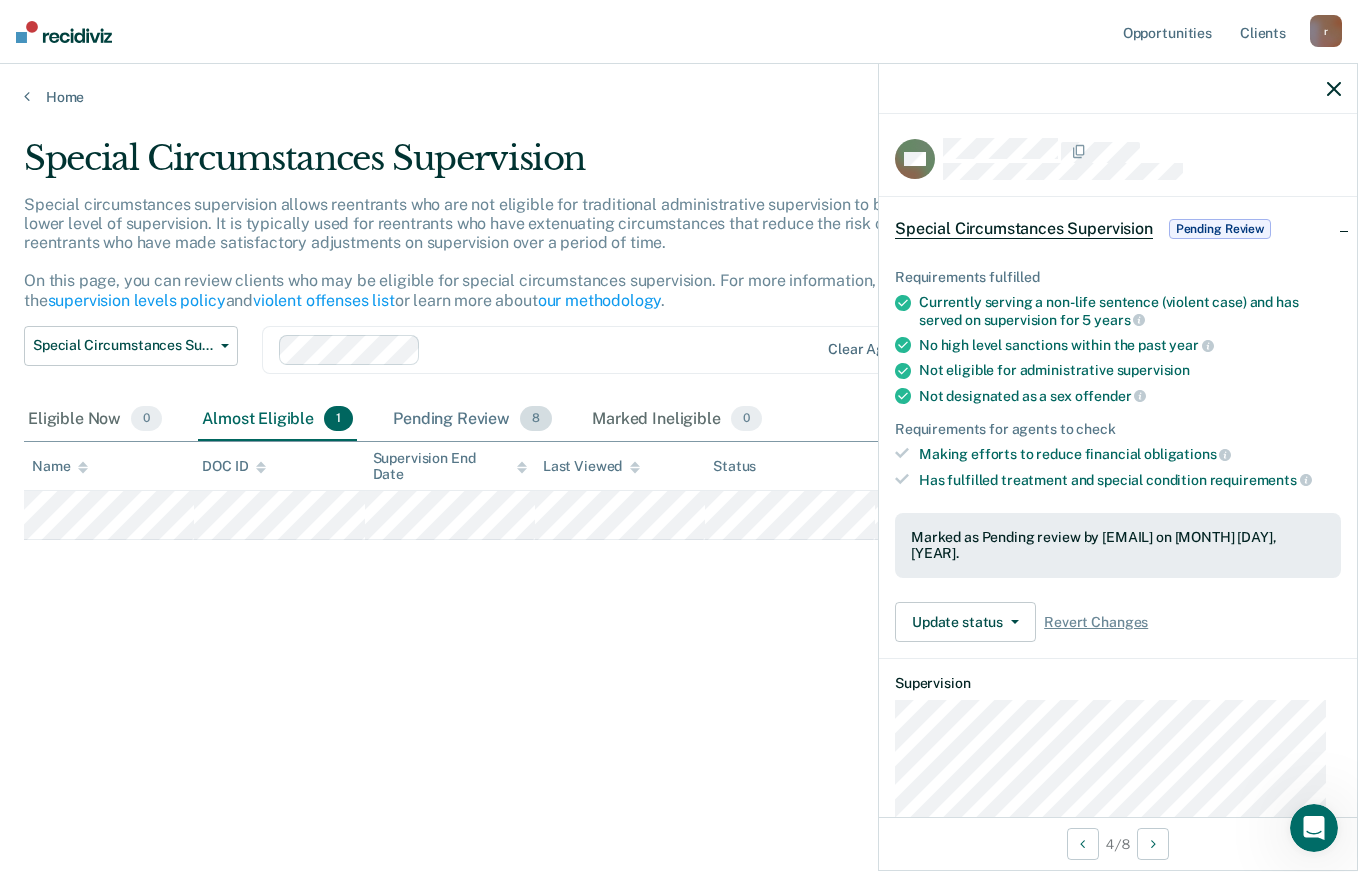 click on "Pending Review 8" at bounding box center (472, 420) 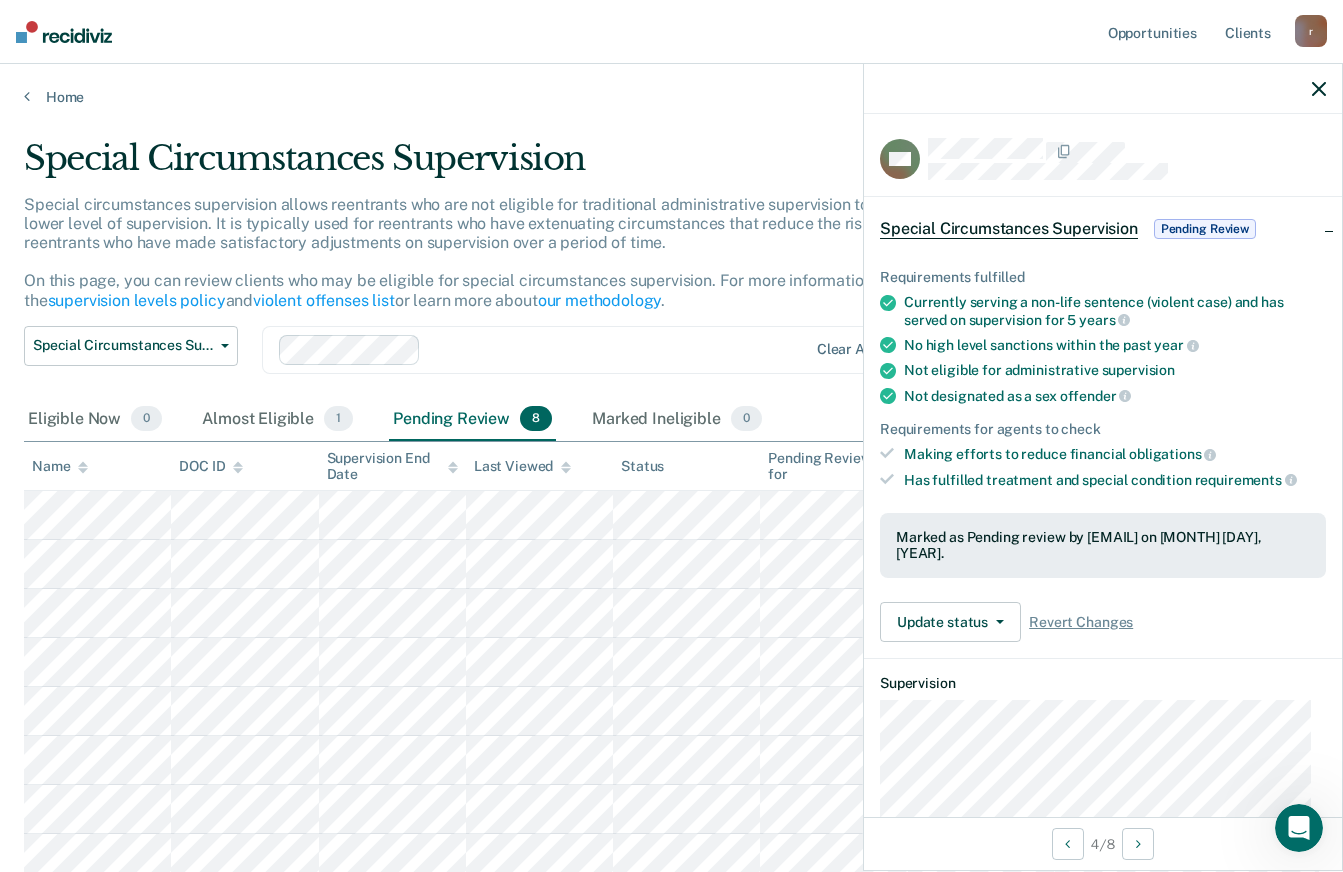 click 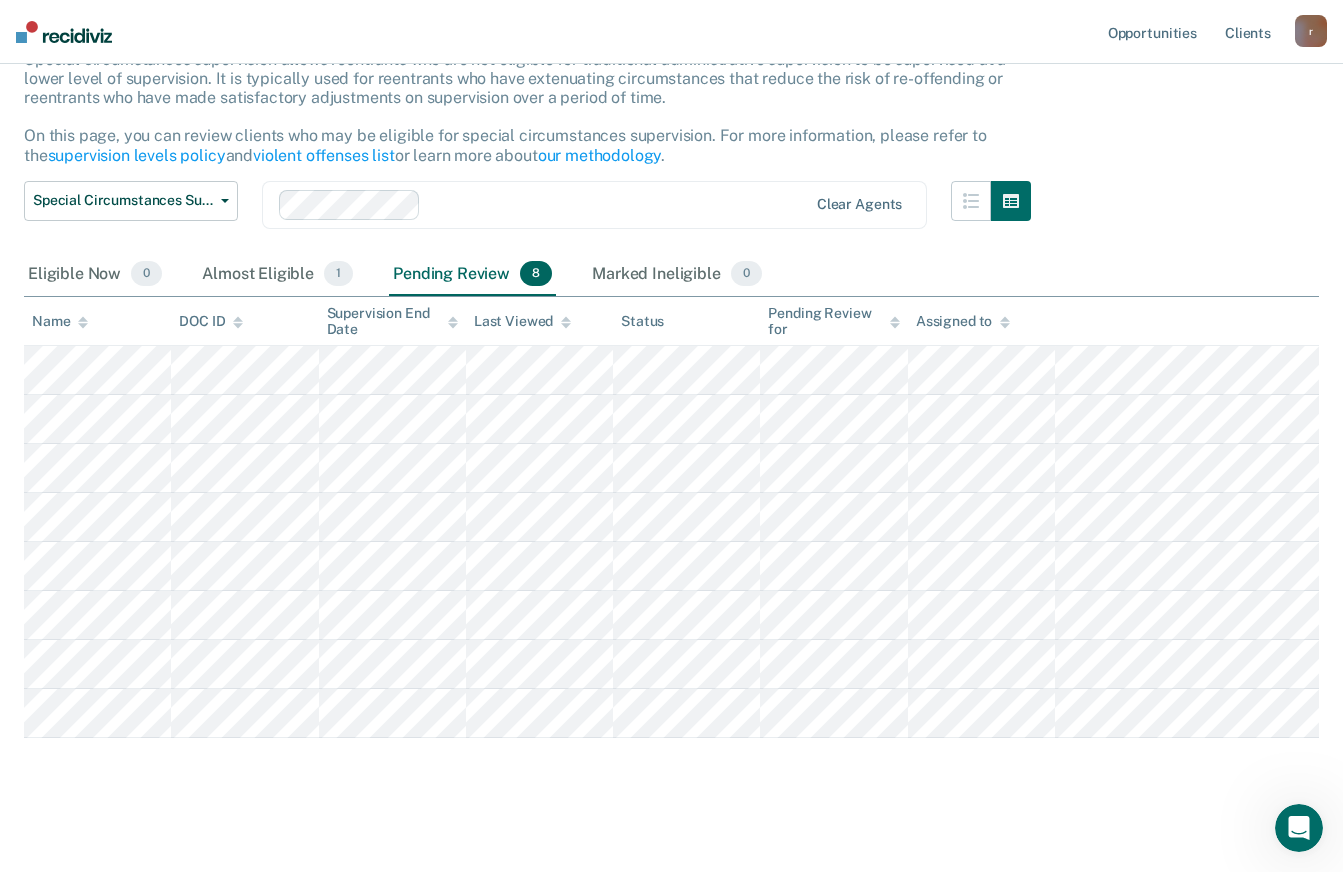scroll, scrollTop: 151, scrollLeft: 0, axis: vertical 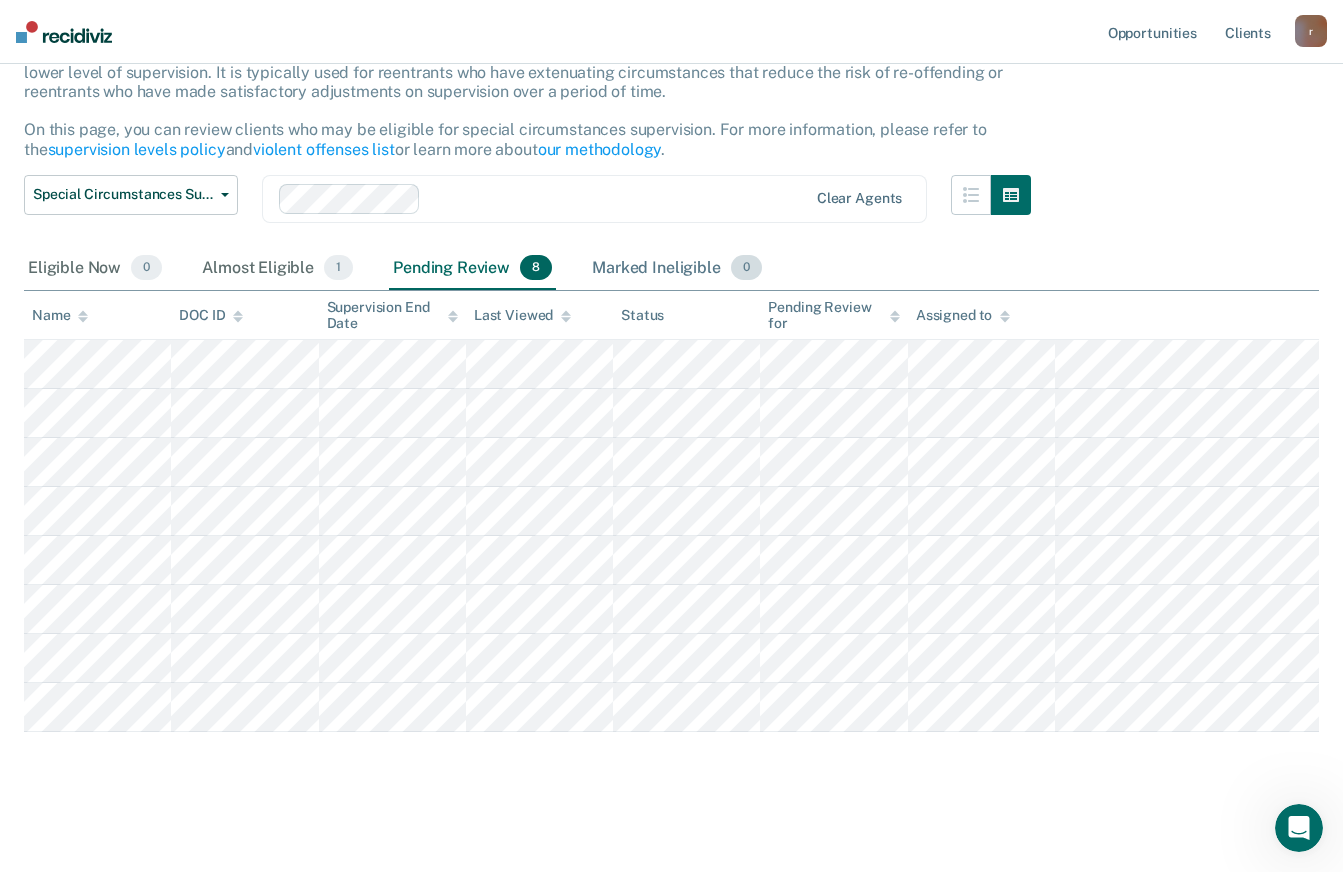 click on "Marked Ineligible 0" at bounding box center (677, 269) 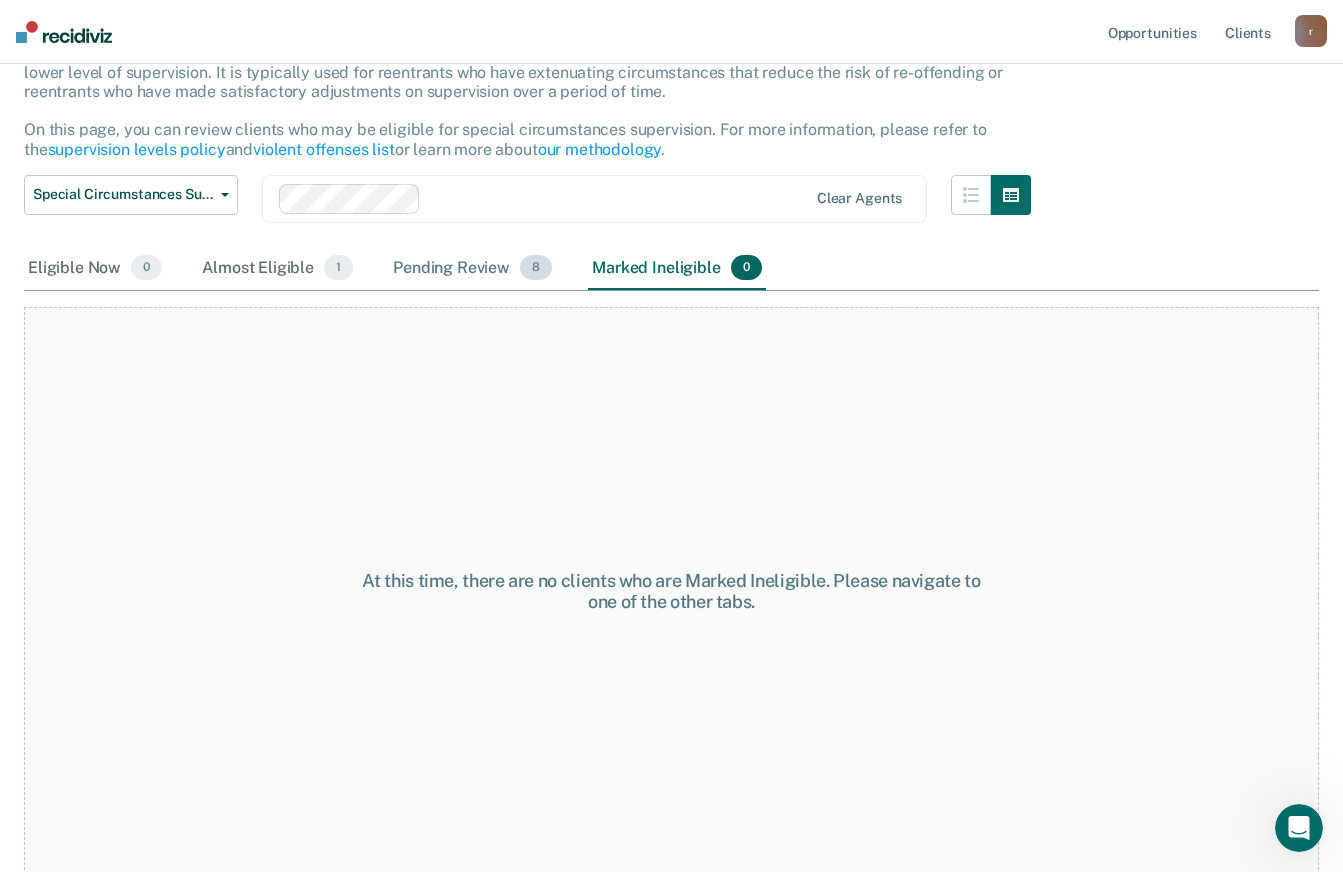click on "Pending Review 8" at bounding box center [472, 269] 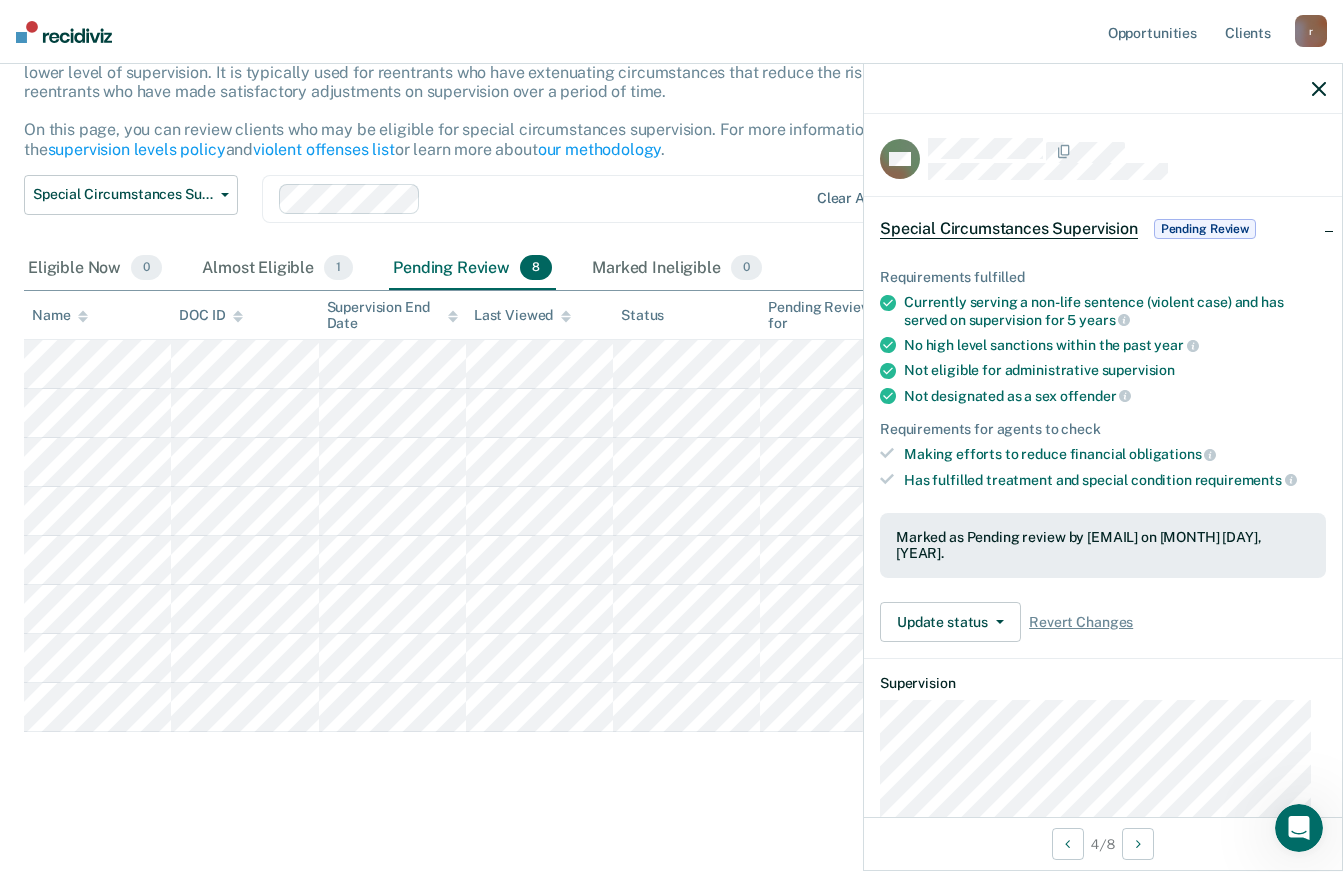 click on "Pending Review" at bounding box center [1205, 229] 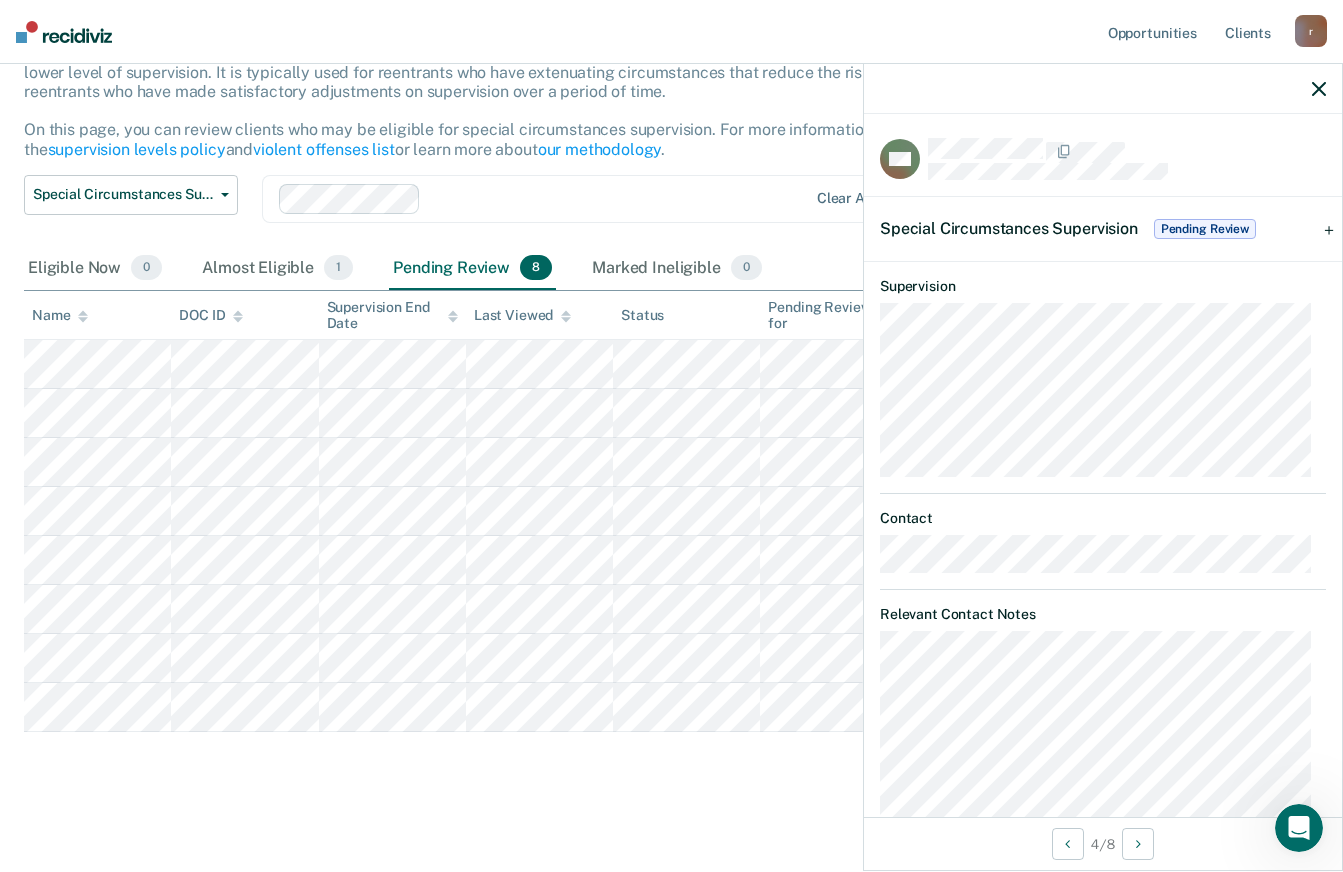 click on "Special Circumstances Supervision   Special circumstances supervision allows reentrants who are not eligible for traditional administrative supervision to be supervised at a lower level of supervision. It is typically used for reentrants who have extenuating circumstances that reduce the risk of re-offending or reentrants who have made satisfactory adjustments on supervision over a period of time. On this page, you can review clients who may be eligible for special circumstances supervision. For more information, please refer to the  supervision levels policy  and  violent offenses list  or learn more about  our methodology .  Special Circumstances Supervision Administrative Supervision Special Circumstances Supervision Clear   agents Eligible Now 0 Almost Eligible 1 Pending Review 7 Marked Ineligible 0
To pick up a draggable item, press the space bar.
While dragging, use the arrow keys to move the item.
Press space again to drop the item in its new position, or press escape to cancel.
Name" at bounding box center [671, 412] 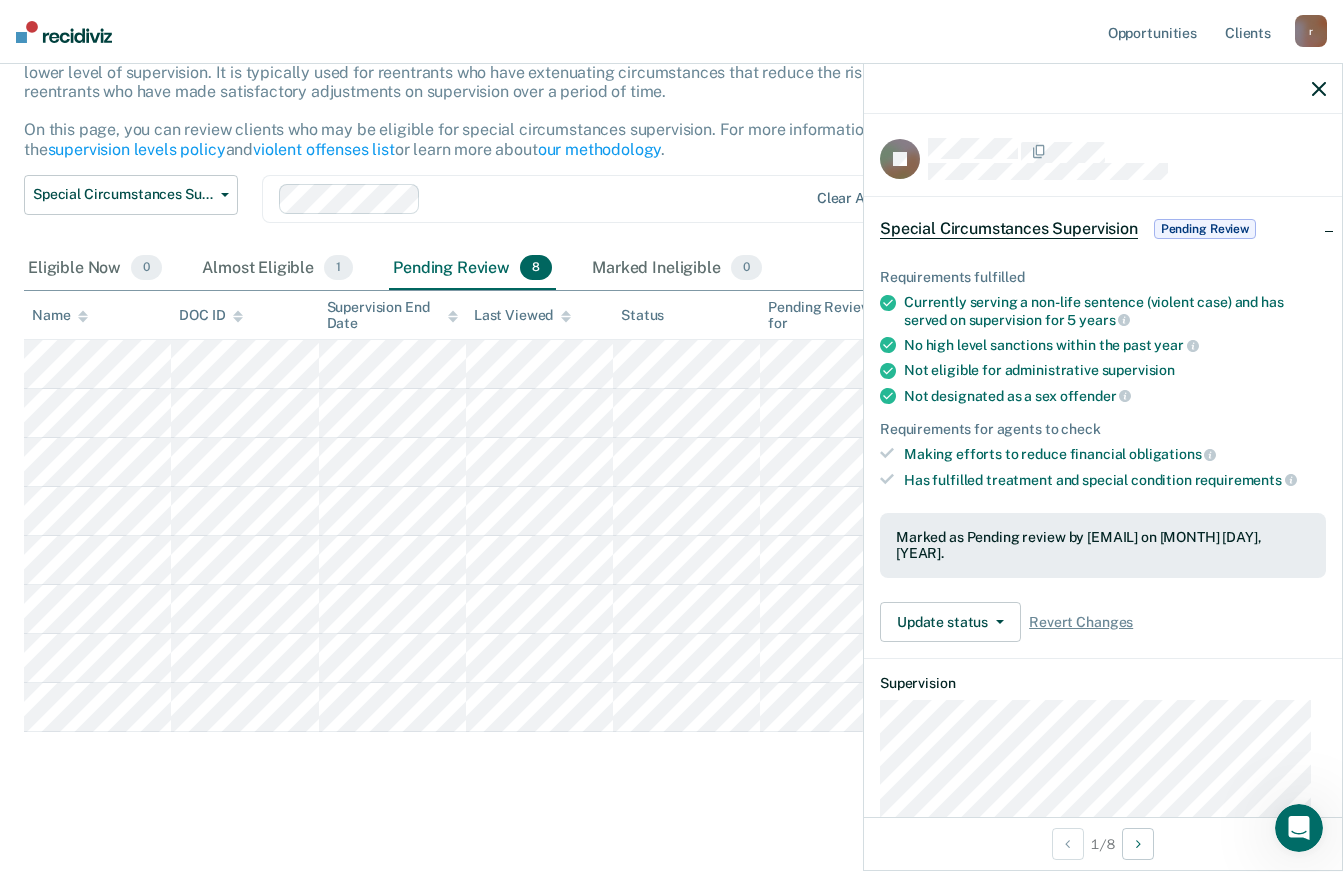 click on "Pending Review" at bounding box center [1205, 229] 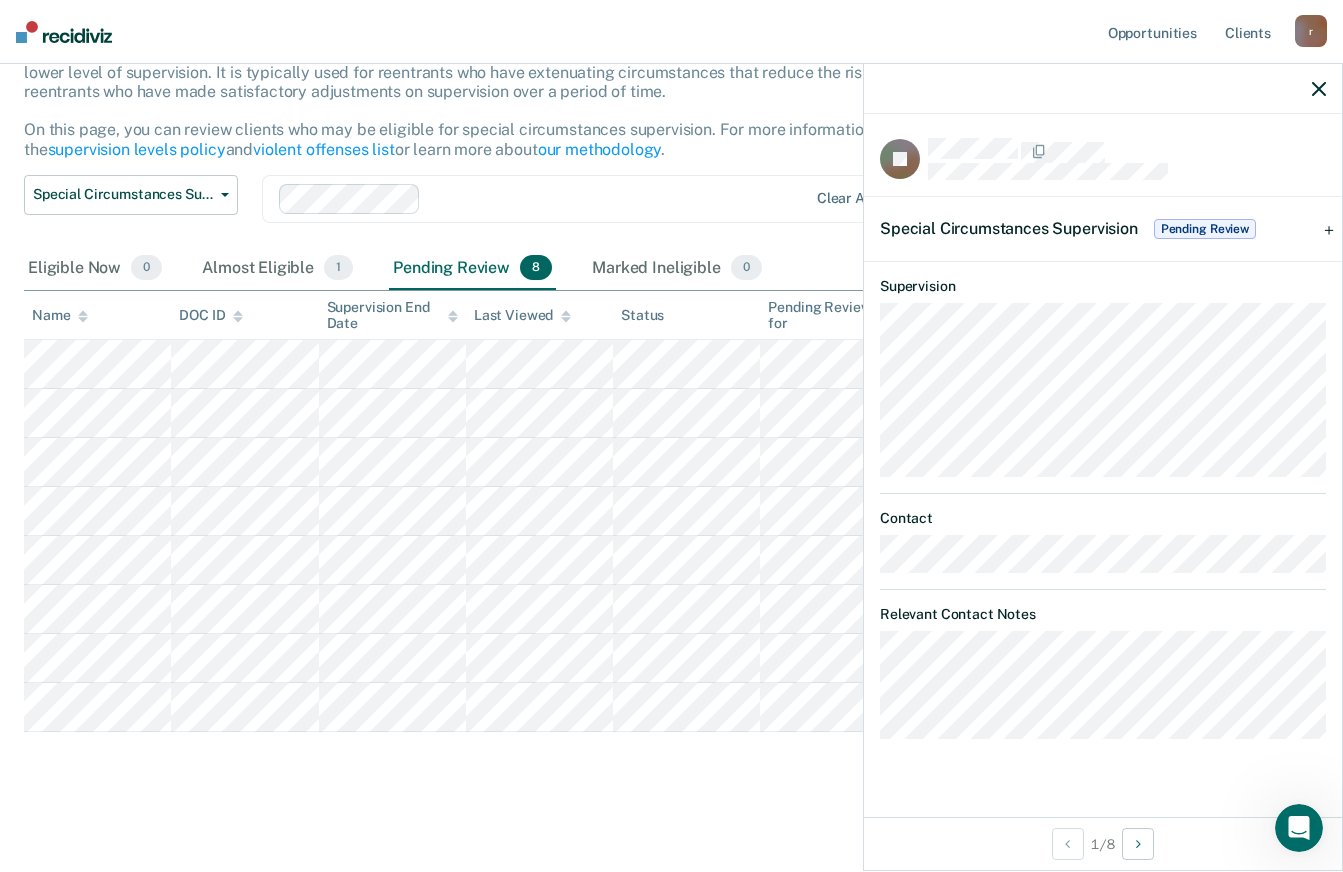 click on "Special Circumstances Supervision" at bounding box center (1009, 228) 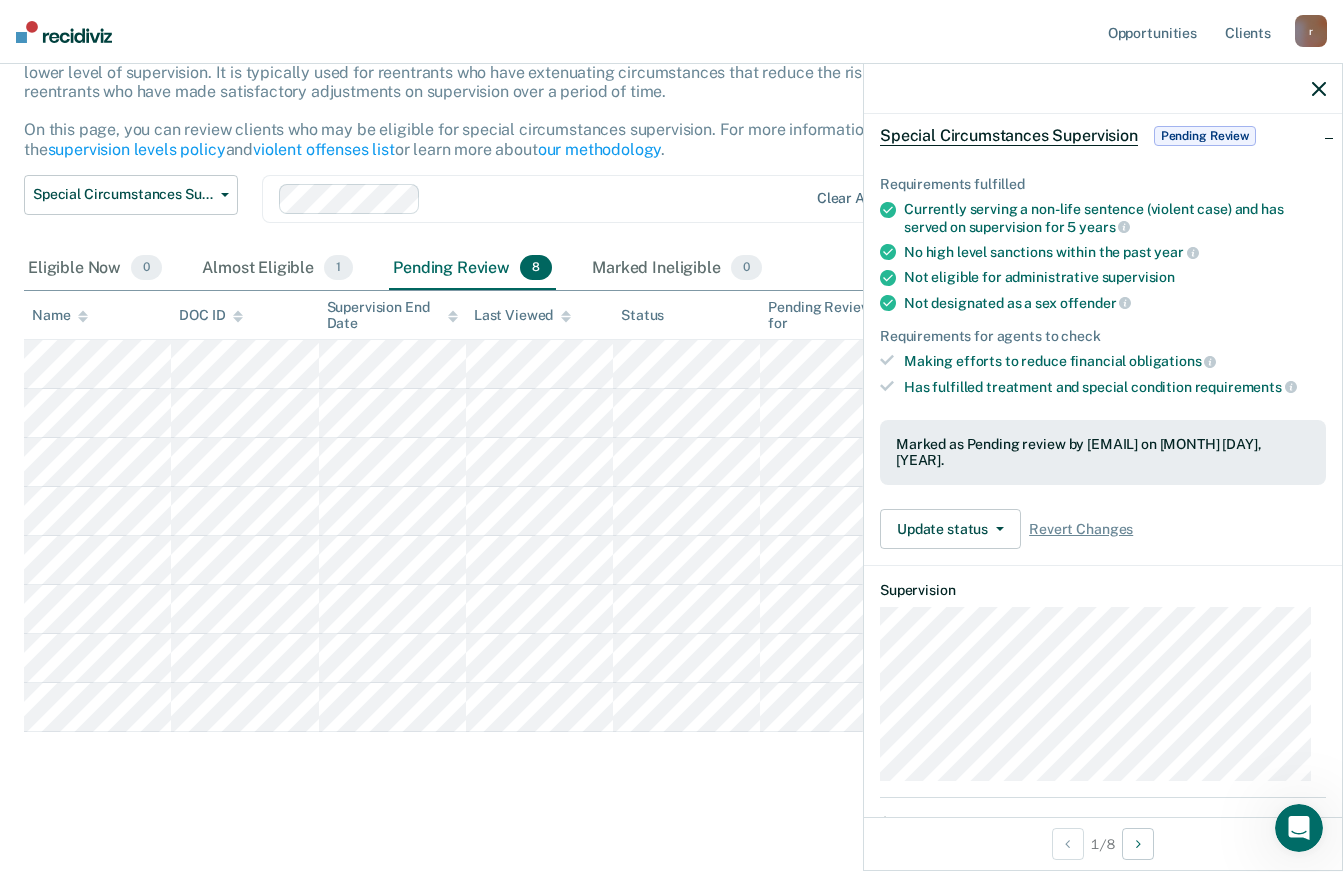 scroll, scrollTop: 101, scrollLeft: 0, axis: vertical 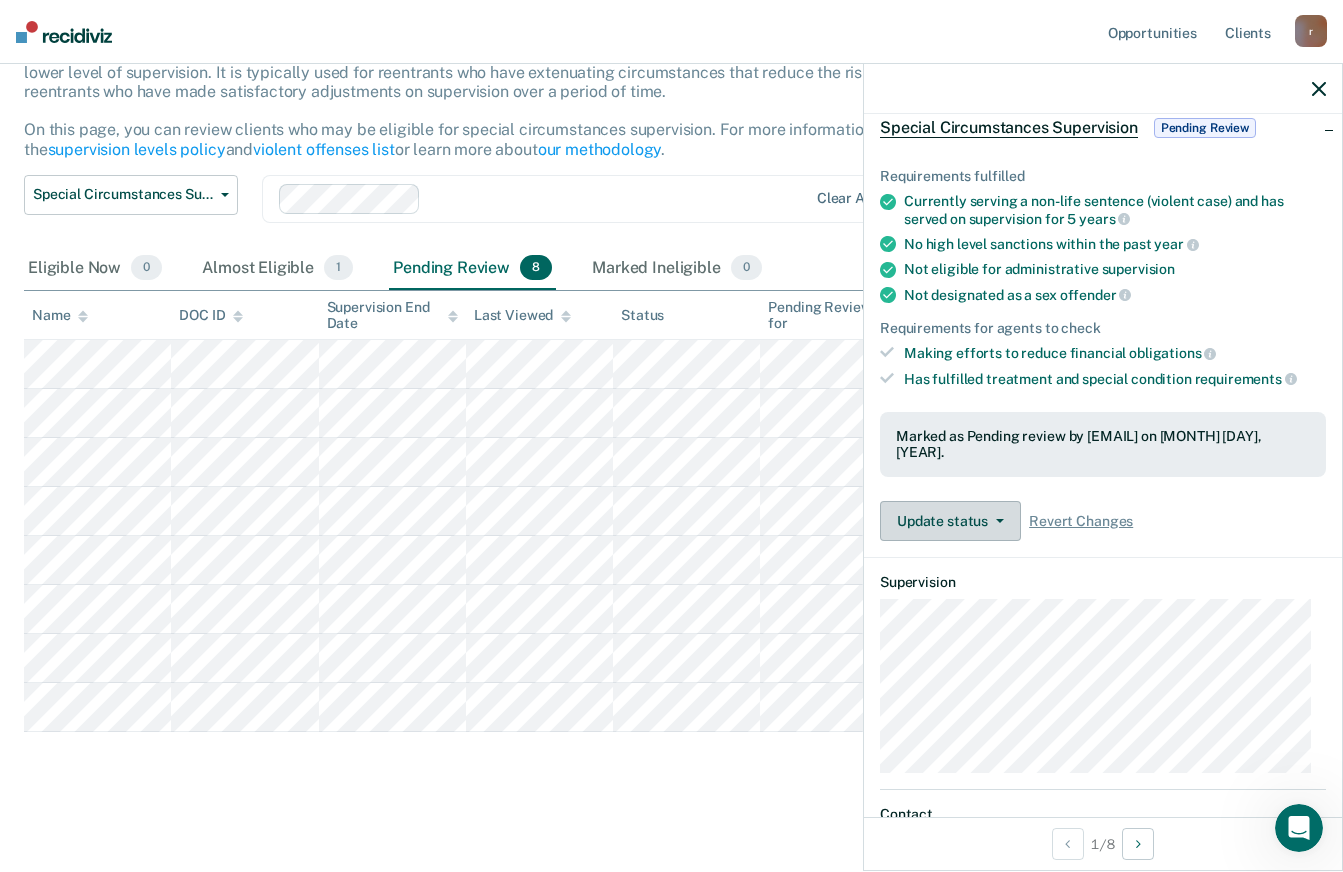 click at bounding box center (996, 521) 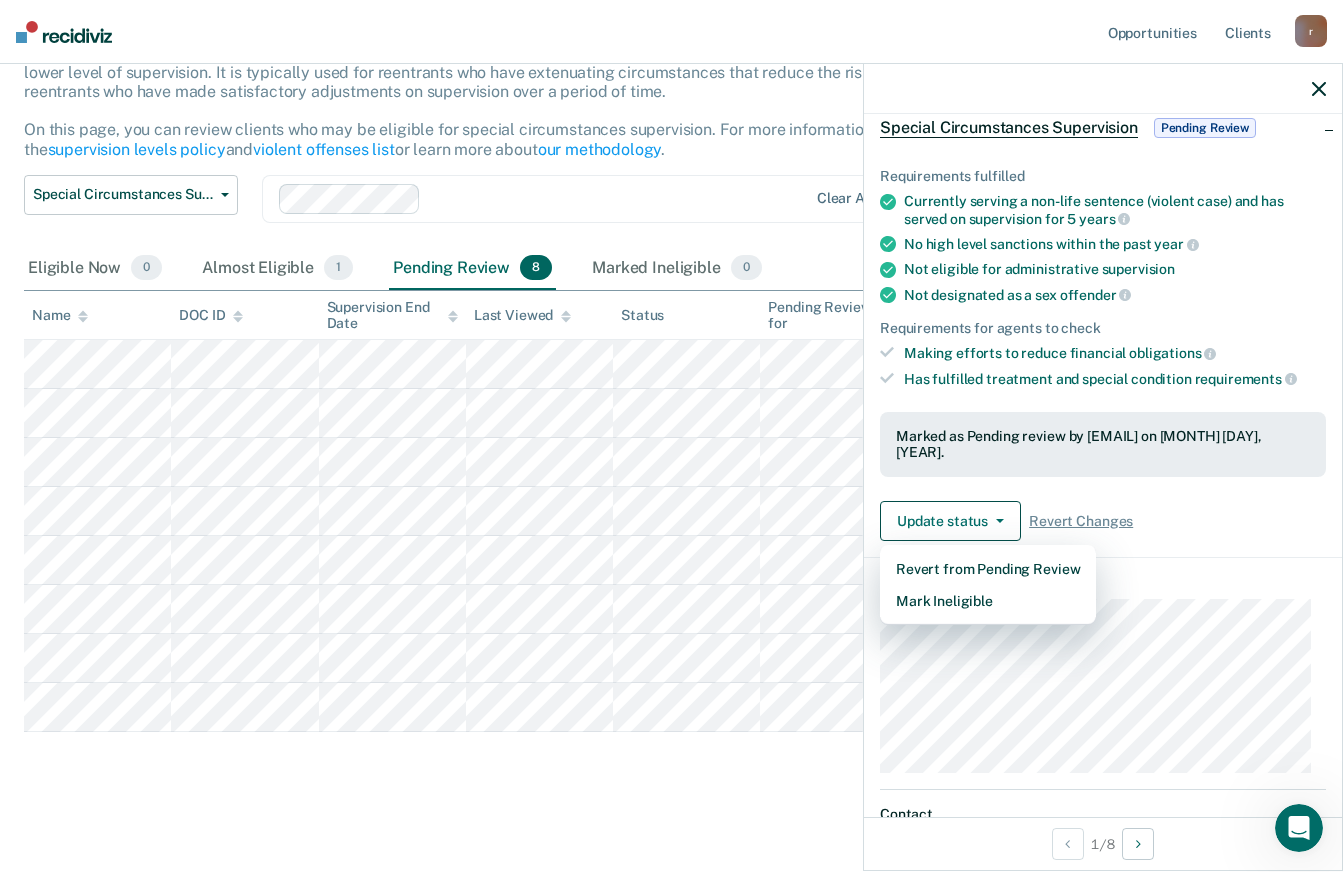 click on "Marked as Pending review by [EMAIL] on [MONTH] [DAY], [YEAR]." at bounding box center [1103, 445] 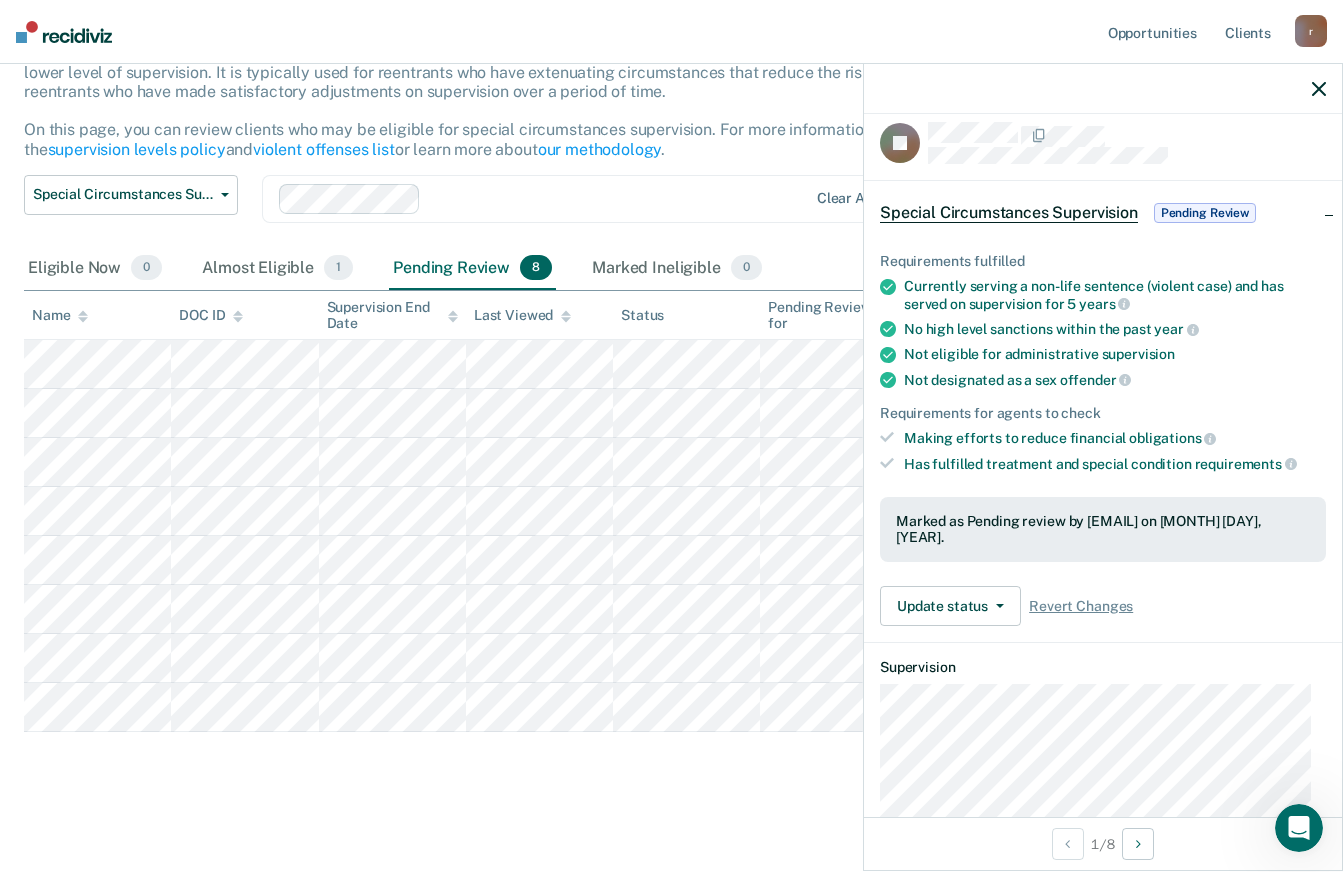 scroll, scrollTop: 0, scrollLeft: 0, axis: both 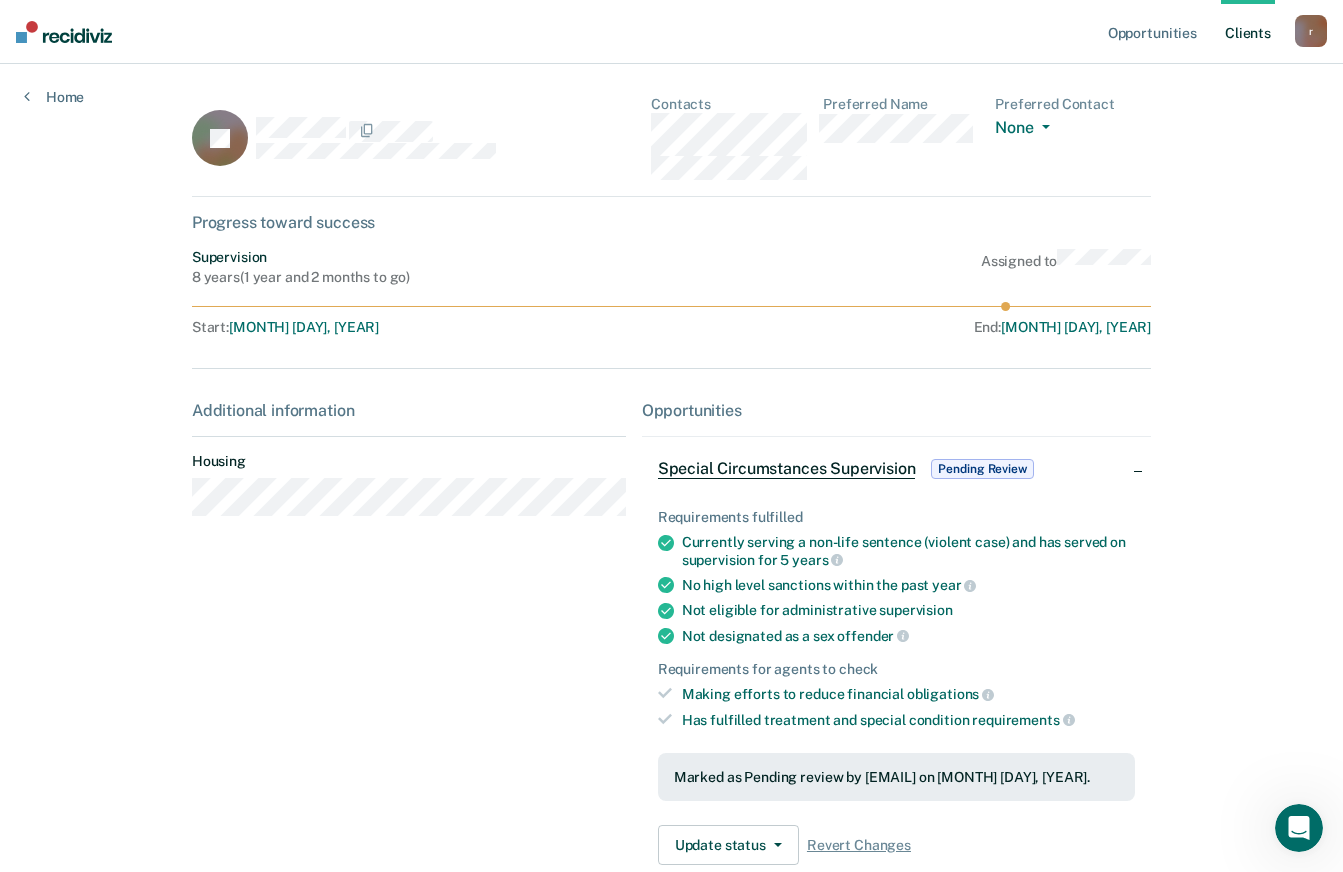 click on "r" at bounding box center (1311, 31) 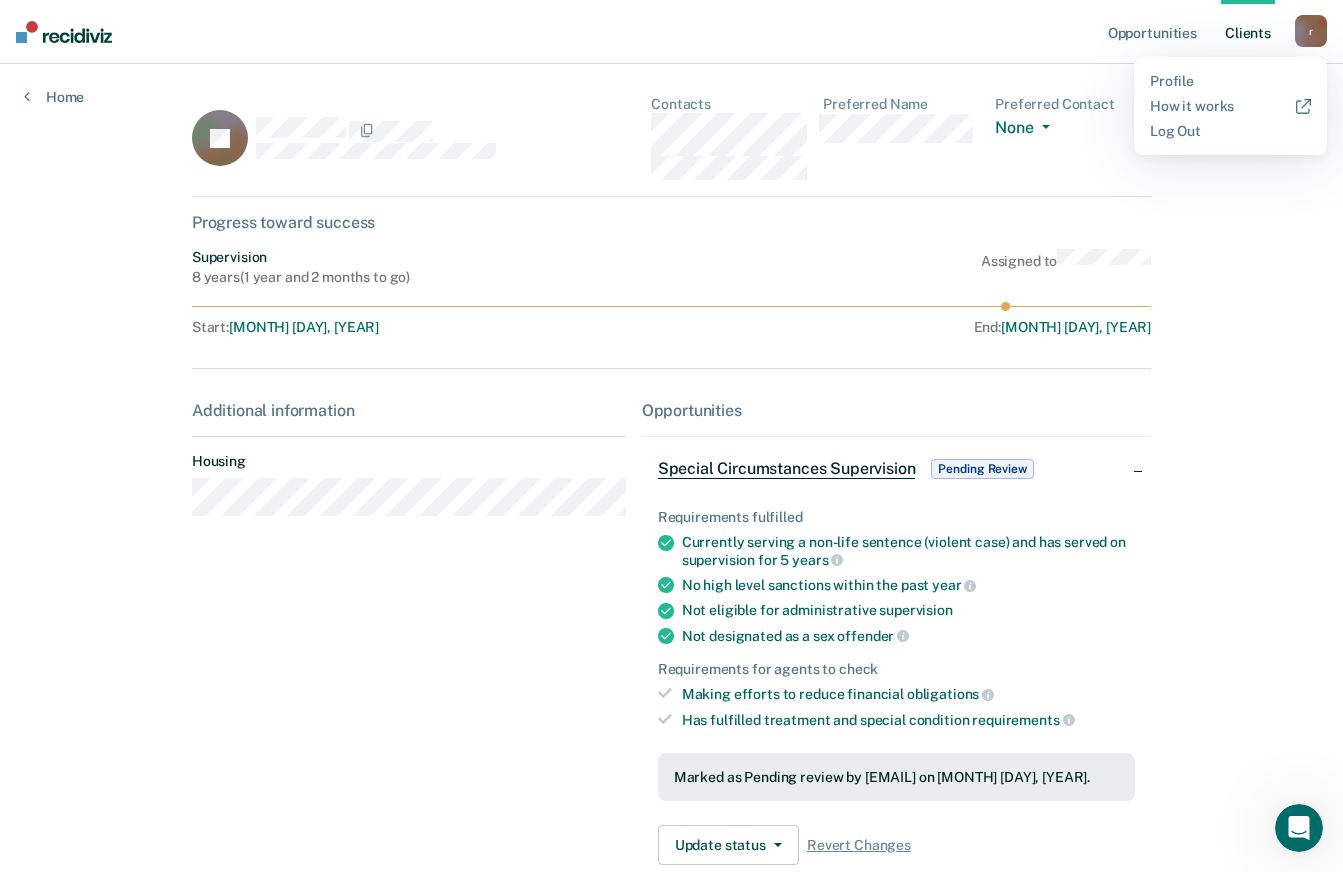 click at bounding box center [1299, 828] 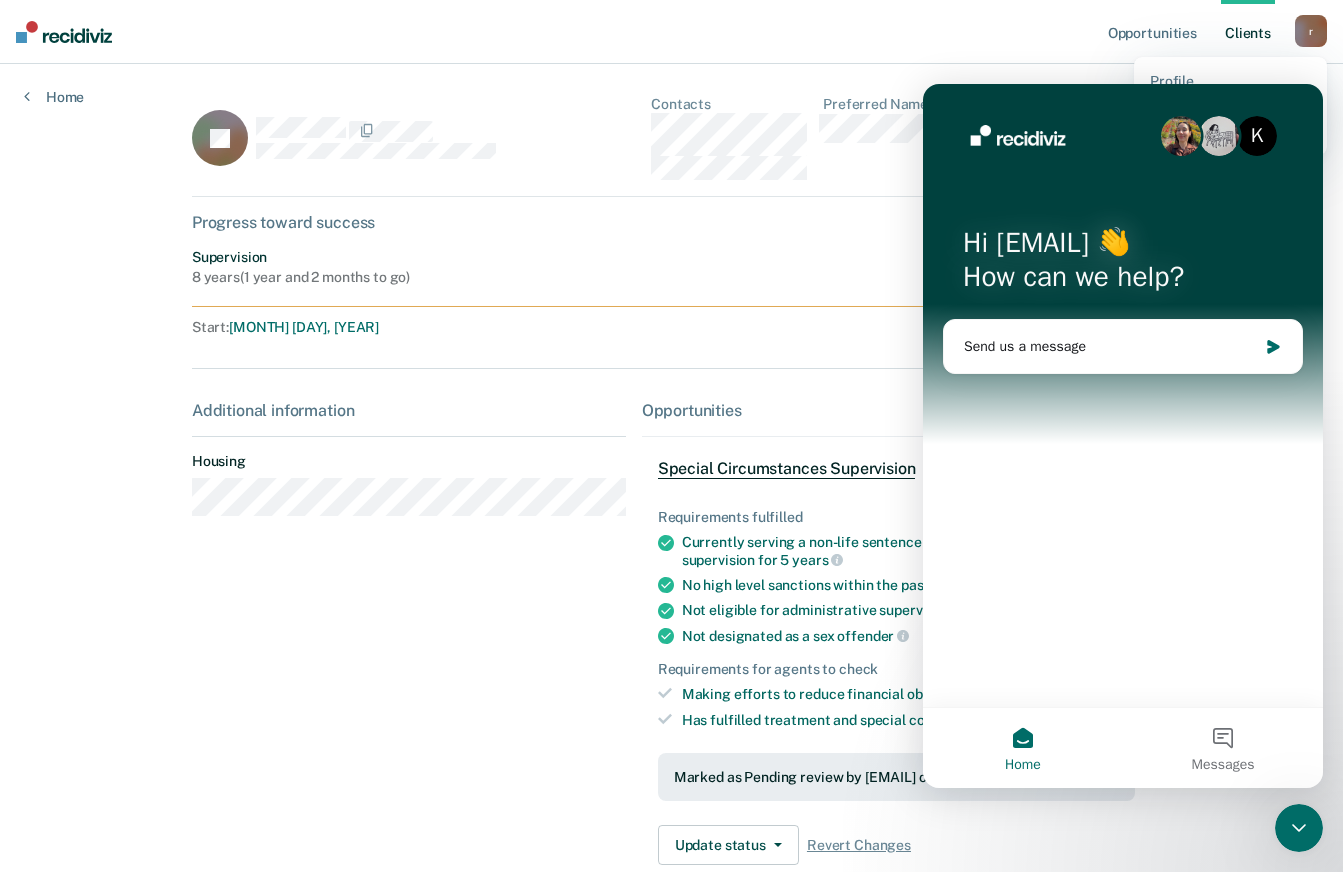 click on "Additional information Housing" at bounding box center (409, 641) 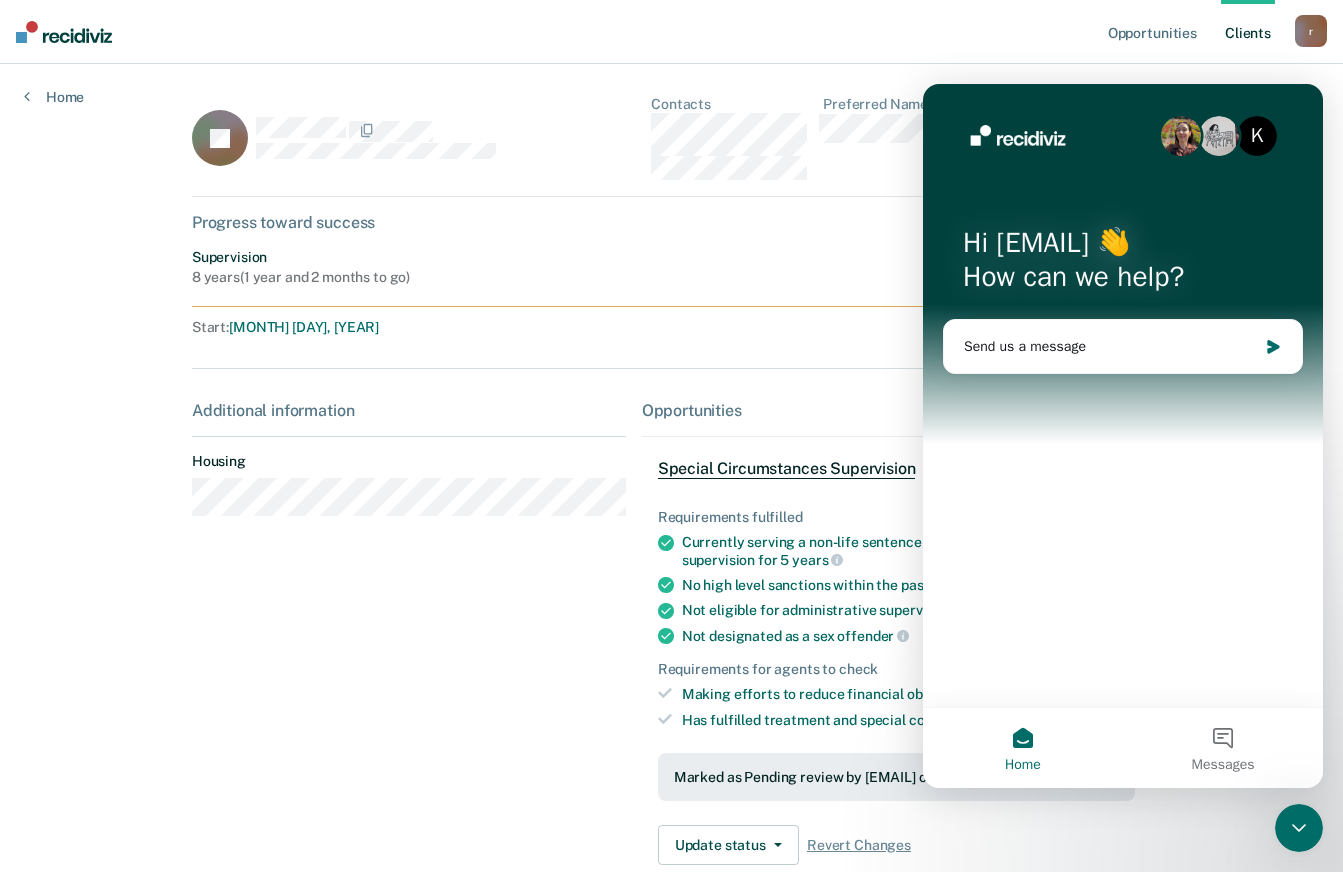 click on "K" at bounding box center [1257, 136] 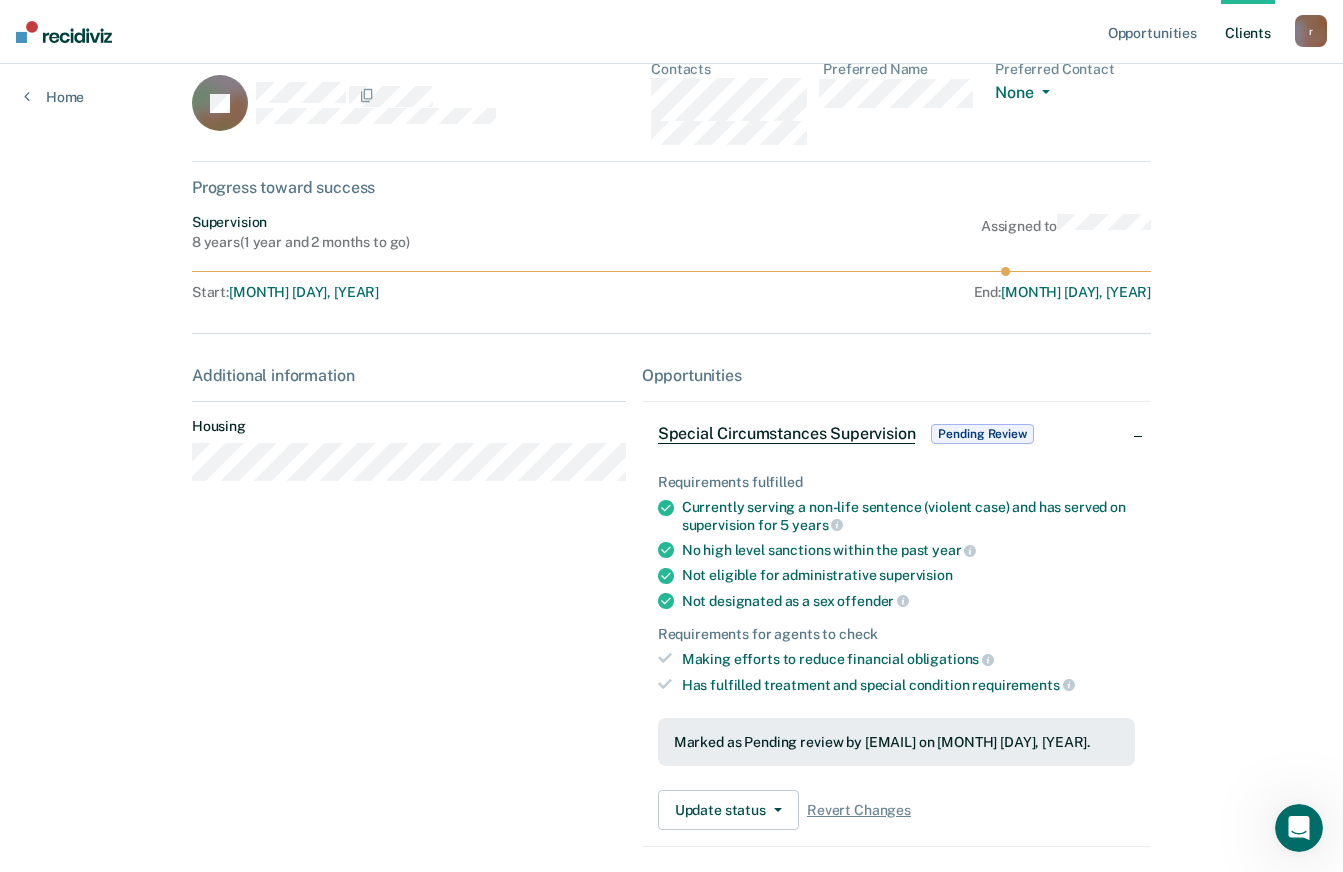 scroll, scrollTop: 27, scrollLeft: 0, axis: vertical 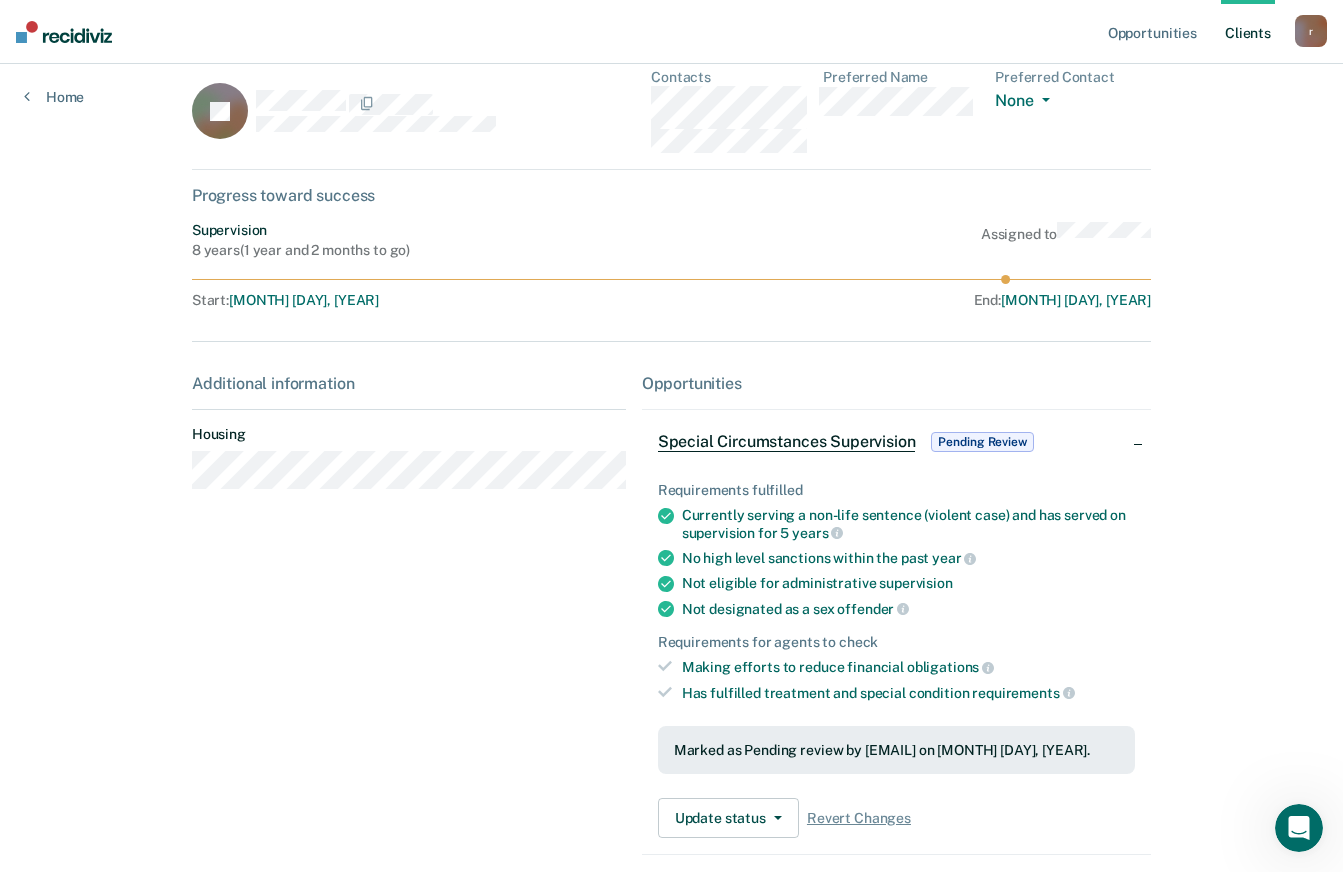 click on "Opportunities" at bounding box center [896, 383] 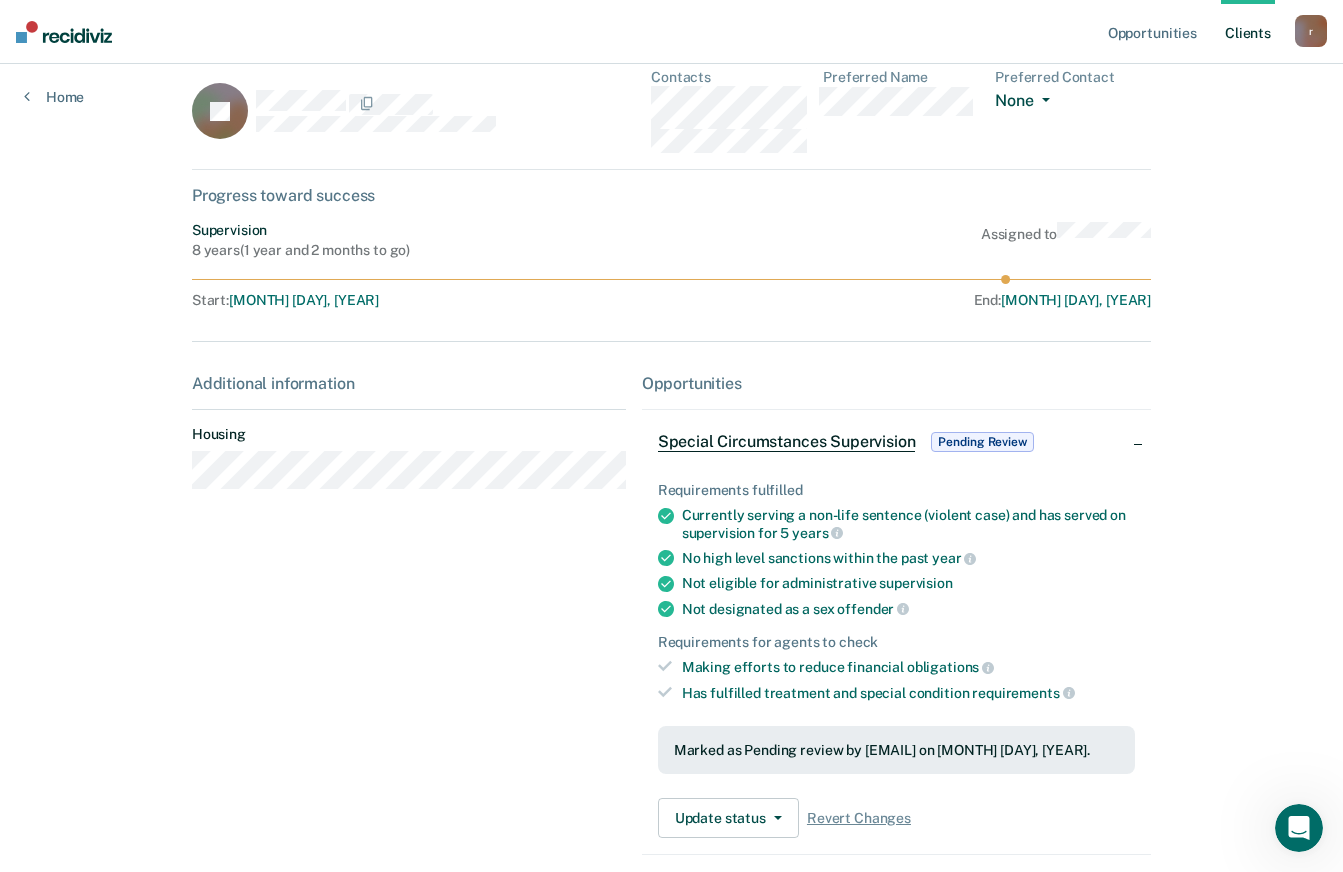 click on "None" at bounding box center (1026, 102) 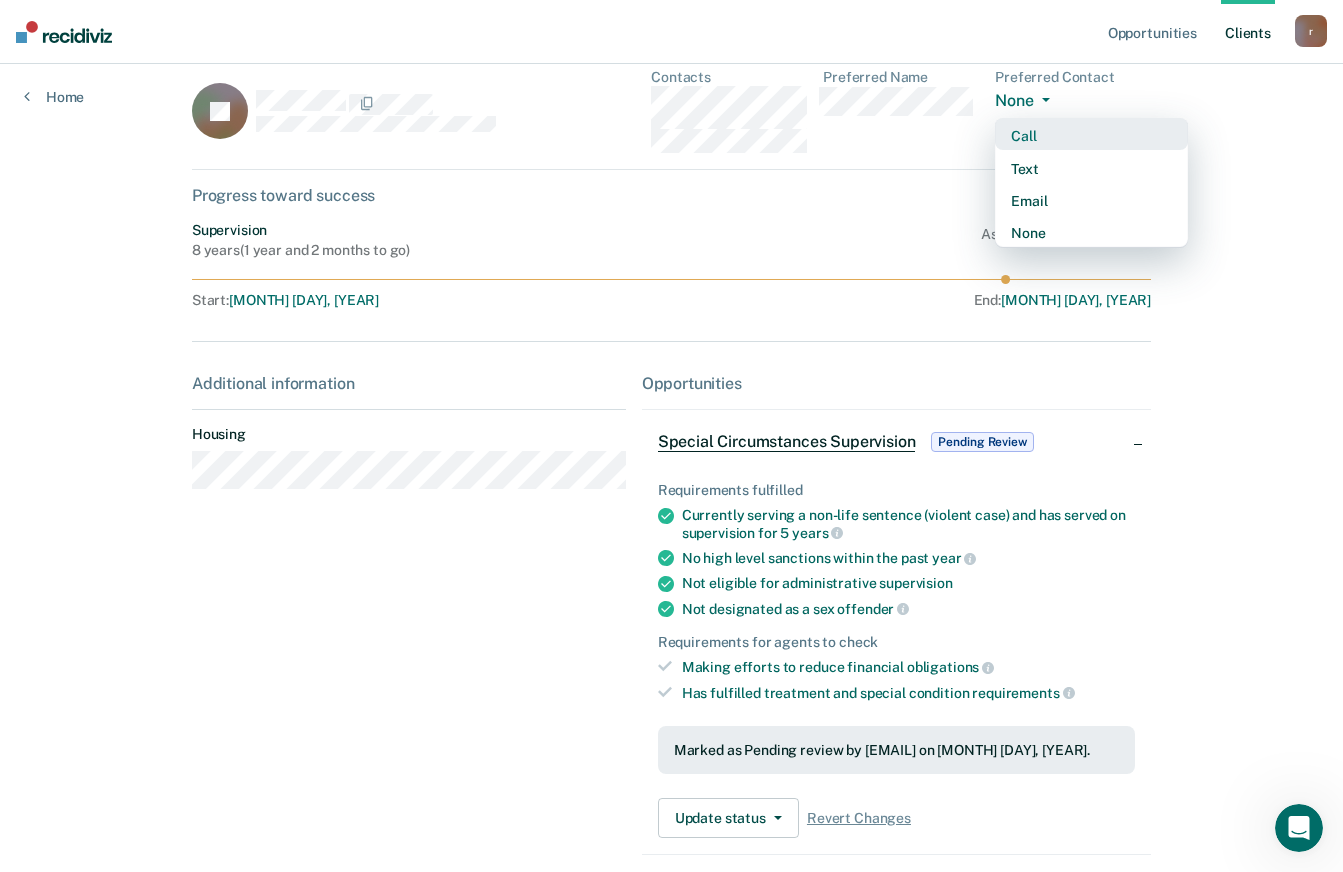 click 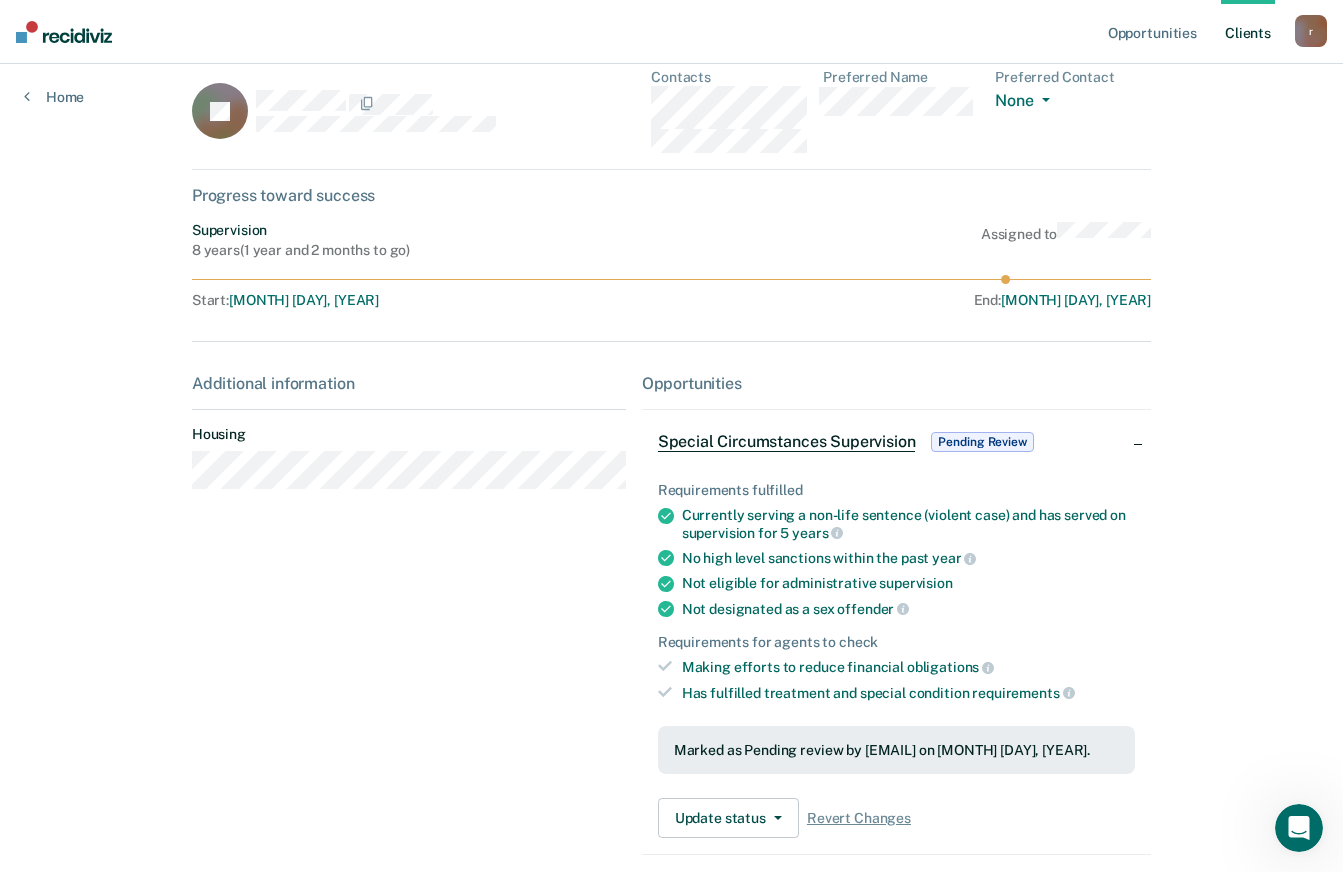 click 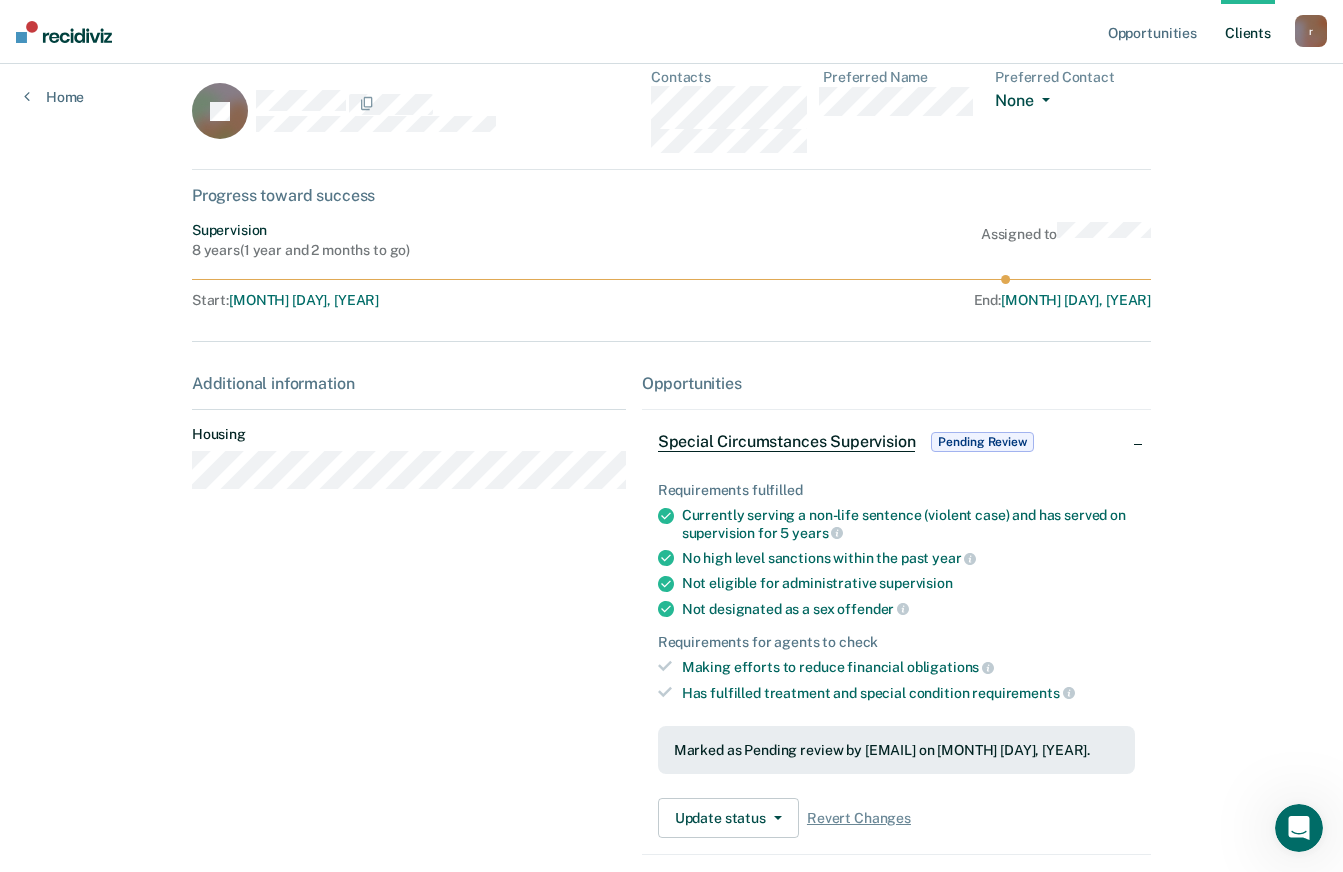 click on "None" at bounding box center [1026, 102] 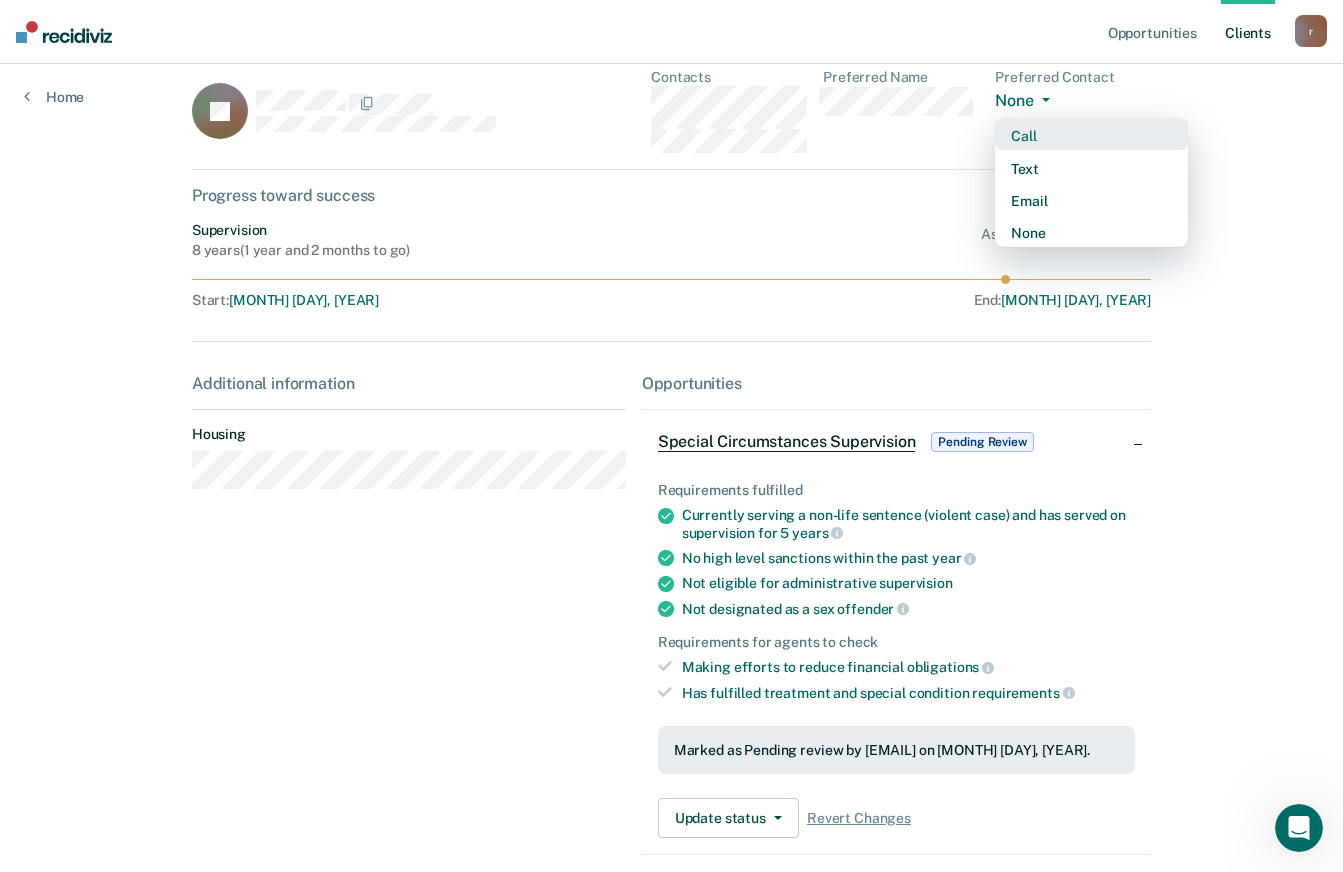 scroll, scrollTop: 0, scrollLeft: 0, axis: both 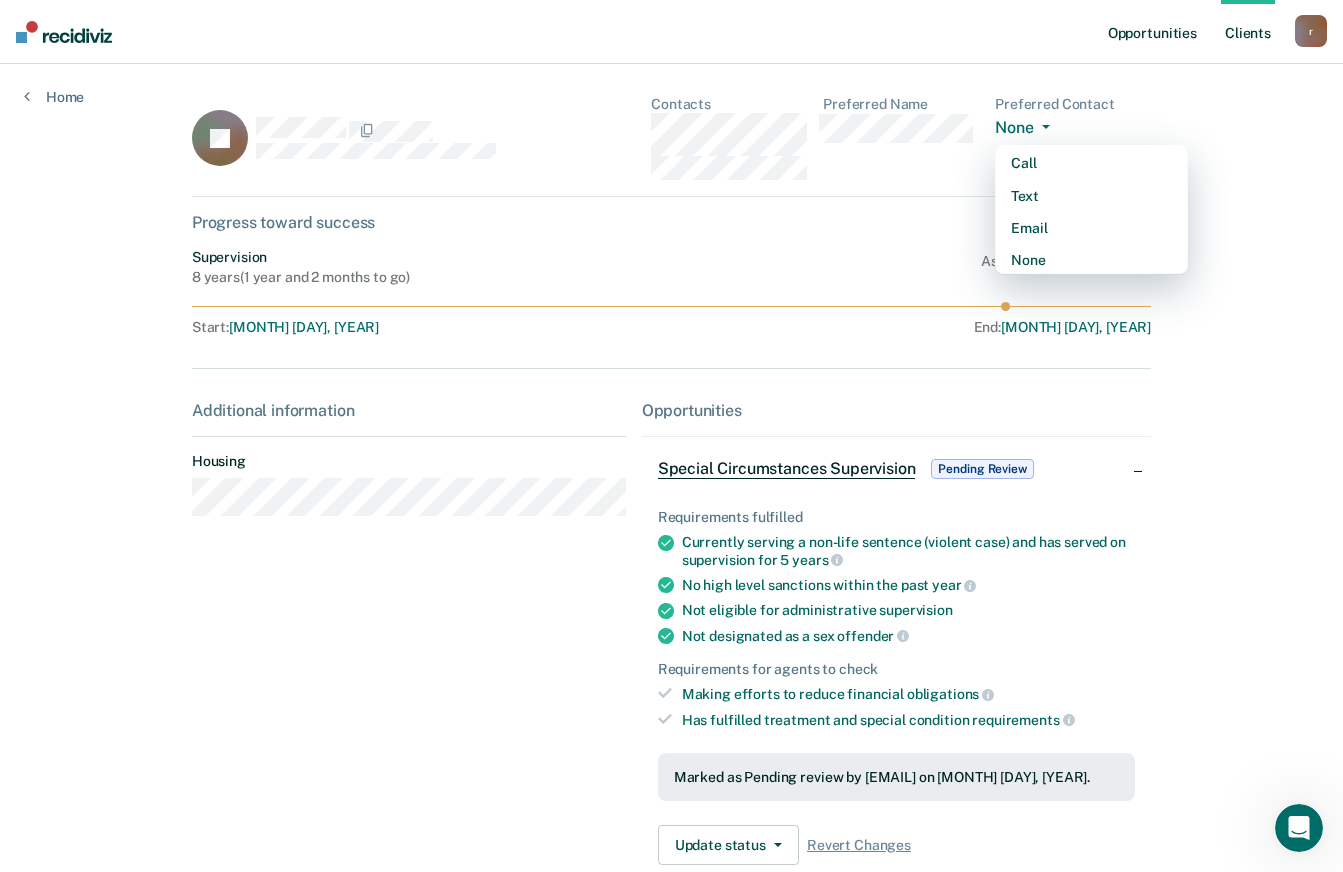 click on "Opportunities" at bounding box center (1152, 32) 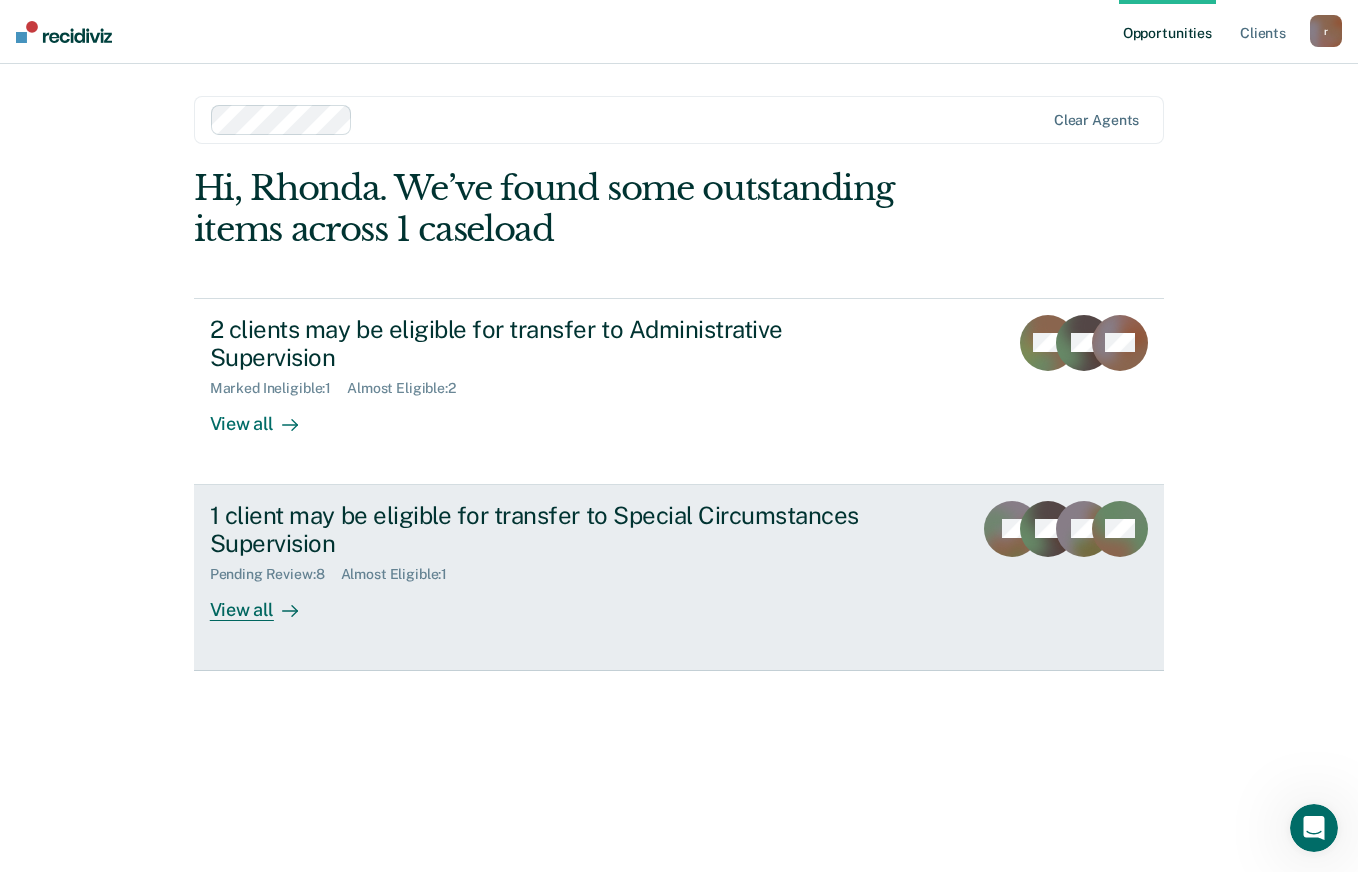 click on "1 client may be eligible for transfer to Special Circumstances Supervision Pending Review :  8 Almost Eligible :  1 View all   JR RG DD MC" at bounding box center [679, 578] 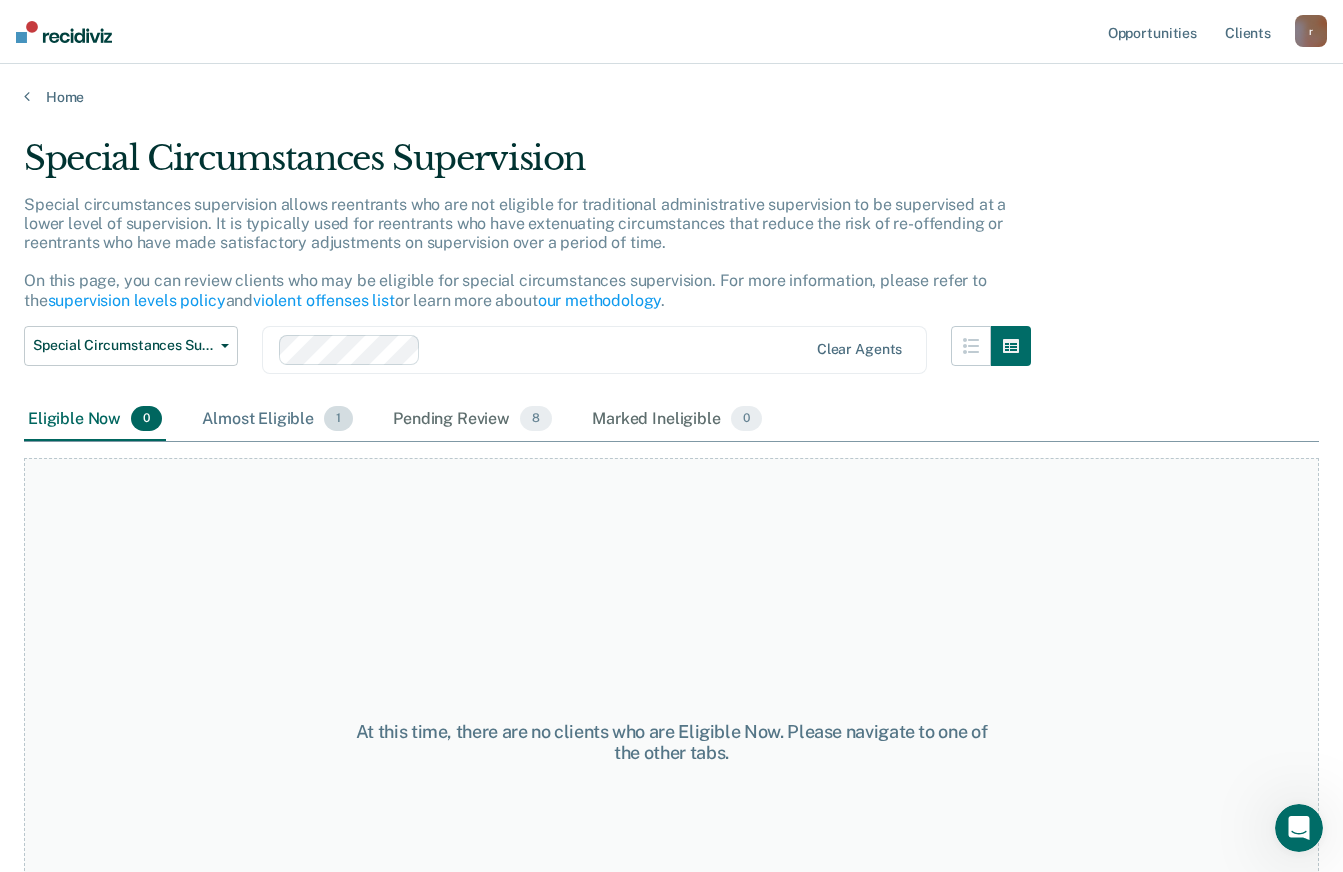 click on "Almost Eligible 1" at bounding box center (277, 420) 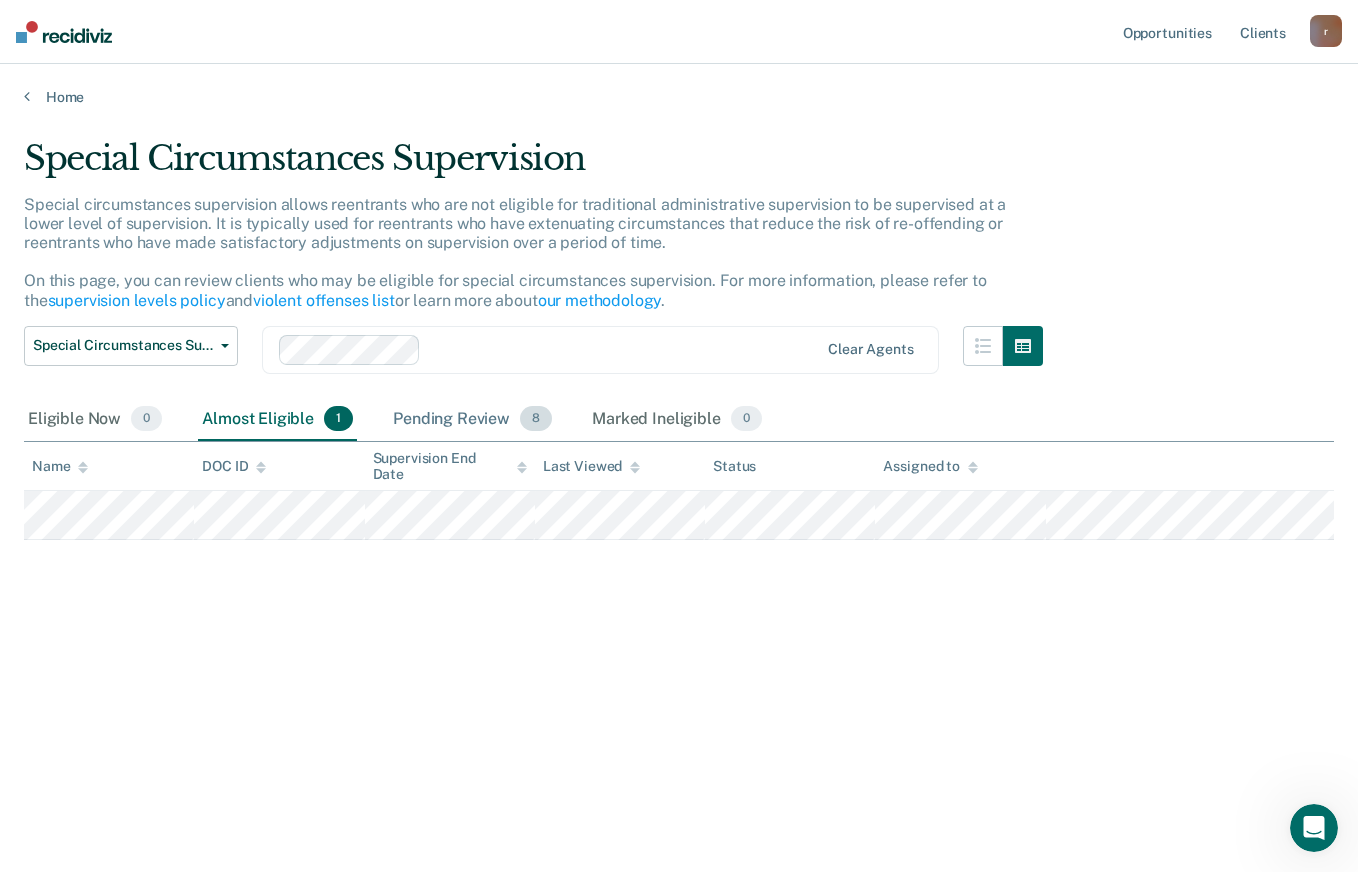 click on "Pending Review 8" at bounding box center [472, 420] 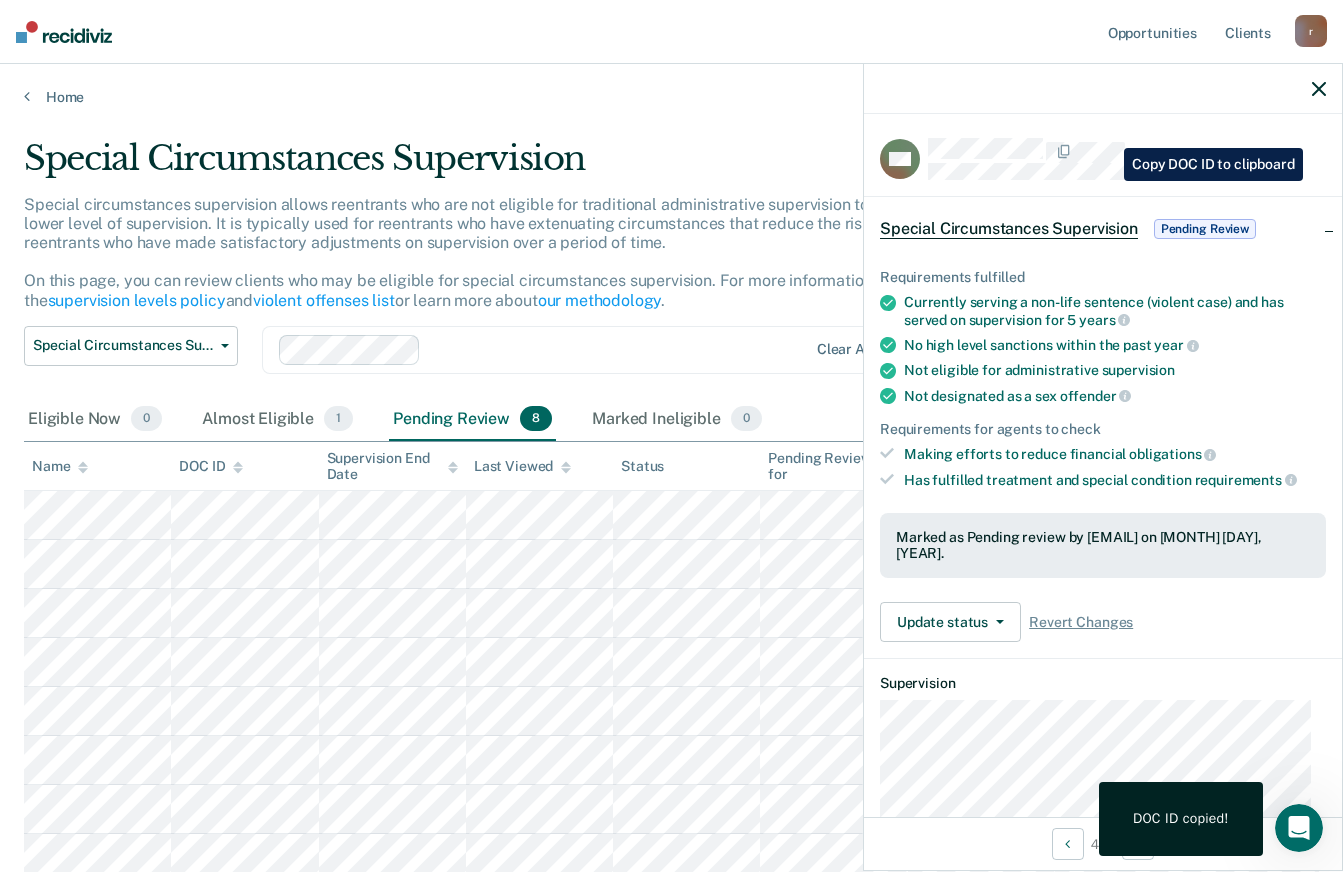 click on "Special Circumstances Supervision Pending Review" at bounding box center (1103, 229) 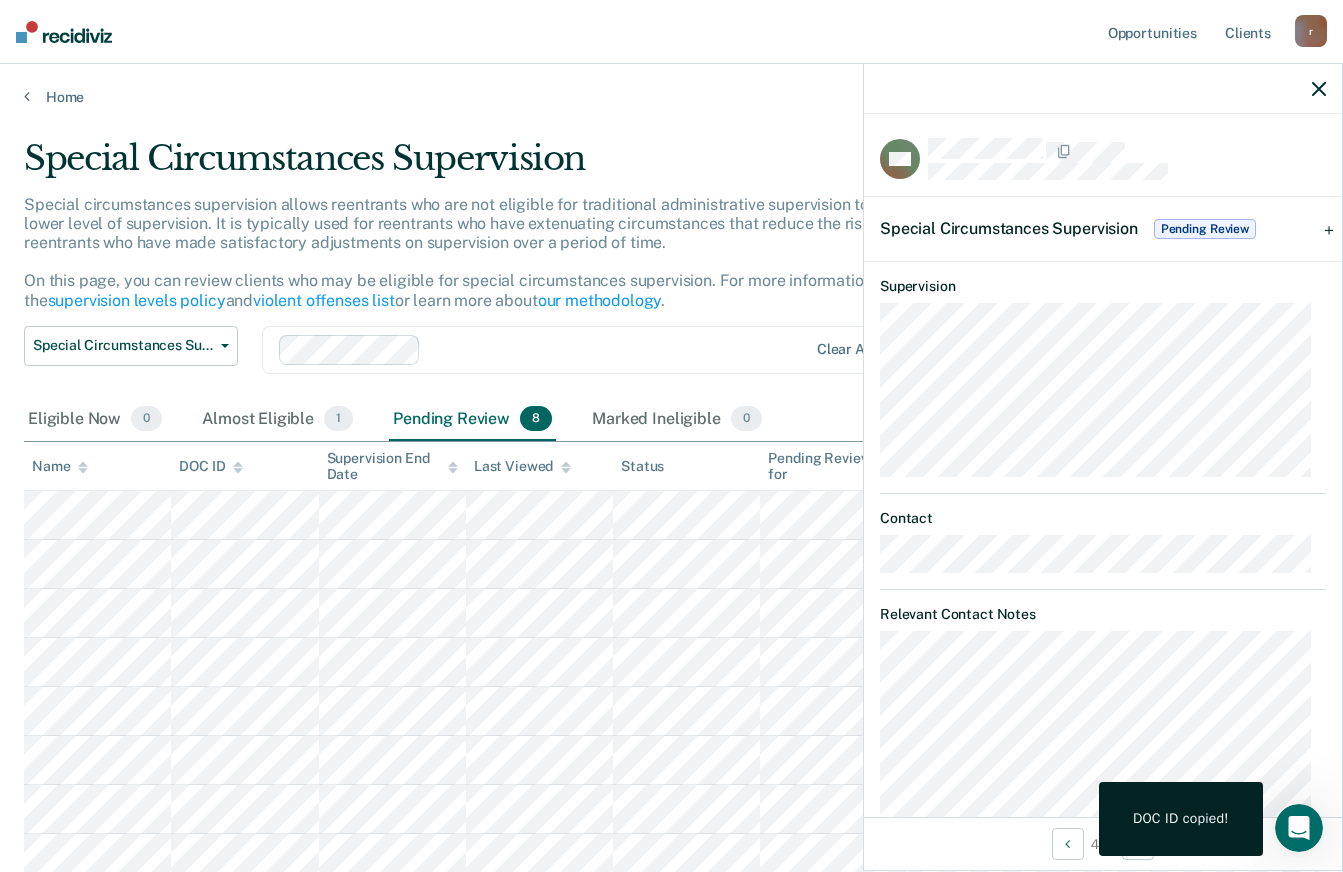 click on "Special Circumstances Supervision" at bounding box center [1009, 228] 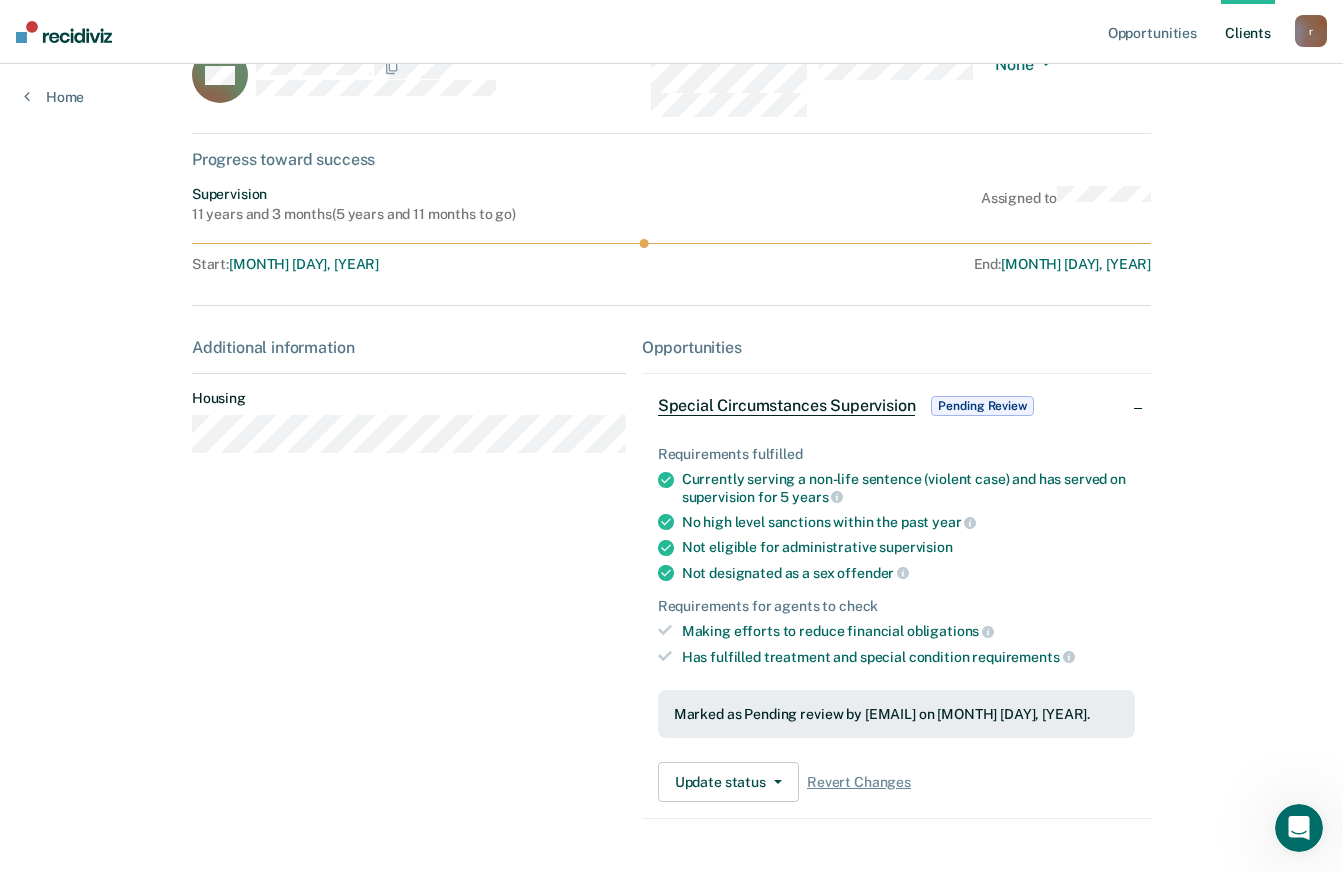 scroll, scrollTop: 0, scrollLeft: 0, axis: both 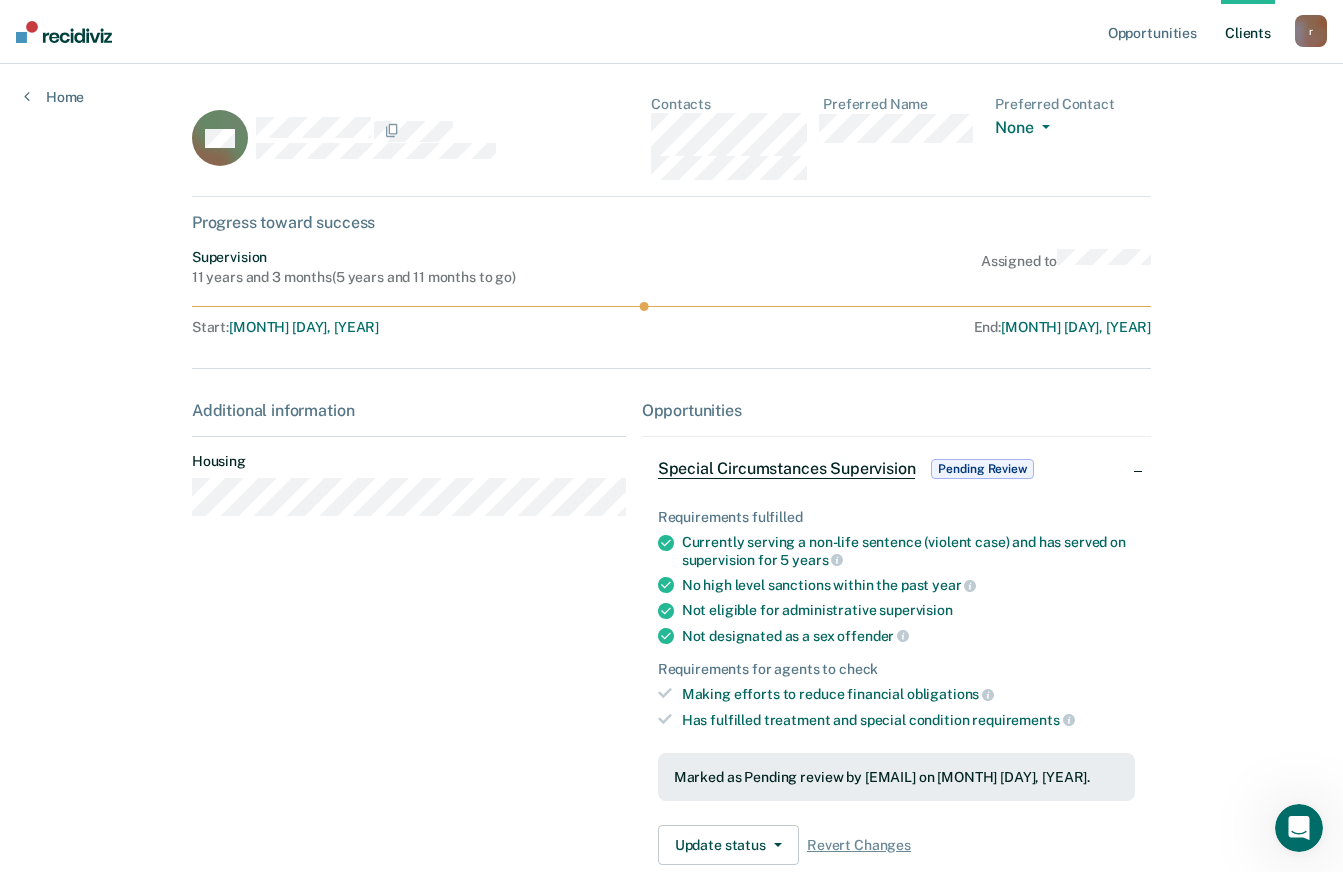 click 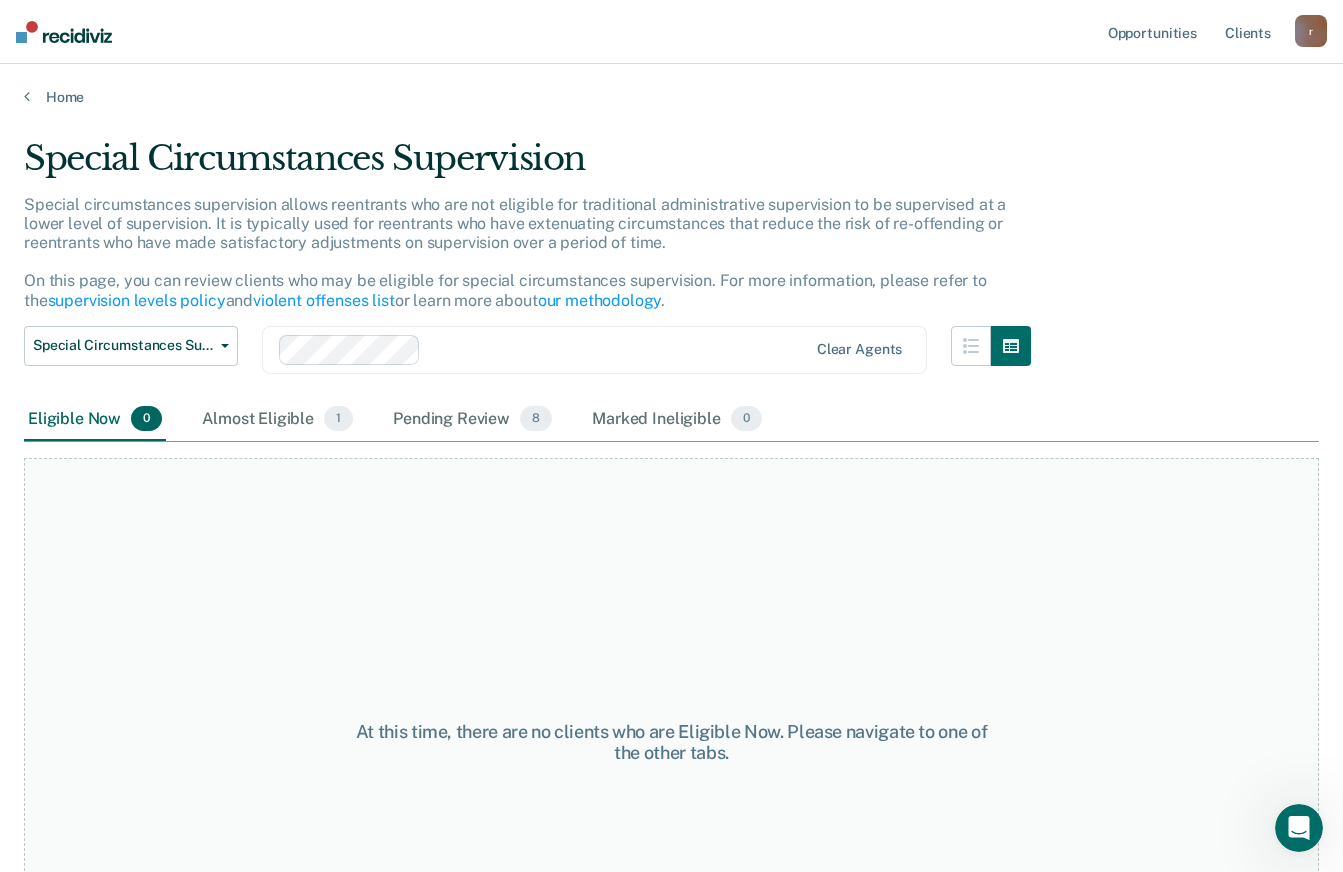 click on "Special Circumstances Supervision" at bounding box center [131, 346] 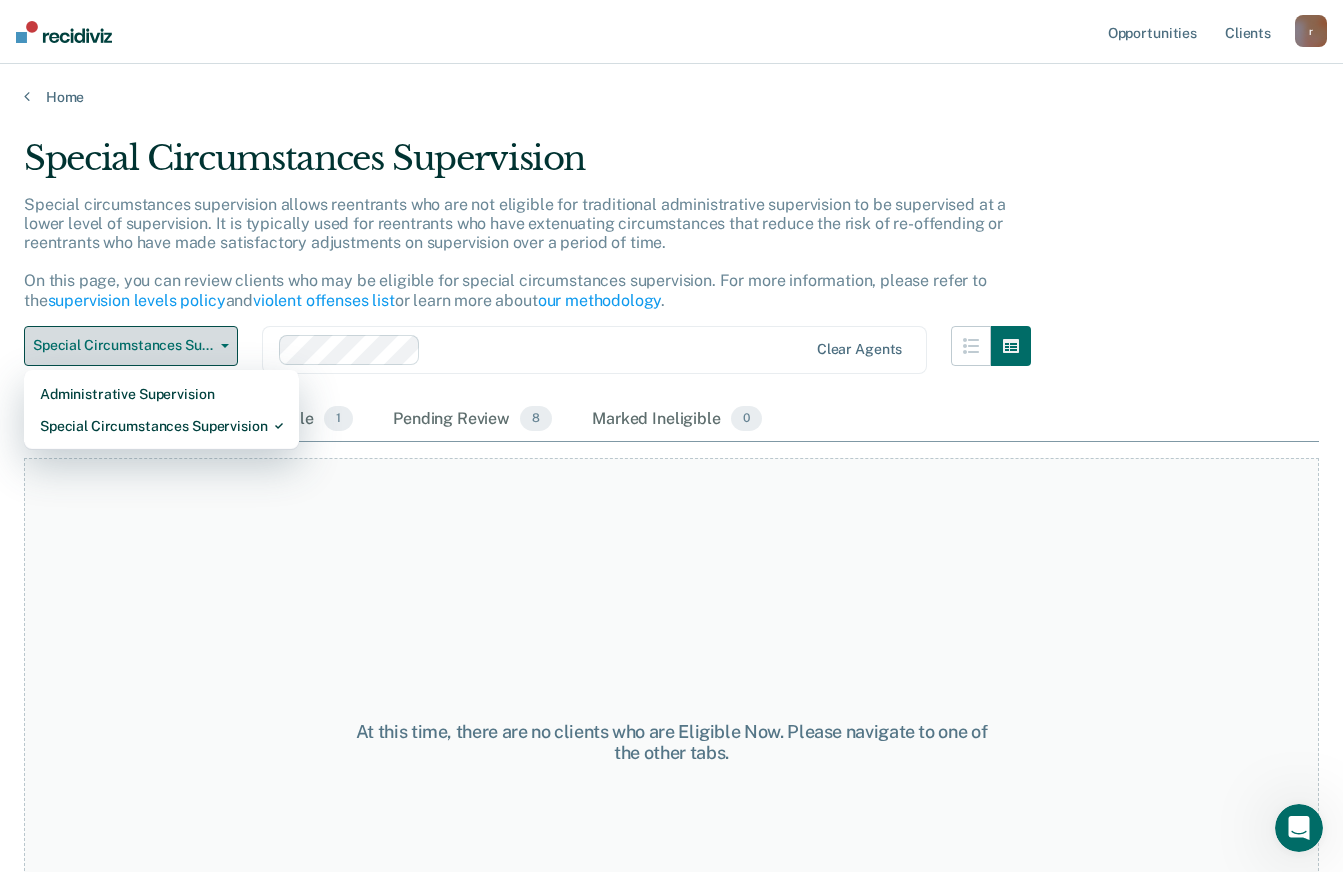 click on "Special Circumstances Supervision" at bounding box center [161, 426] 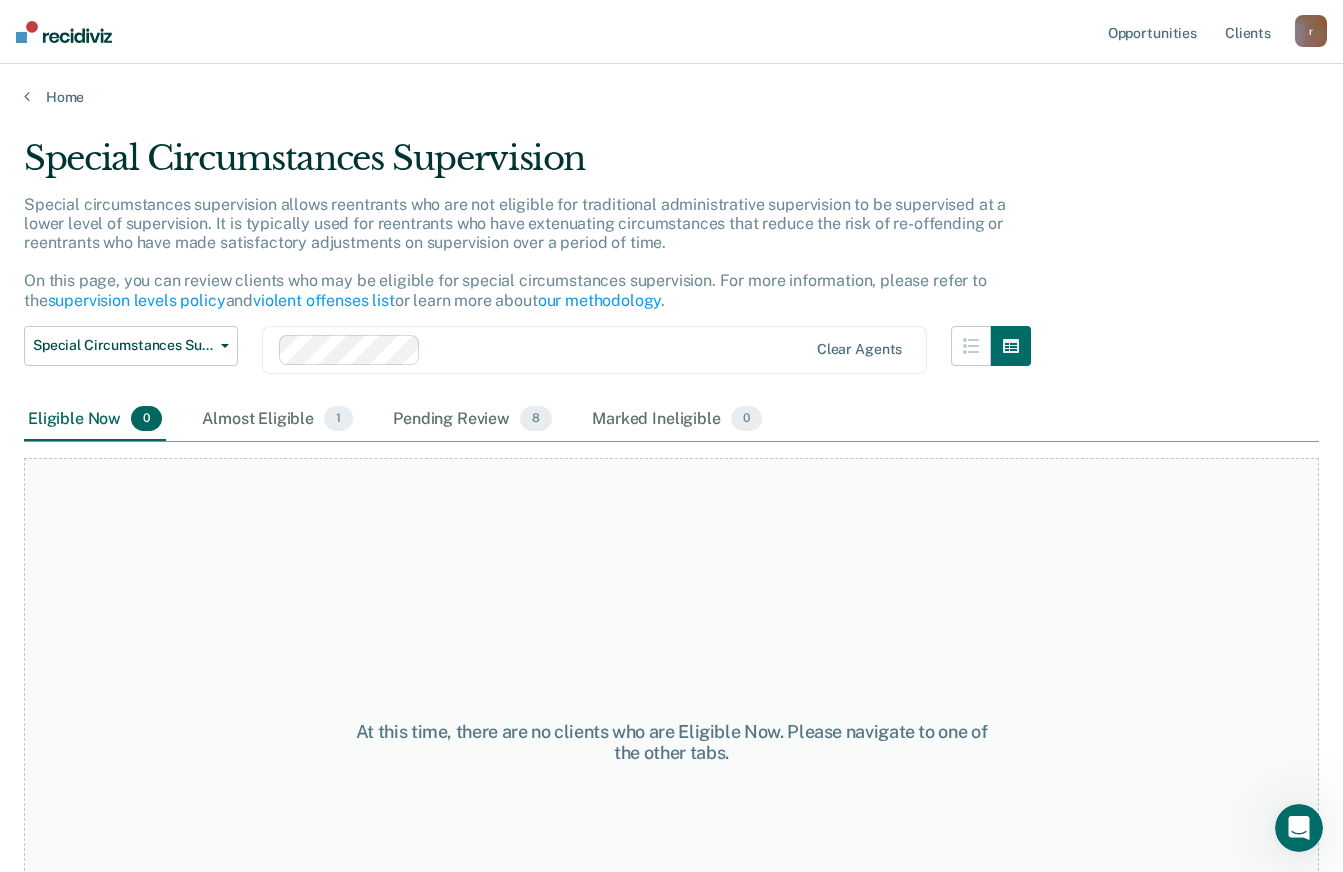 click on "Eligible Now 0" at bounding box center [95, 420] 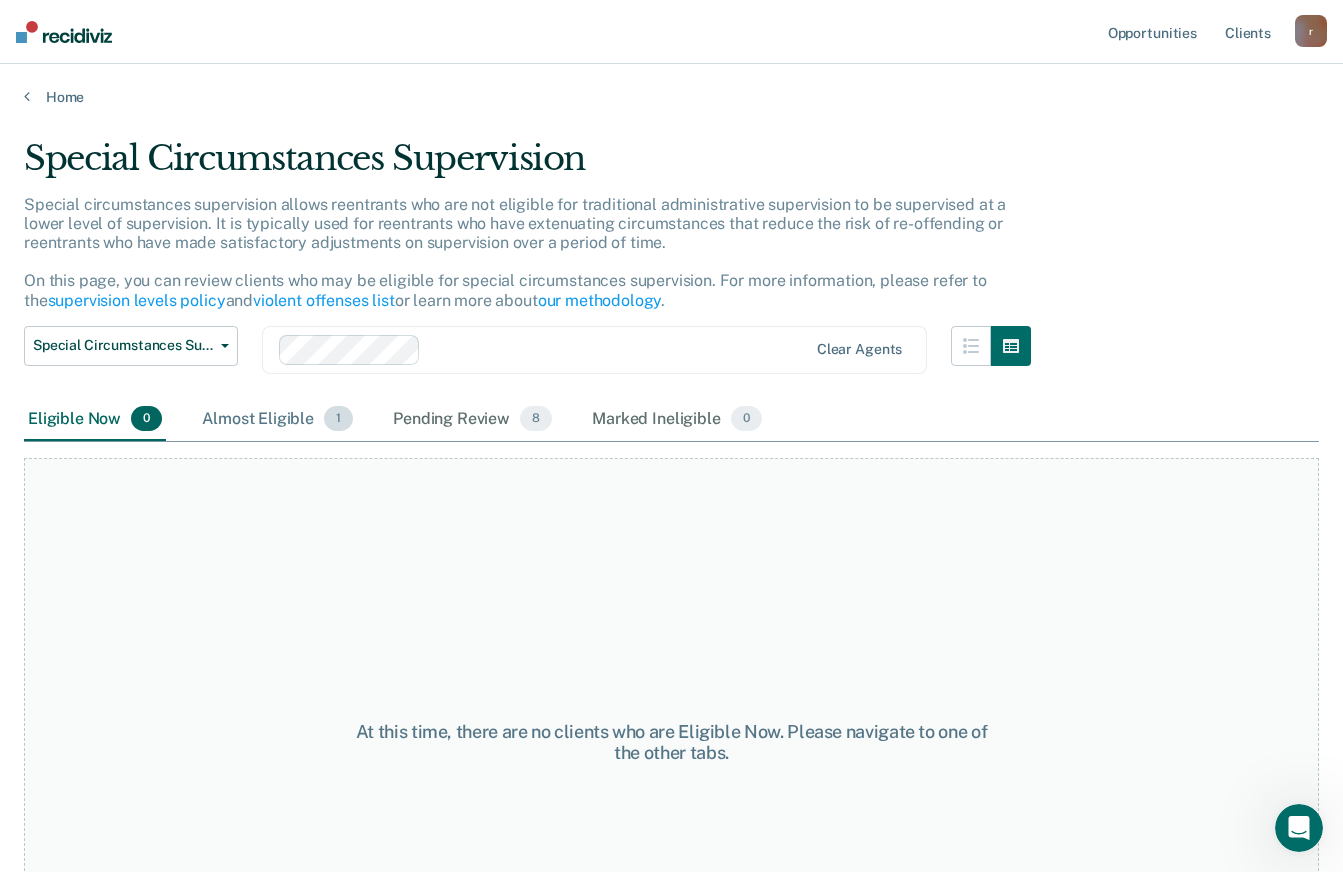 click on "Almost Eligible 1" at bounding box center [277, 420] 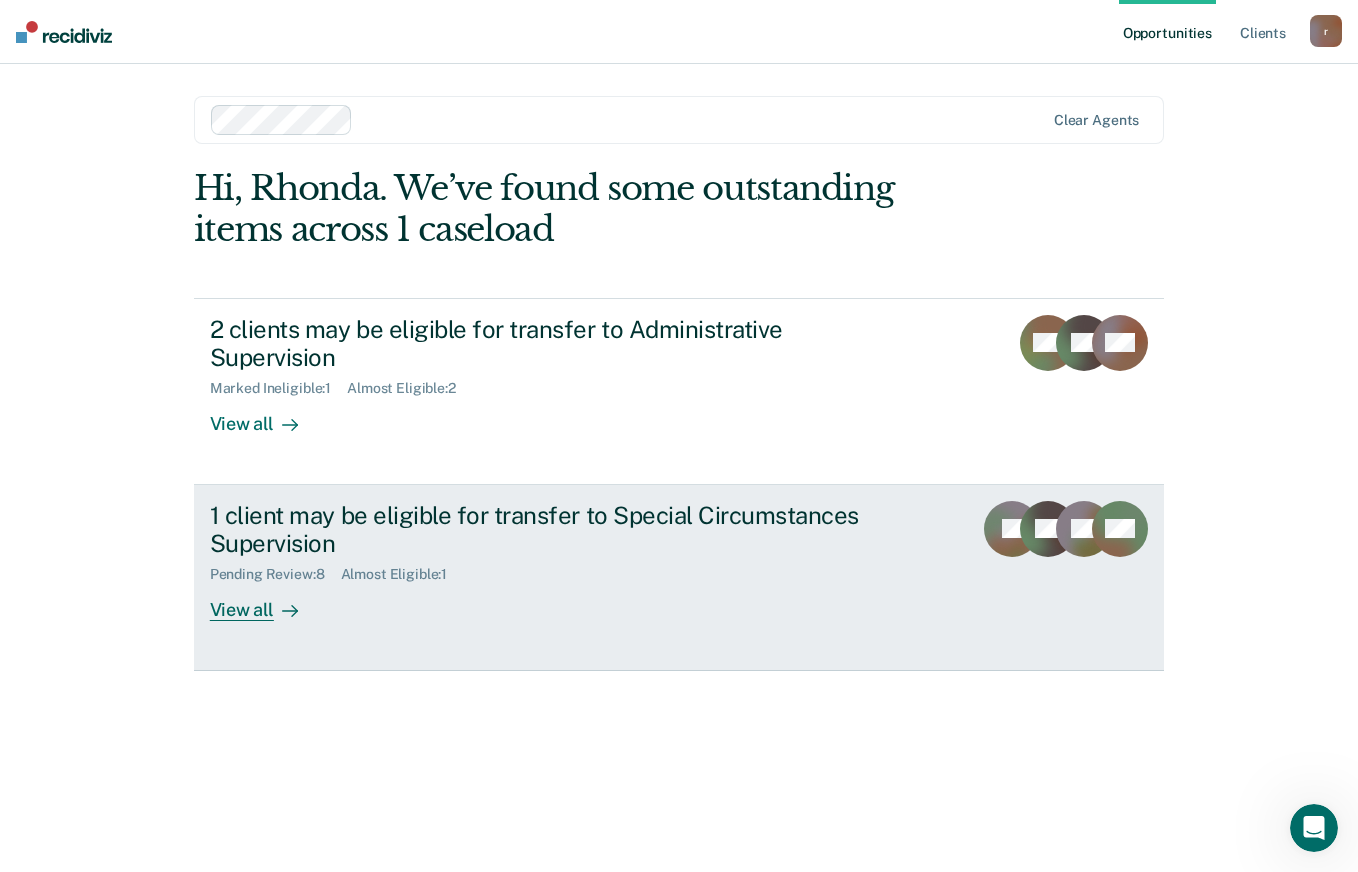 click on "View all" at bounding box center (266, 602) 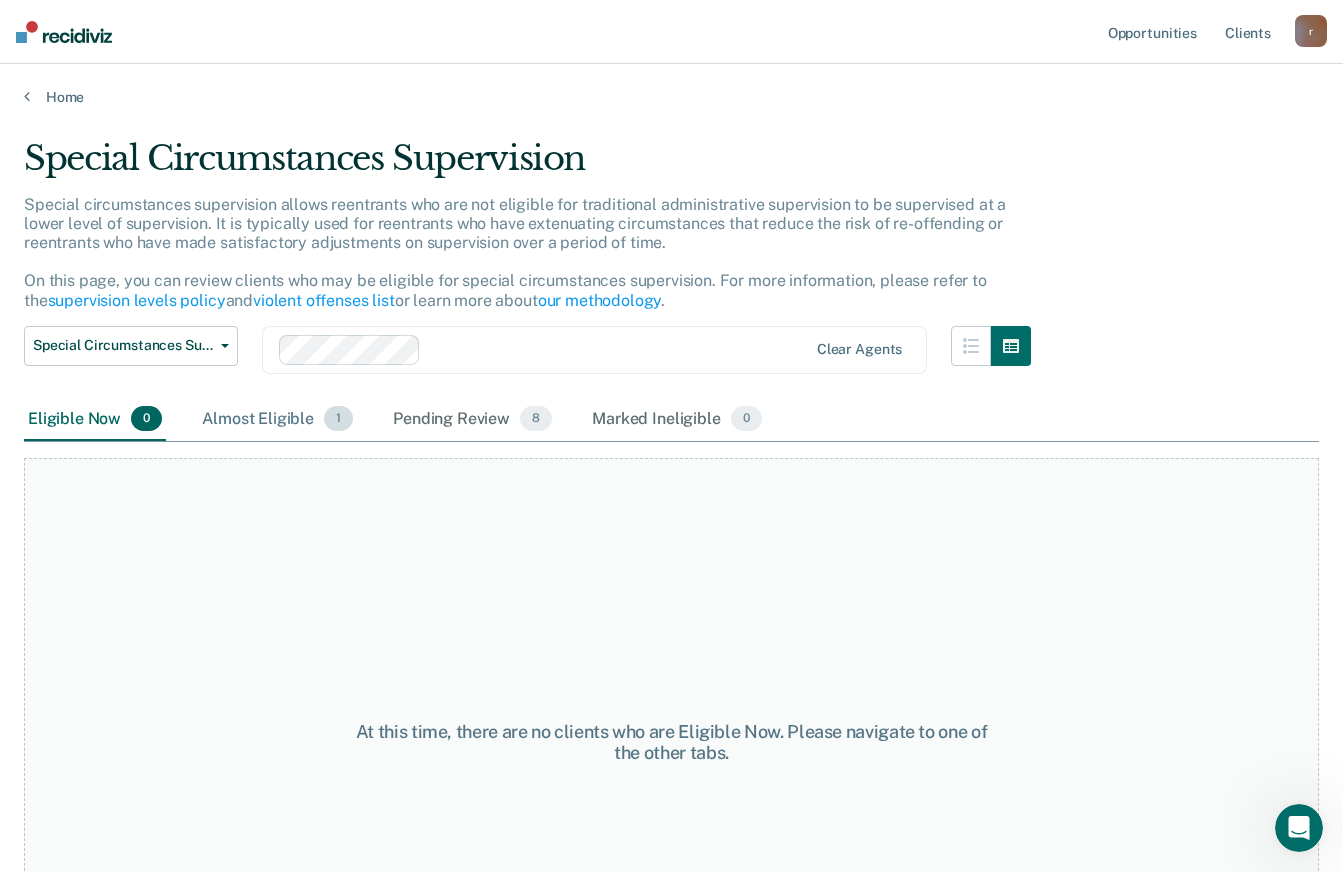 click on "Almost Eligible 1" at bounding box center [277, 420] 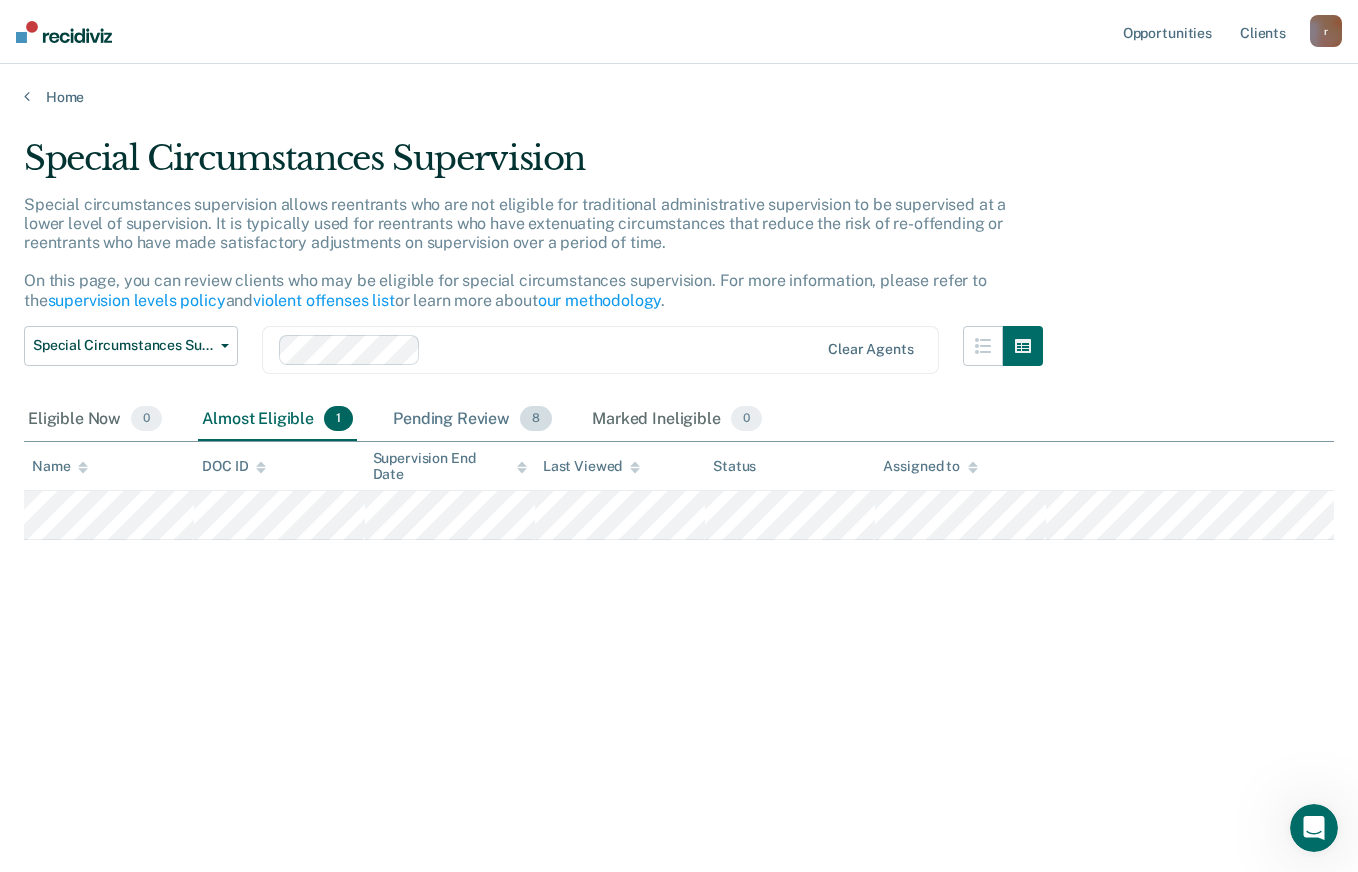 click on "Pending Review 8" at bounding box center (472, 420) 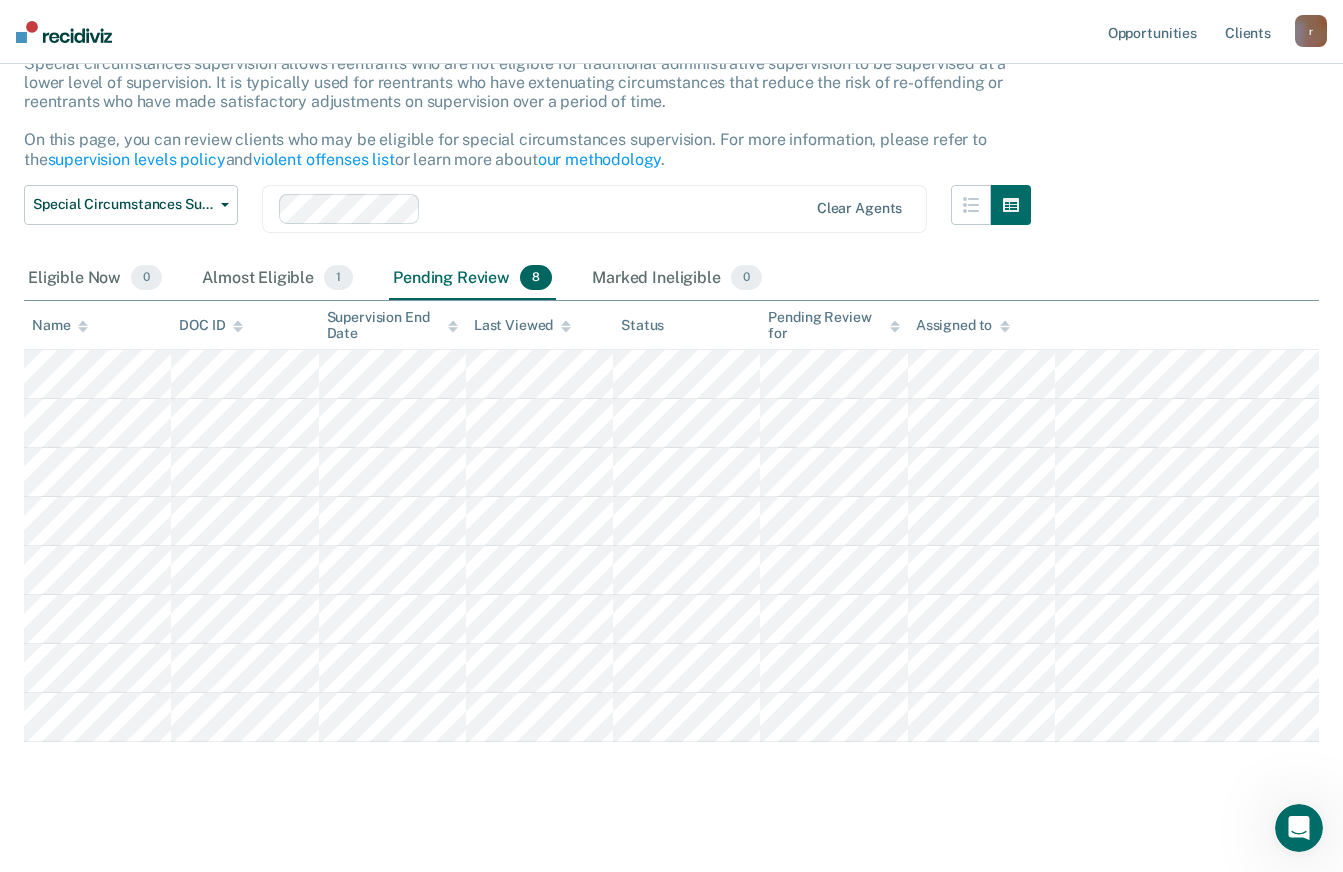scroll, scrollTop: 154, scrollLeft: 0, axis: vertical 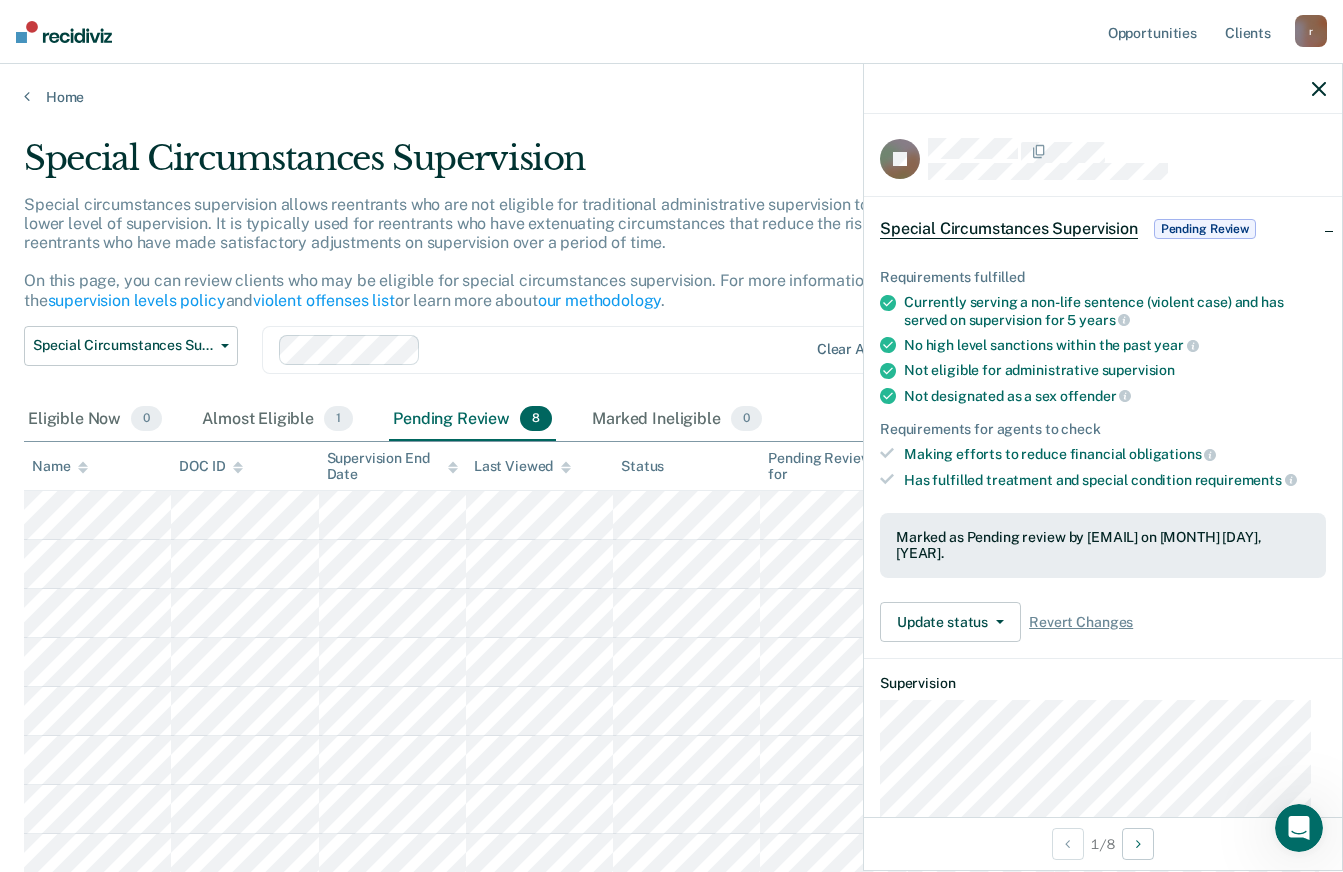 click on "Special Circumstances Supervision" at bounding box center (1009, 229) 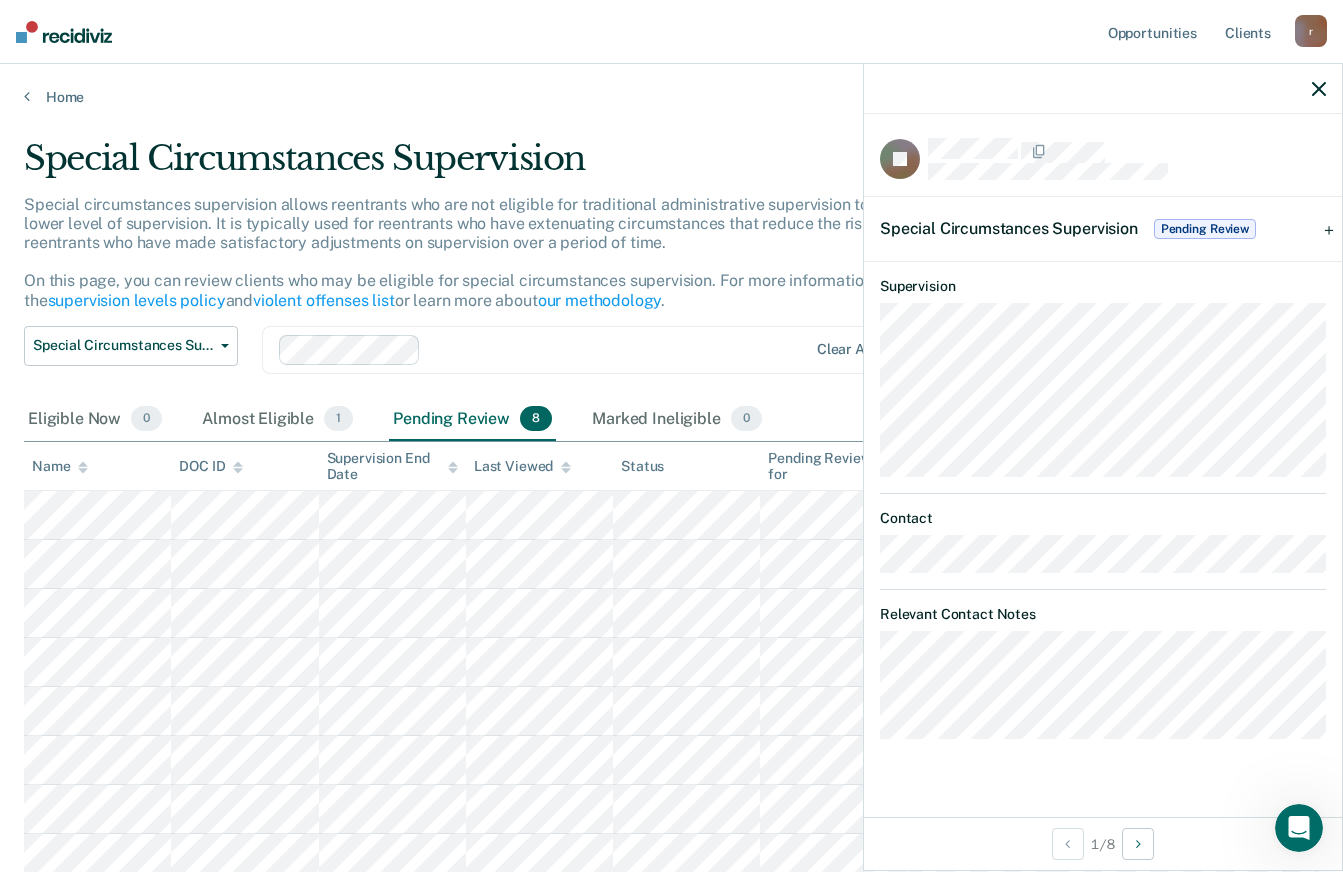 click on "Special Circumstances Supervision" at bounding box center [1009, 228] 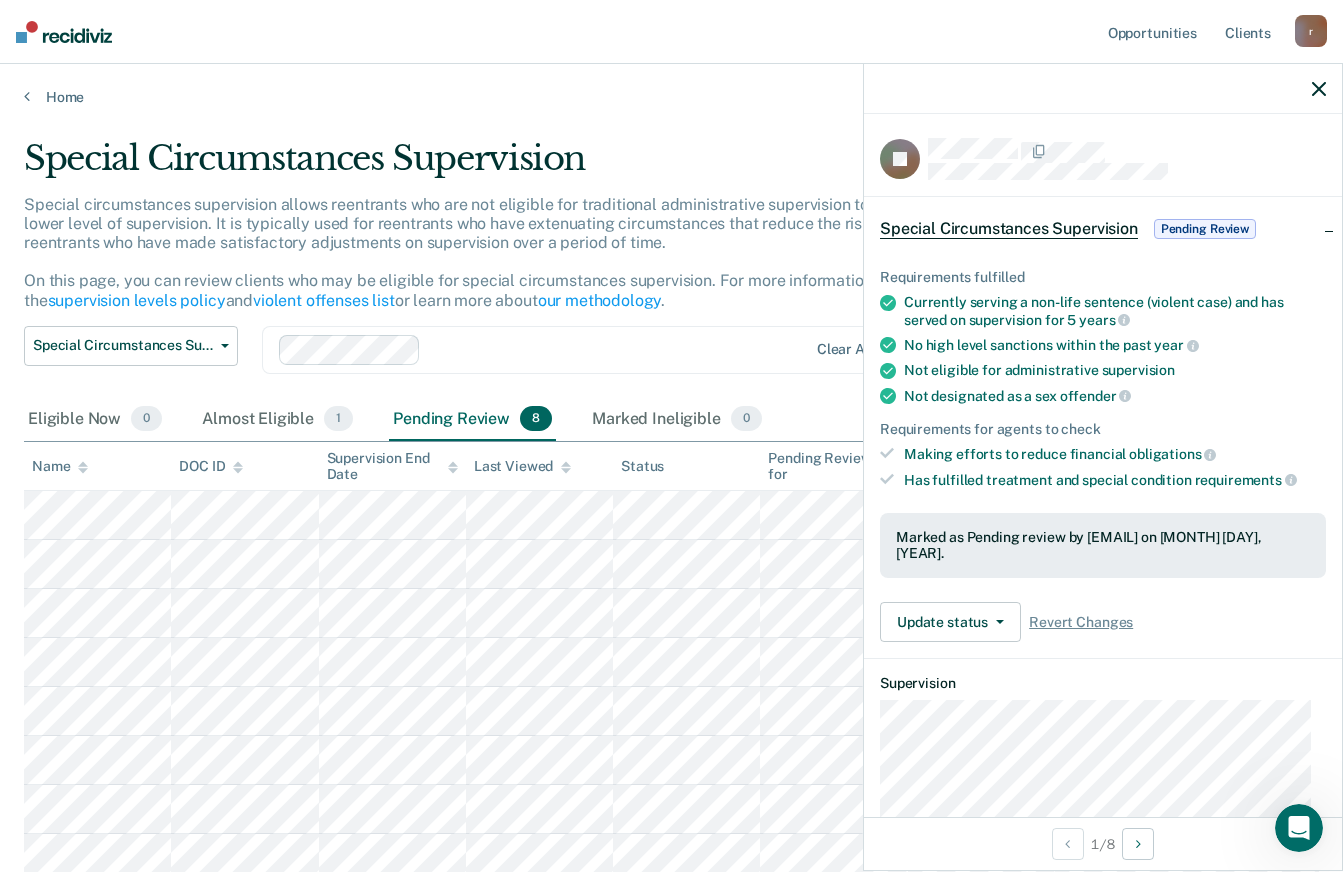 click on "Special Circumstances Supervision" at bounding box center (1009, 229) 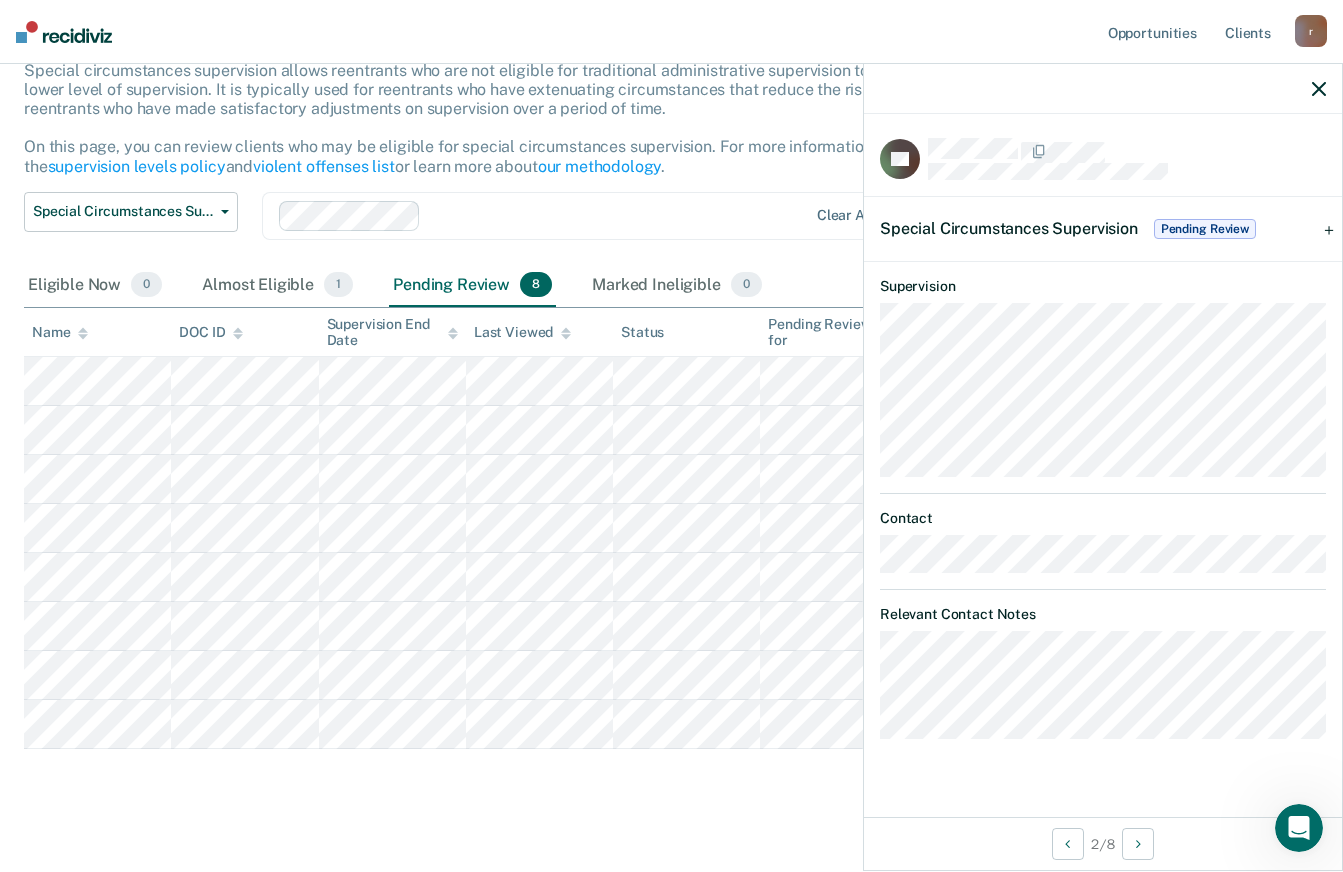 scroll, scrollTop: 154, scrollLeft: 0, axis: vertical 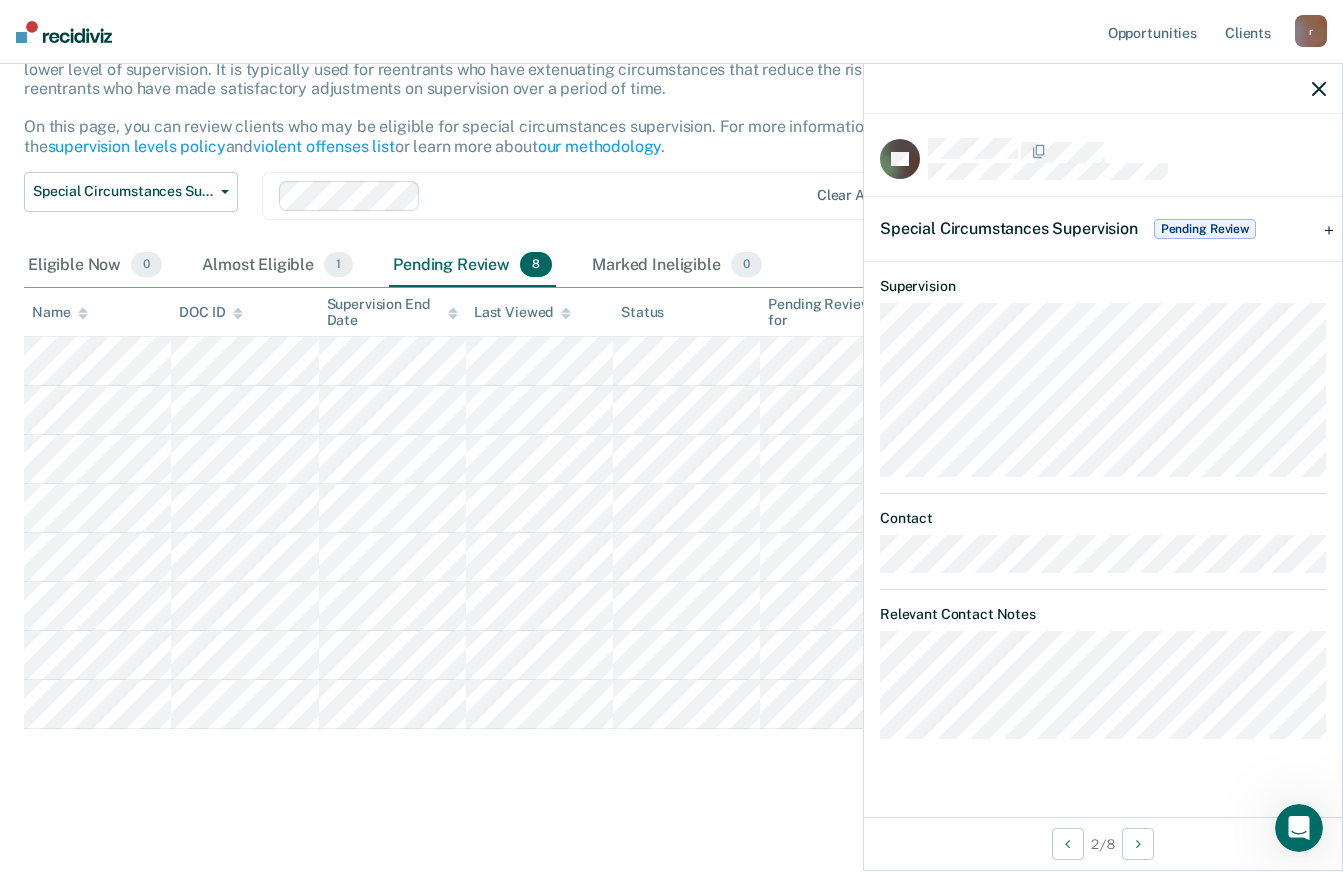 click 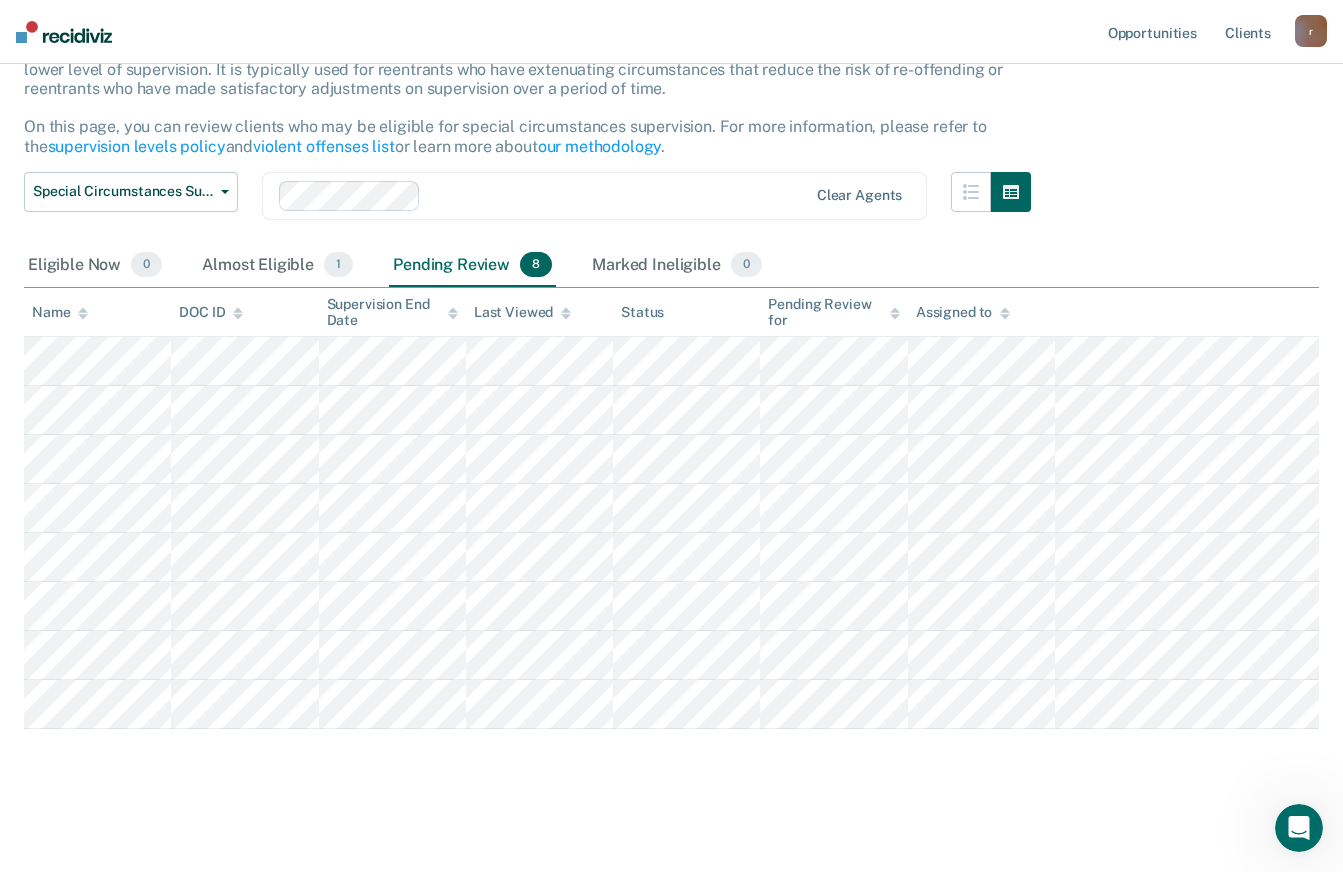click 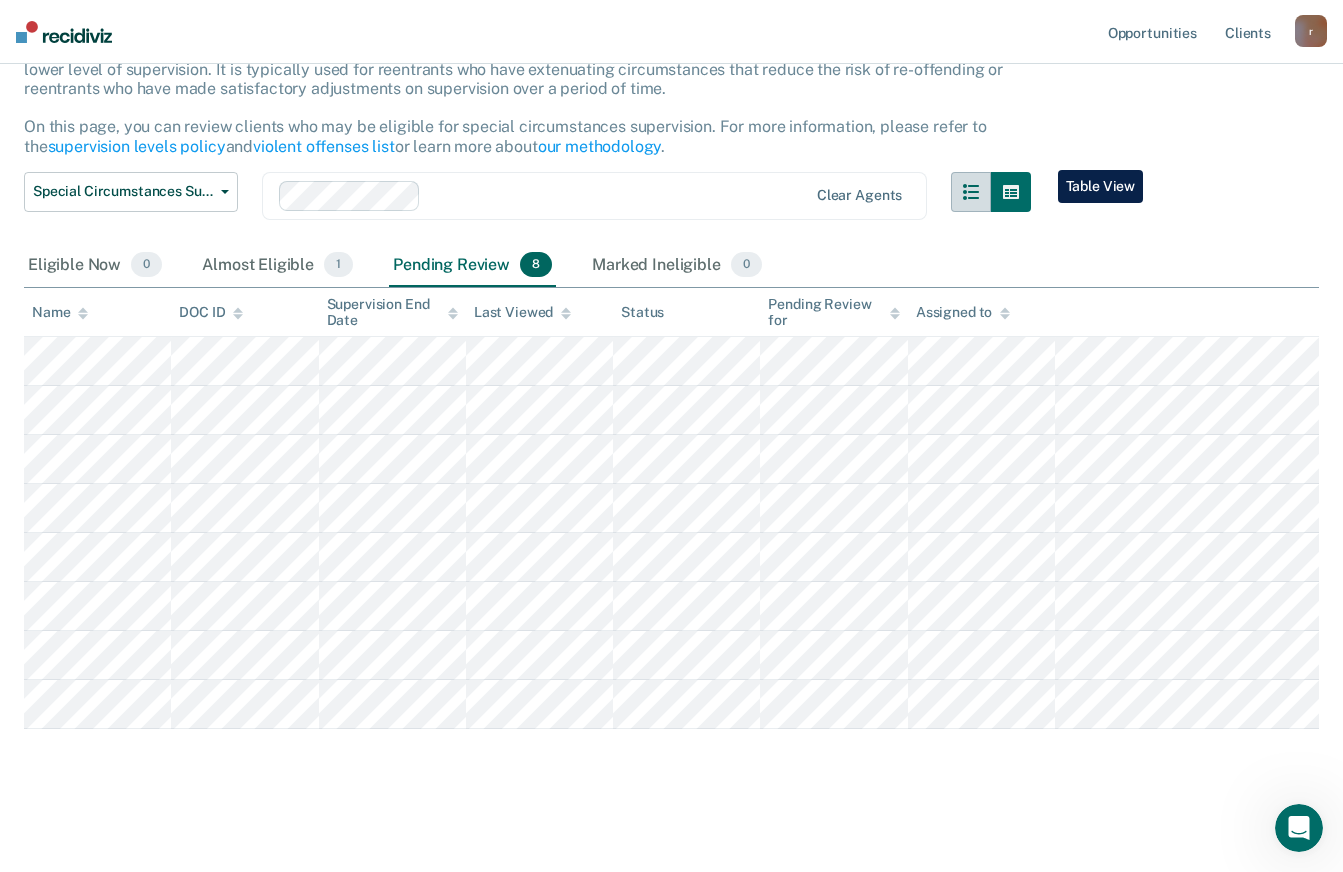 click 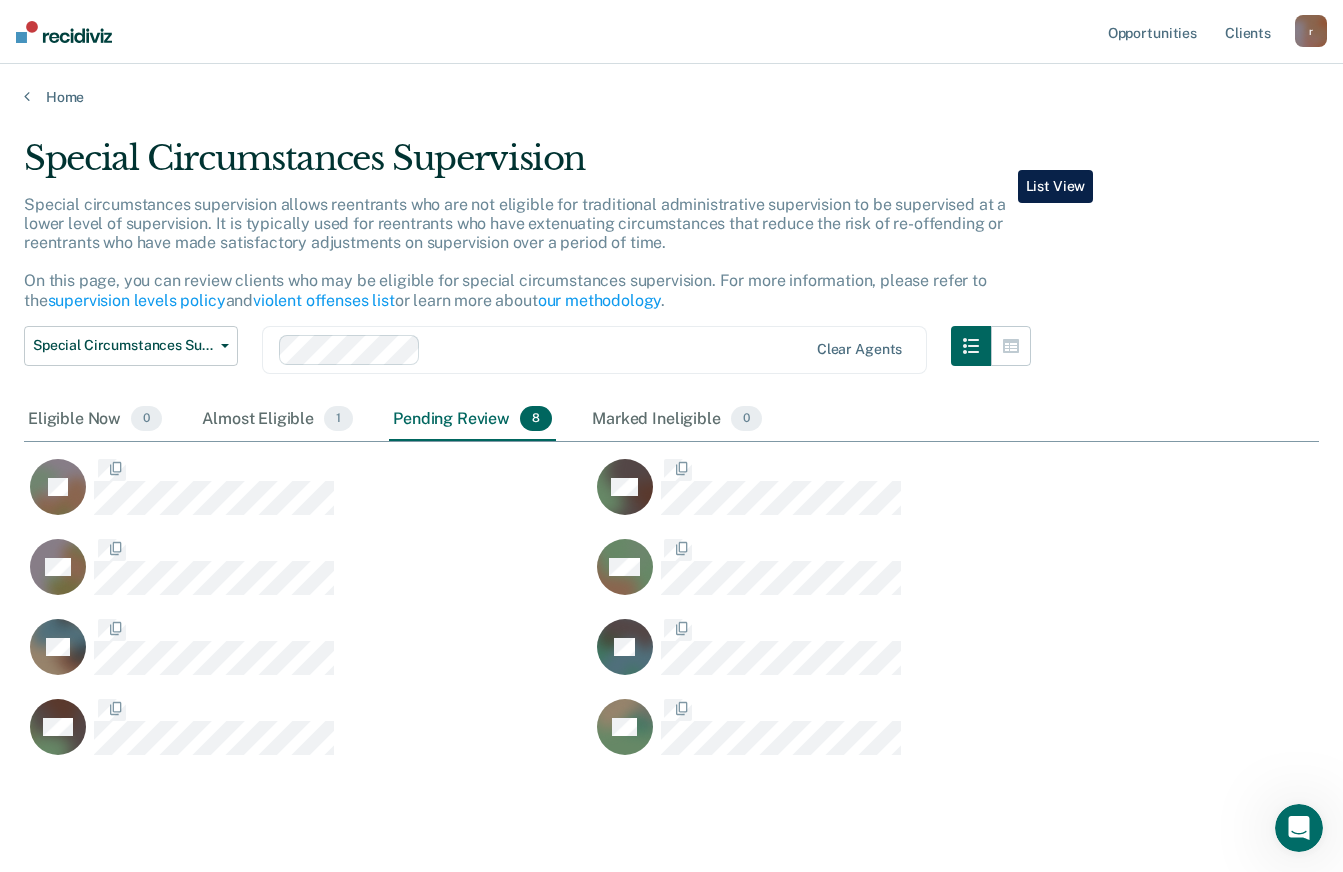 scroll, scrollTop: 15, scrollLeft: 16, axis: both 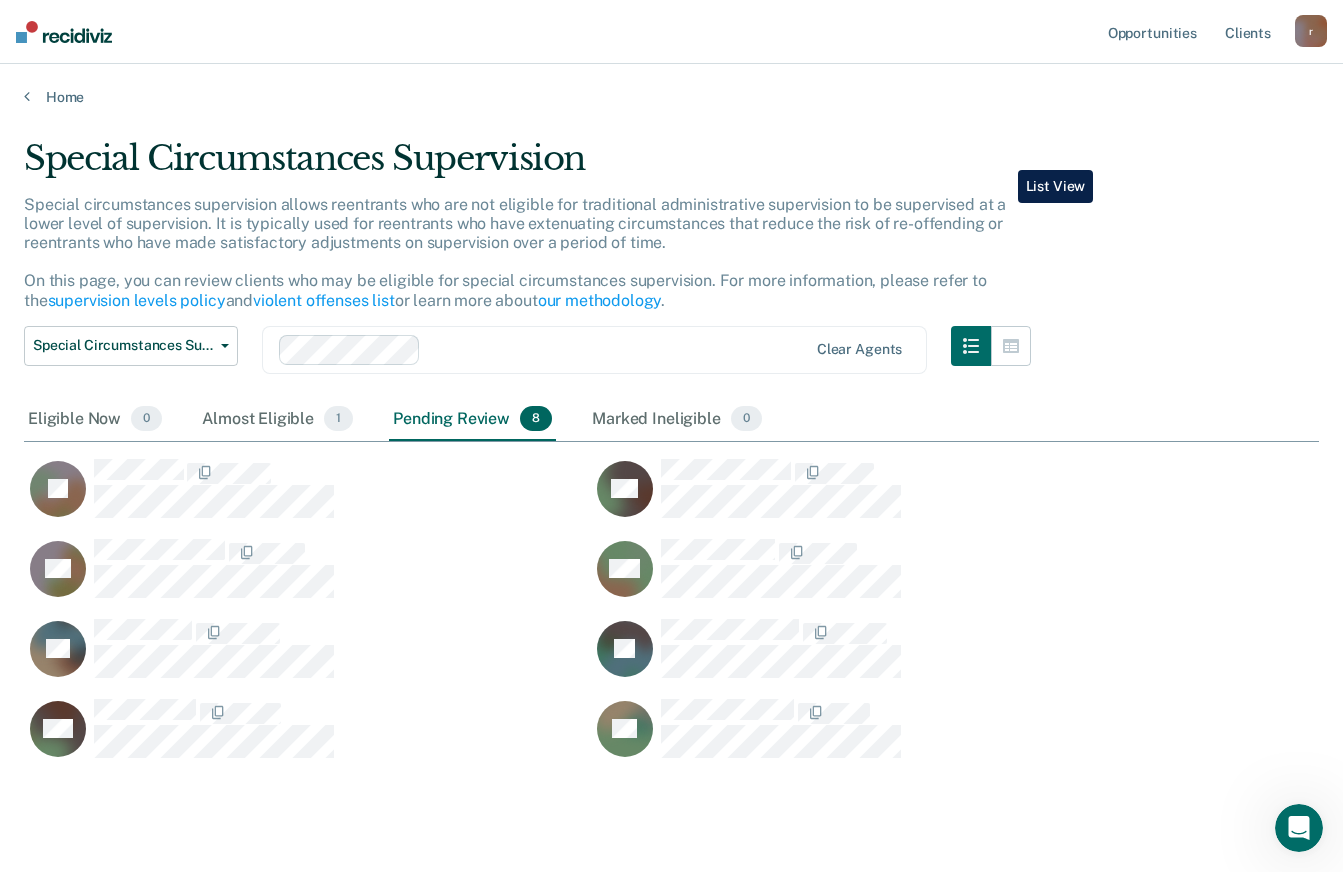 click 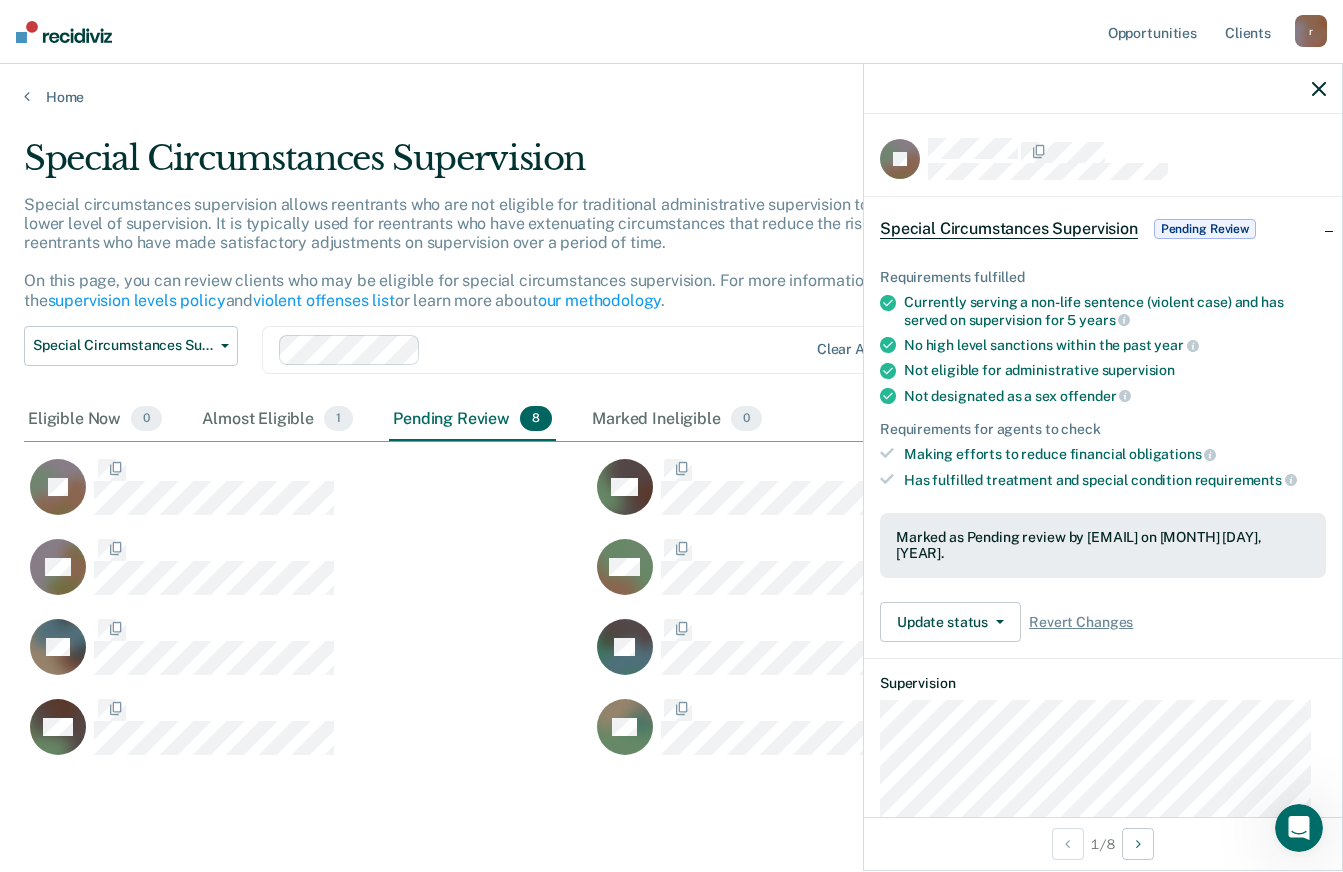 click 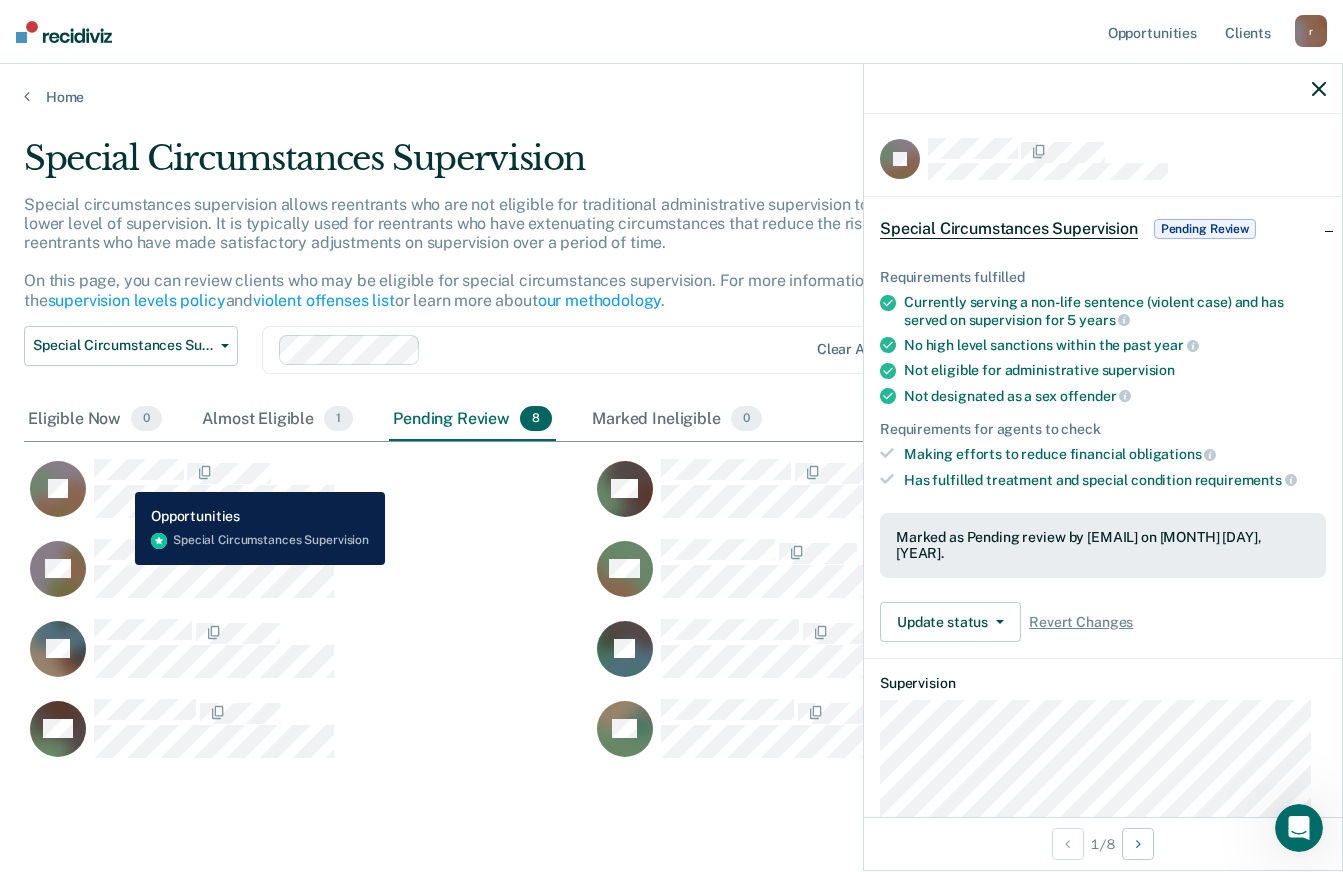 click on "Marked as Pending review by [EMAIL] on [MONTH] [DAY], [YEAR]." at bounding box center (1103, 546) 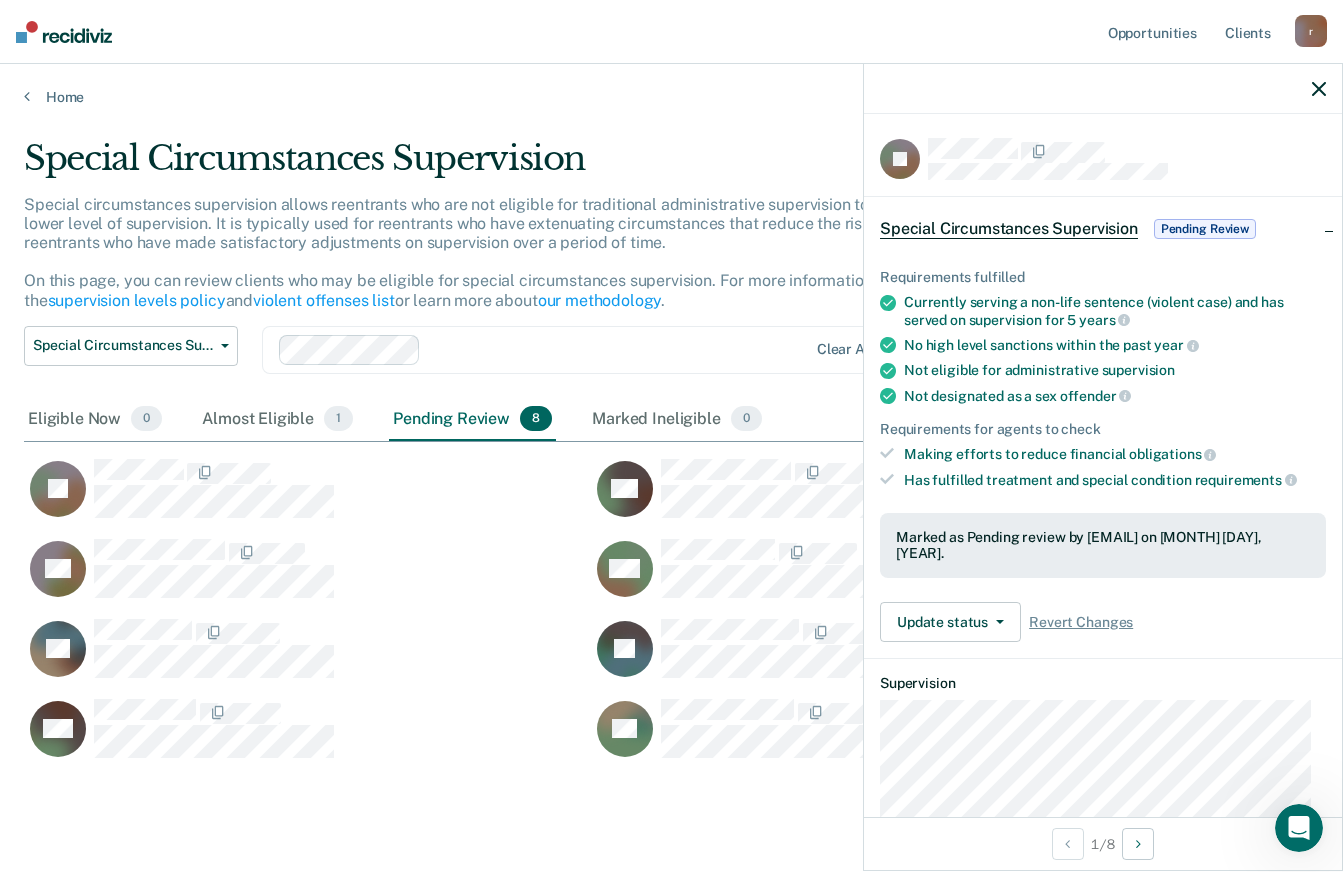 click on "Pending Review" at bounding box center [1205, 229] 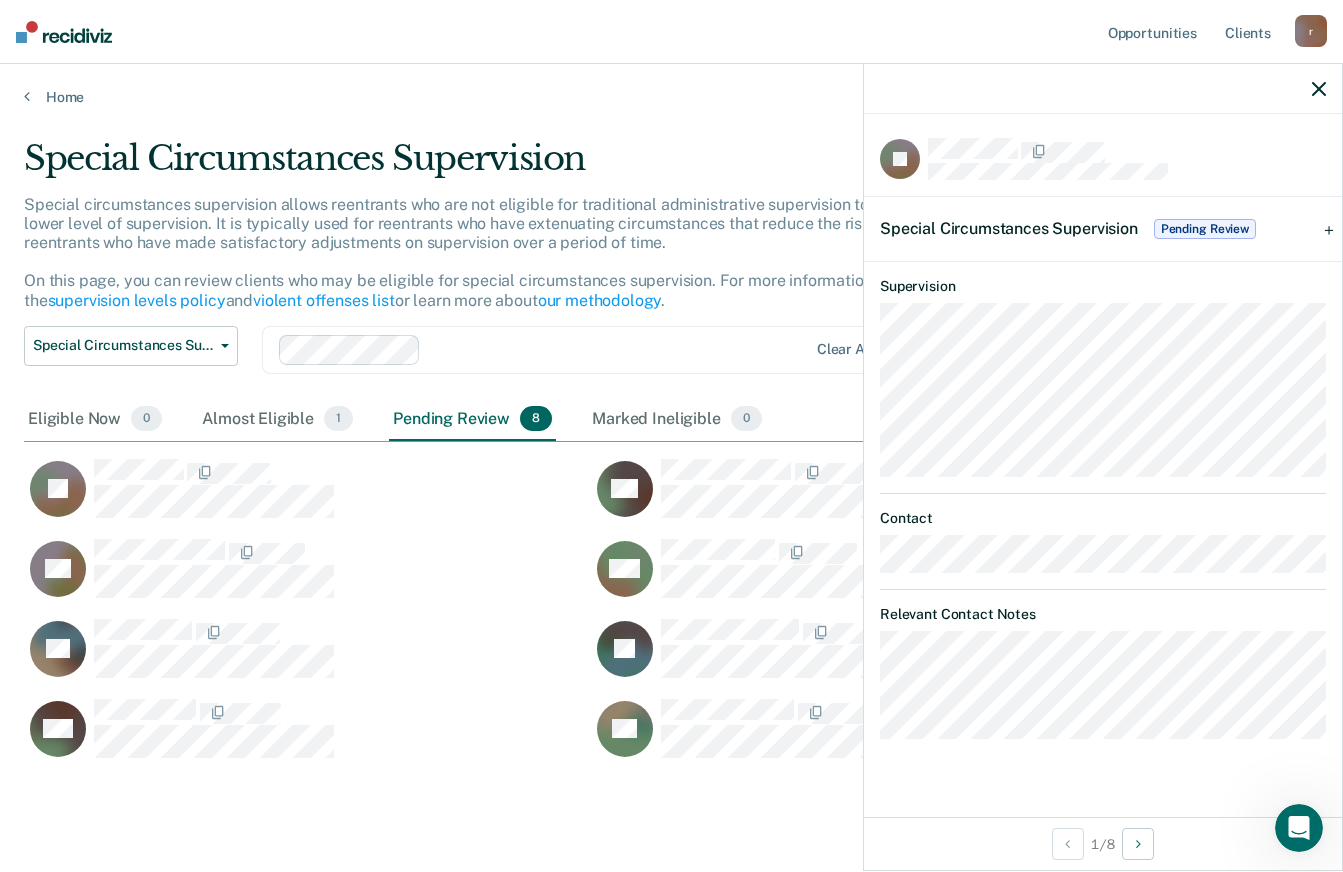 click on "Special Circumstances Supervision Pending Review" at bounding box center [1103, 229] 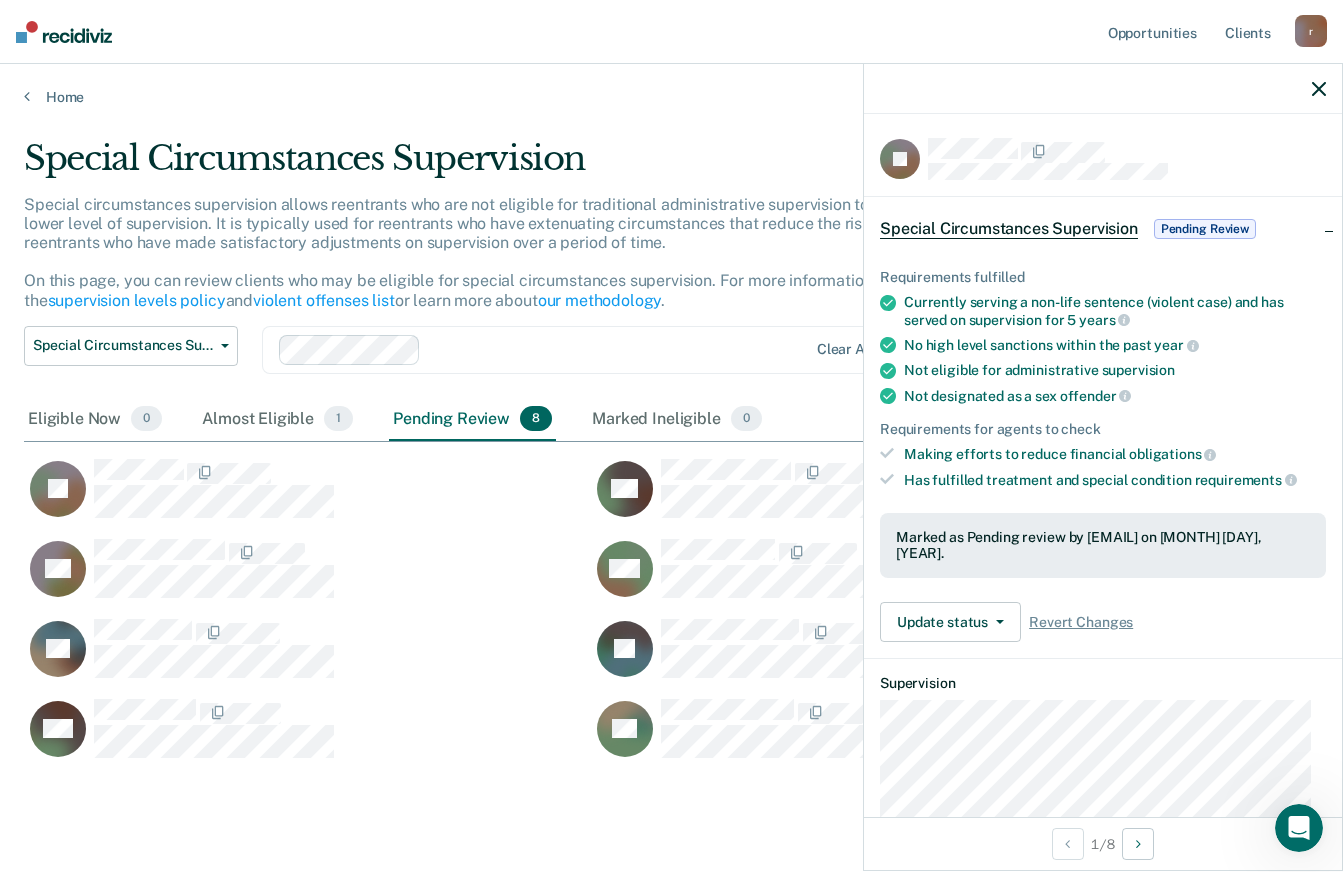 click on "Special Circumstances Supervision" at bounding box center (1009, 229) 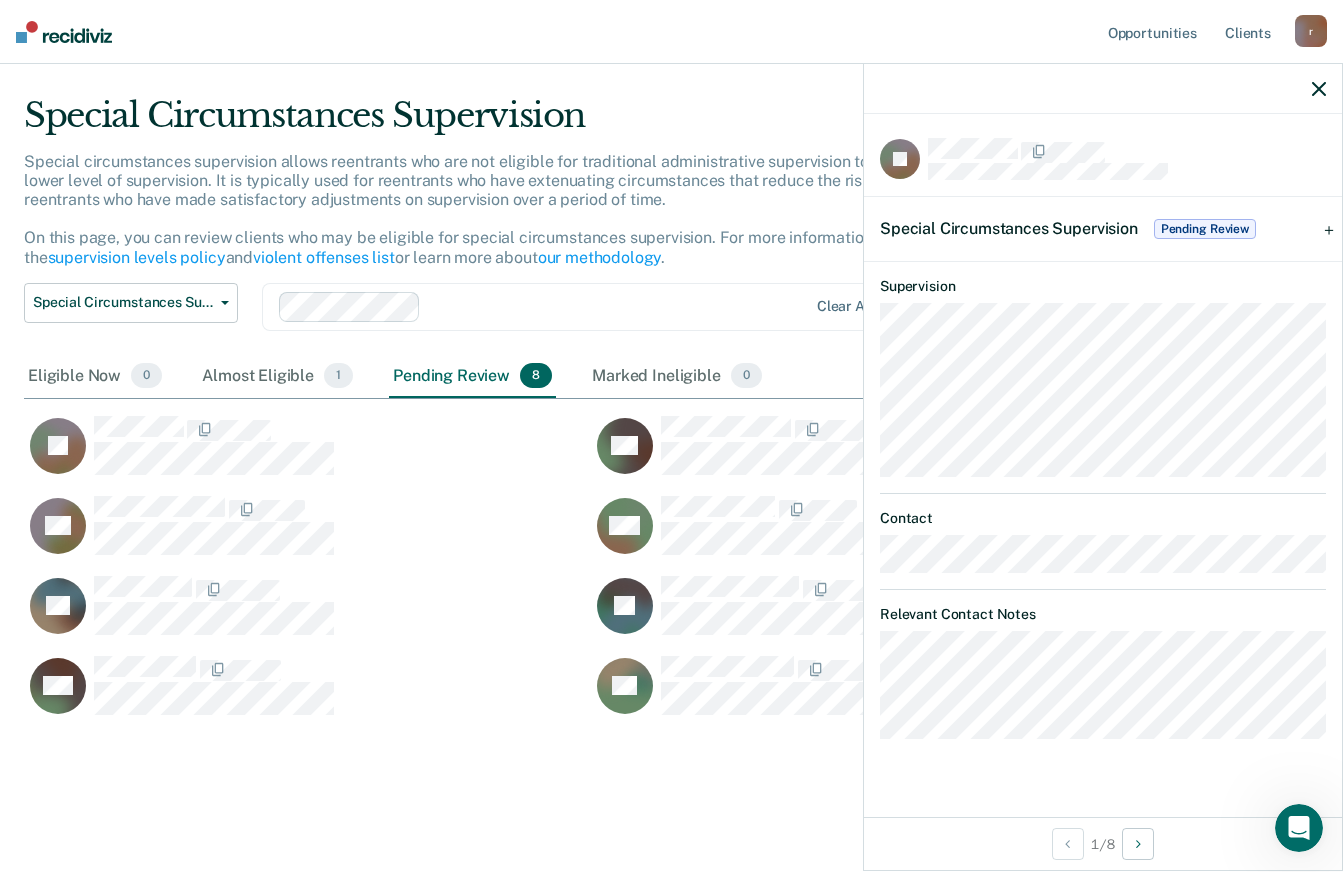 scroll, scrollTop: 49, scrollLeft: 0, axis: vertical 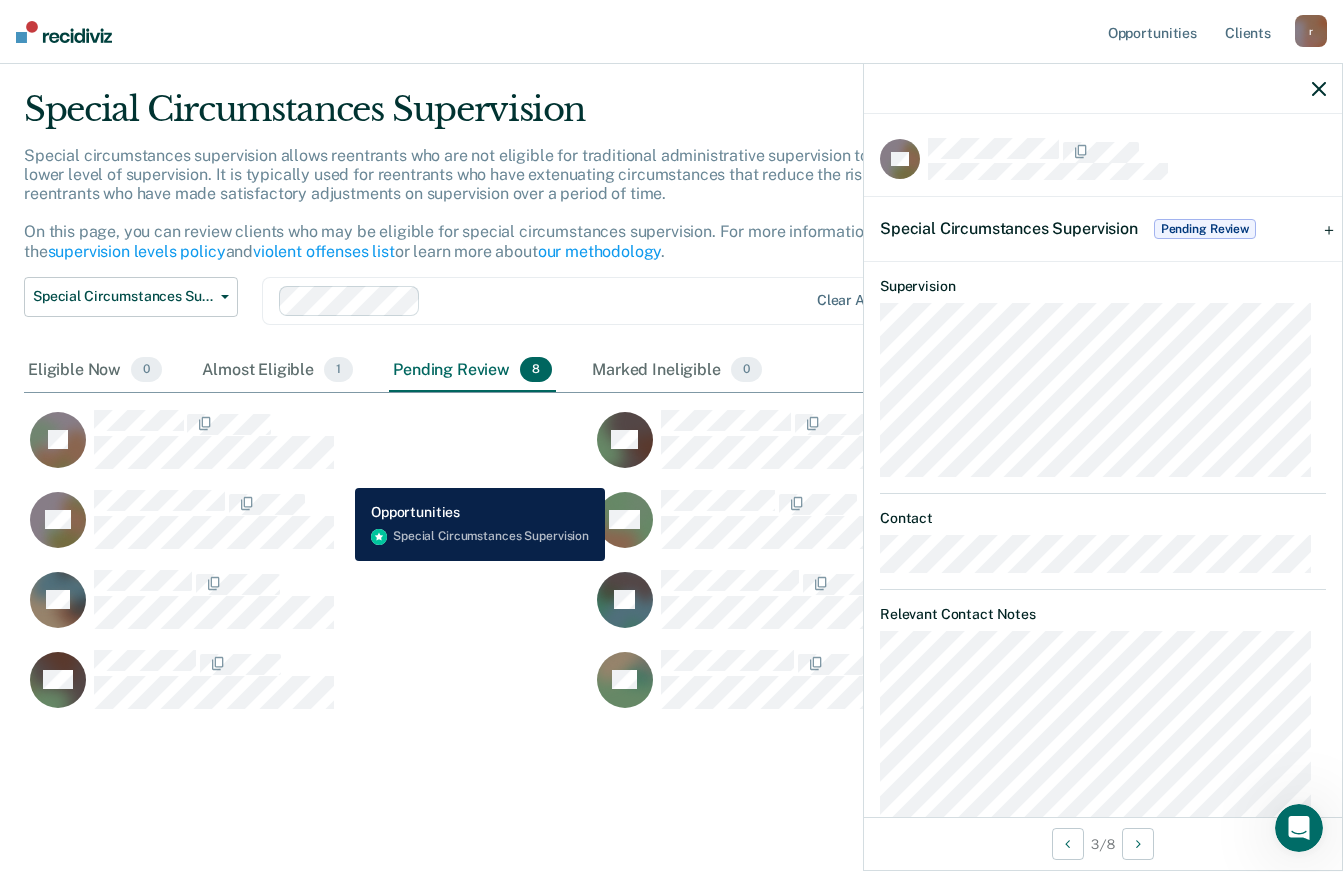 click 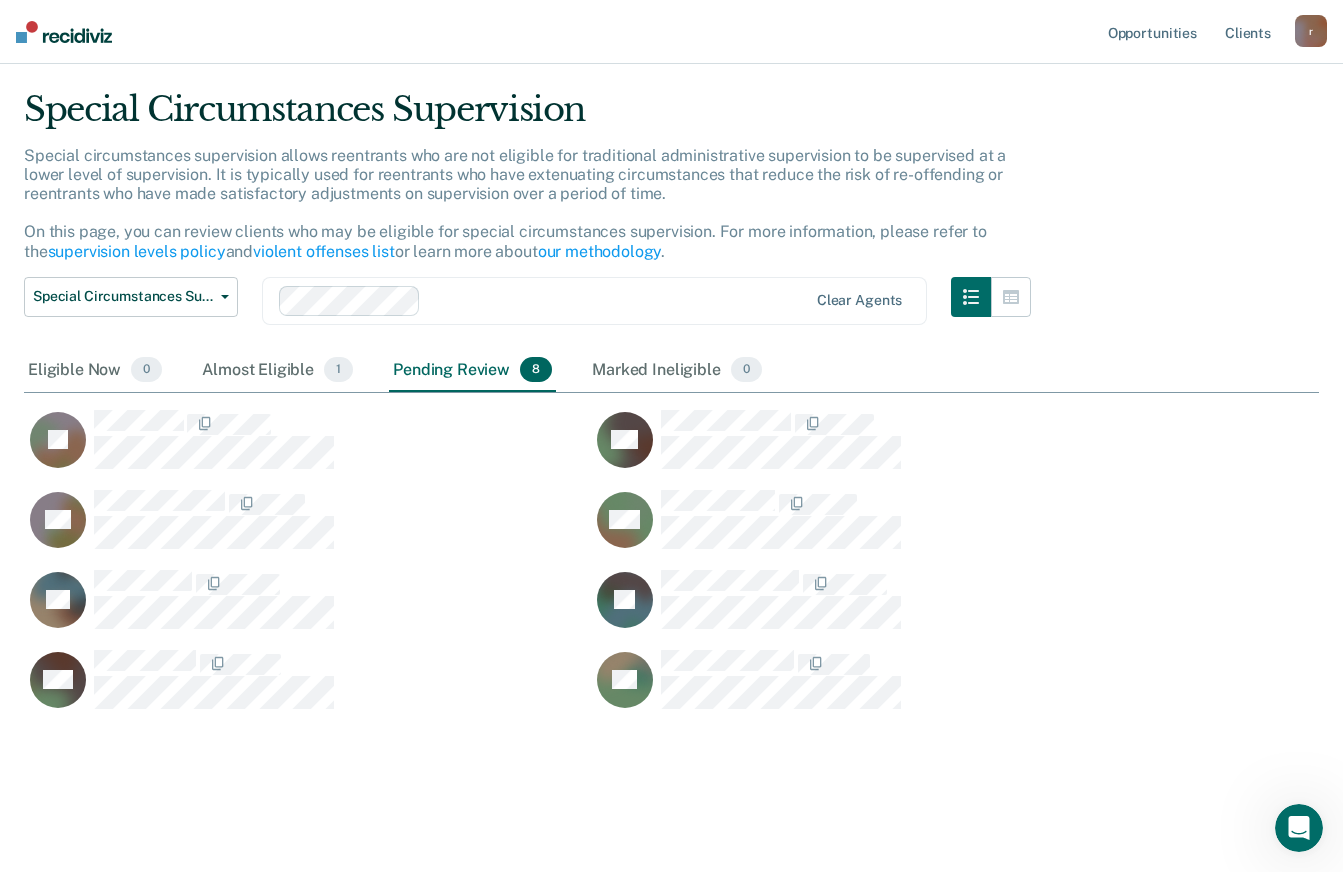 click 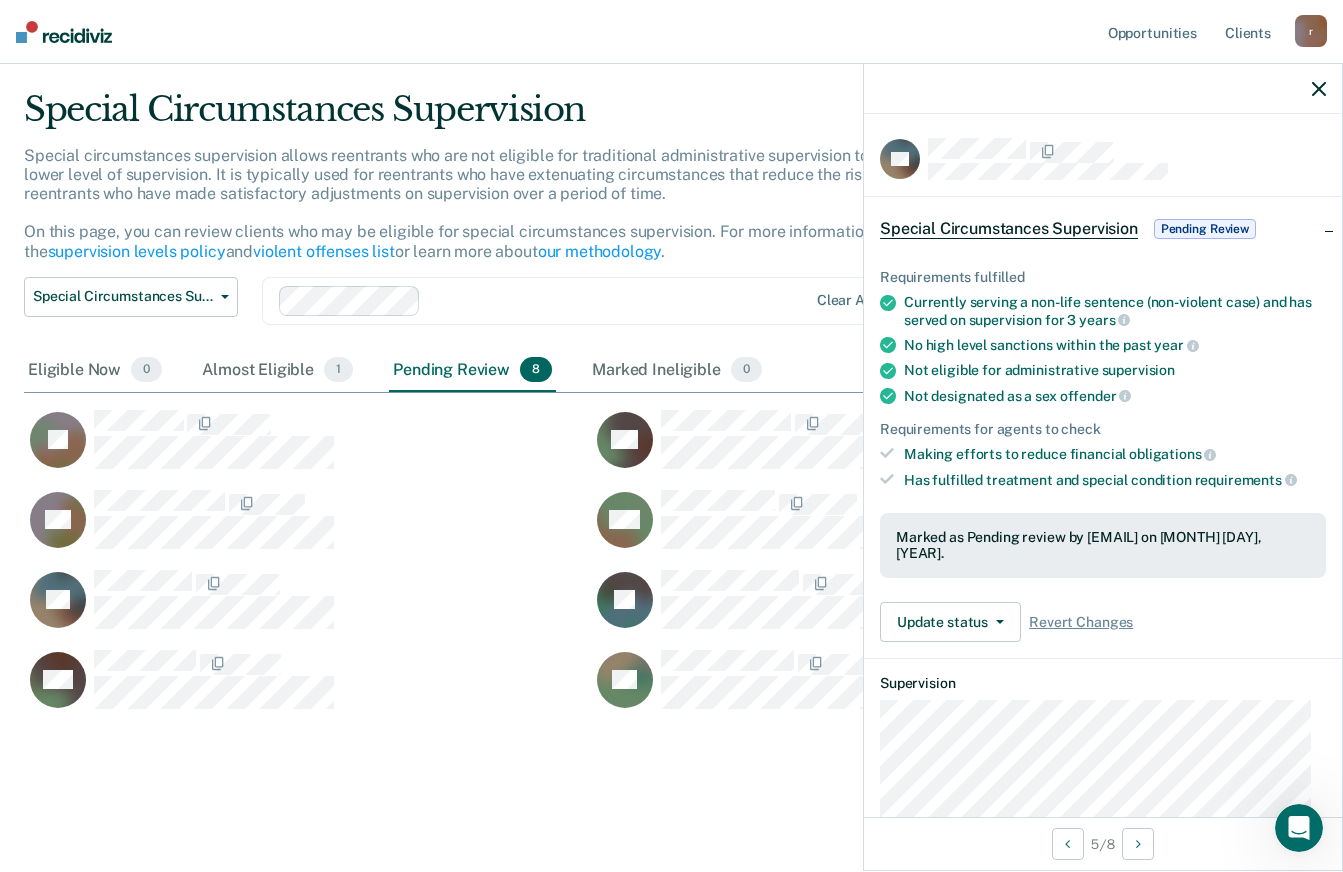 click on "Special Circumstances Supervision" at bounding box center (1009, 229) 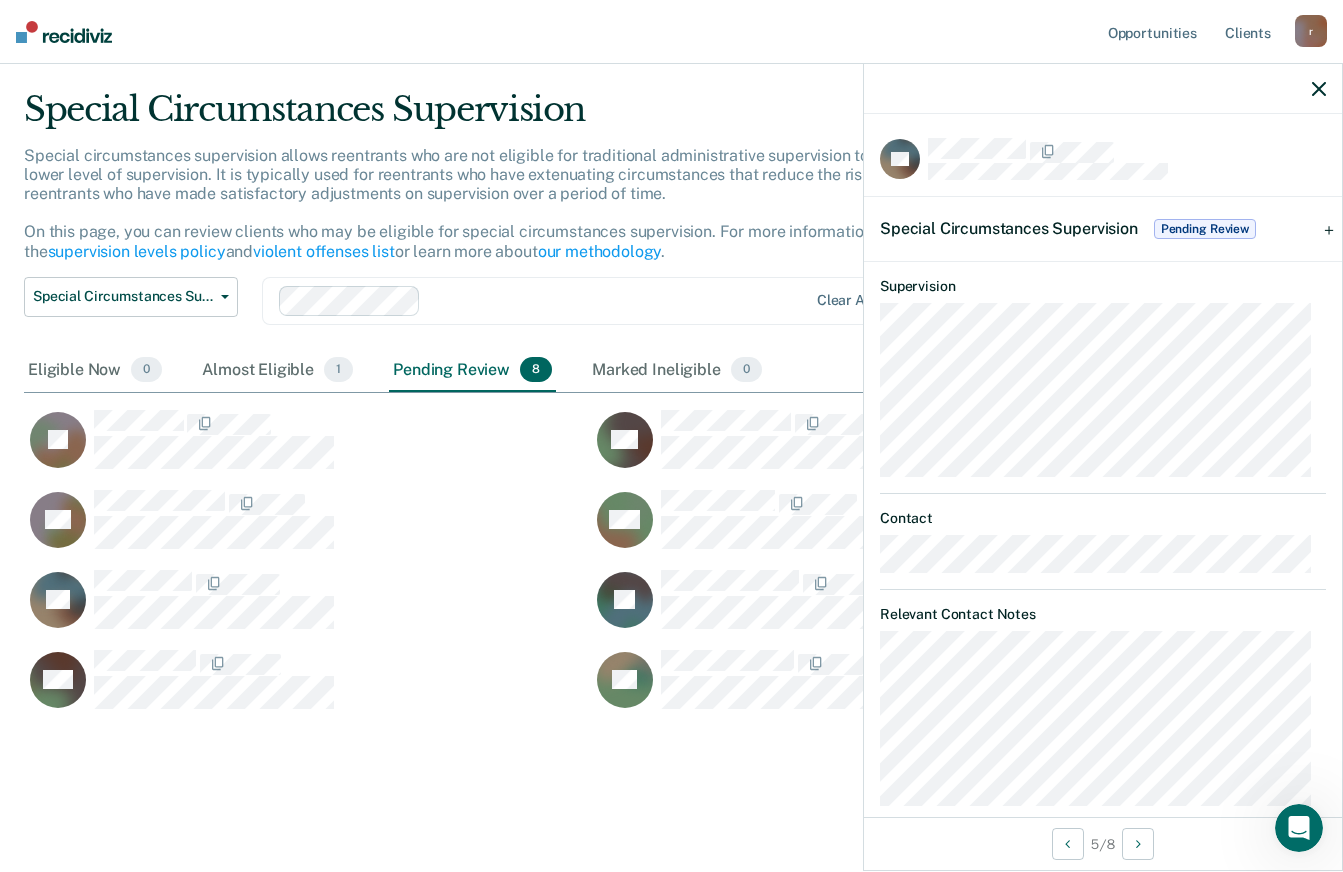 scroll, scrollTop: 26, scrollLeft: 0, axis: vertical 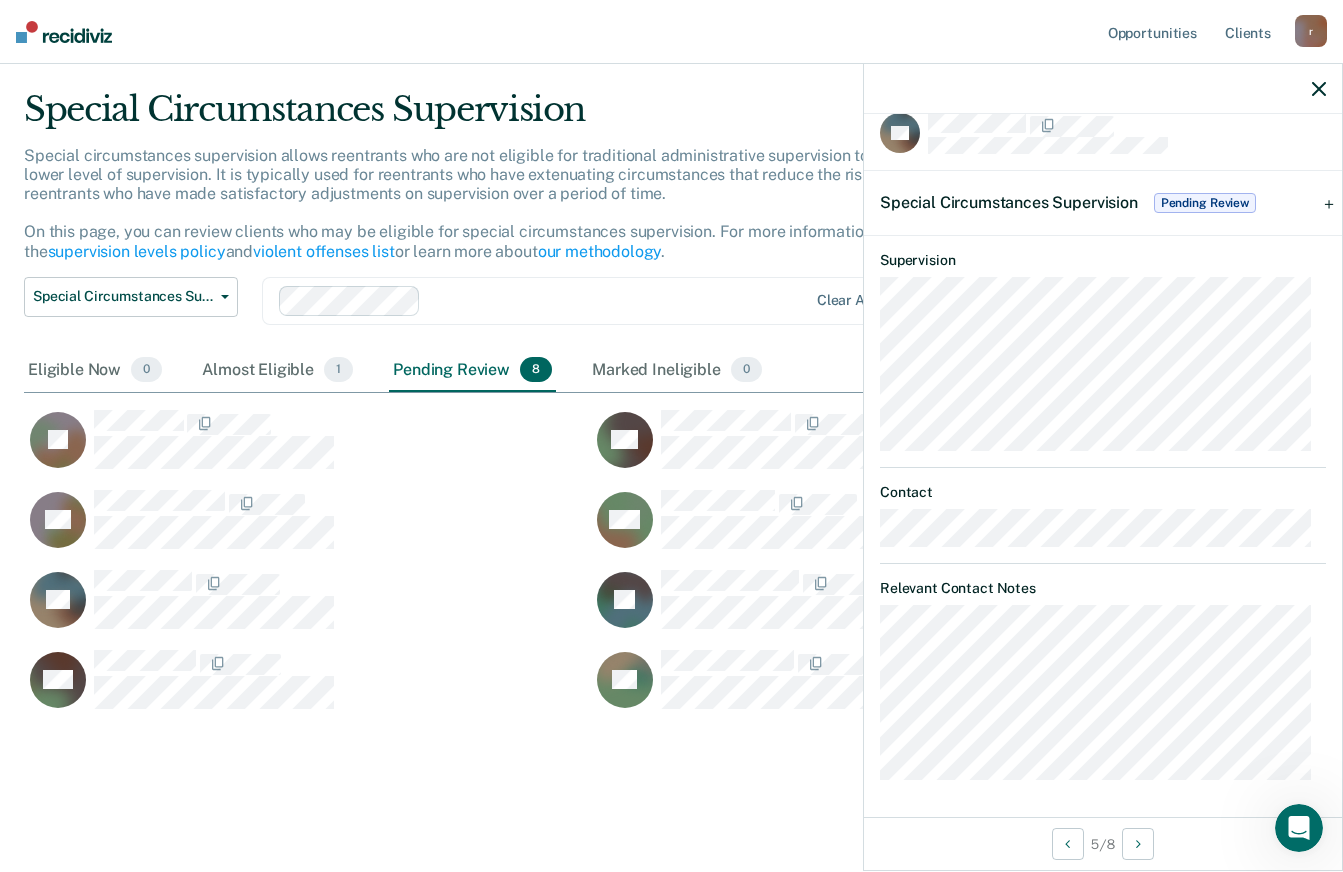 click on "Pending Review" at bounding box center [1205, 203] 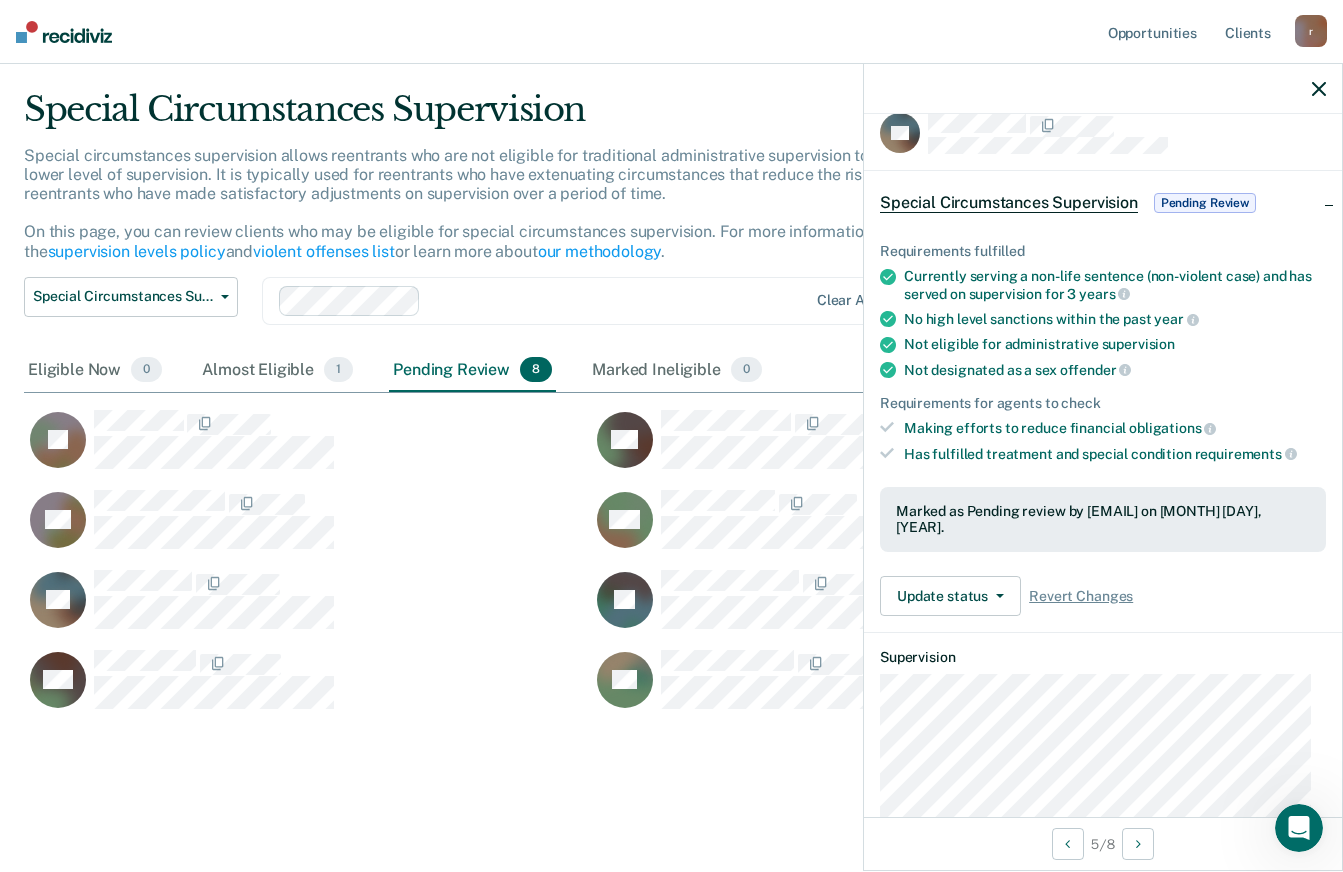 click 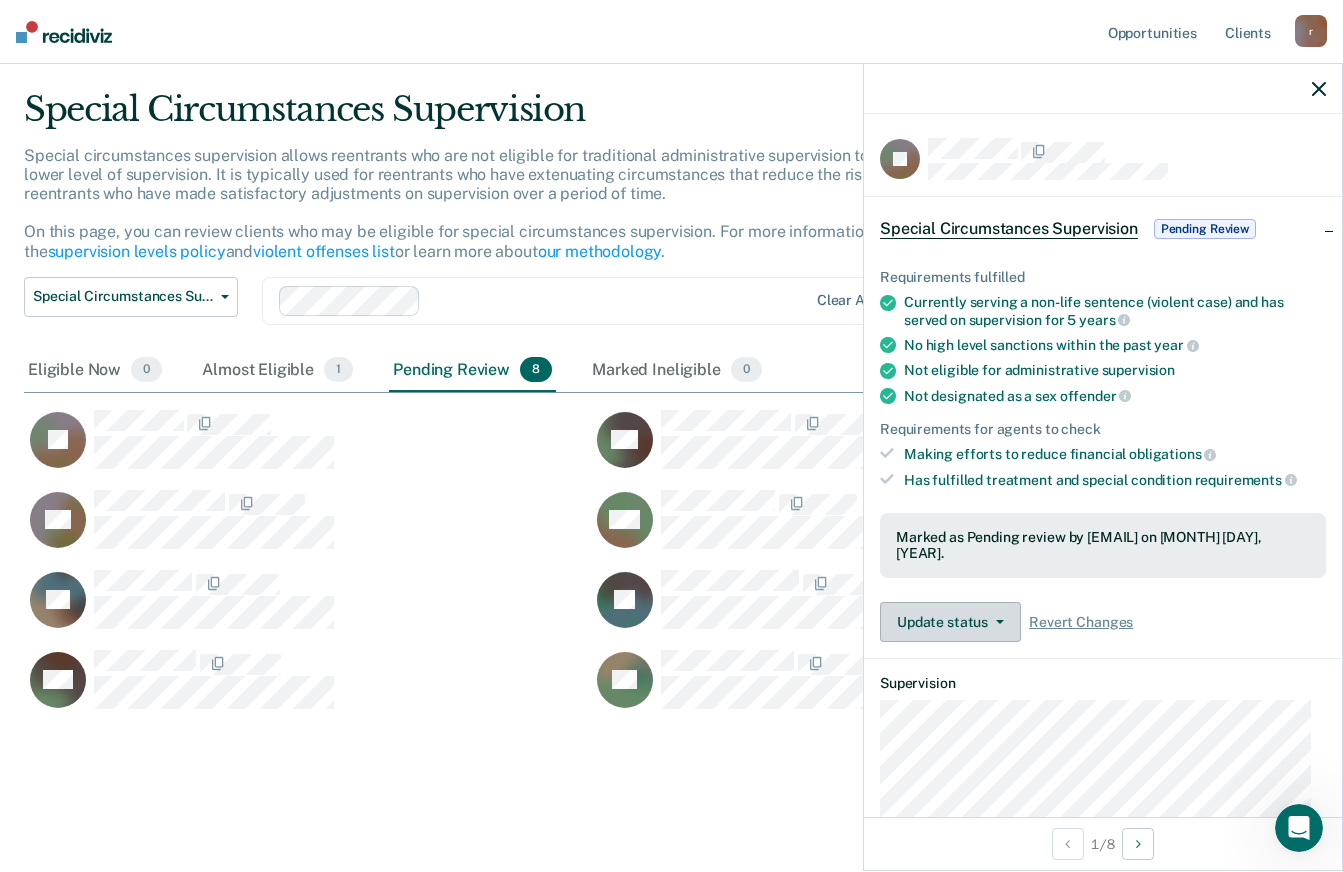 click on "Update status" at bounding box center (950, 622) 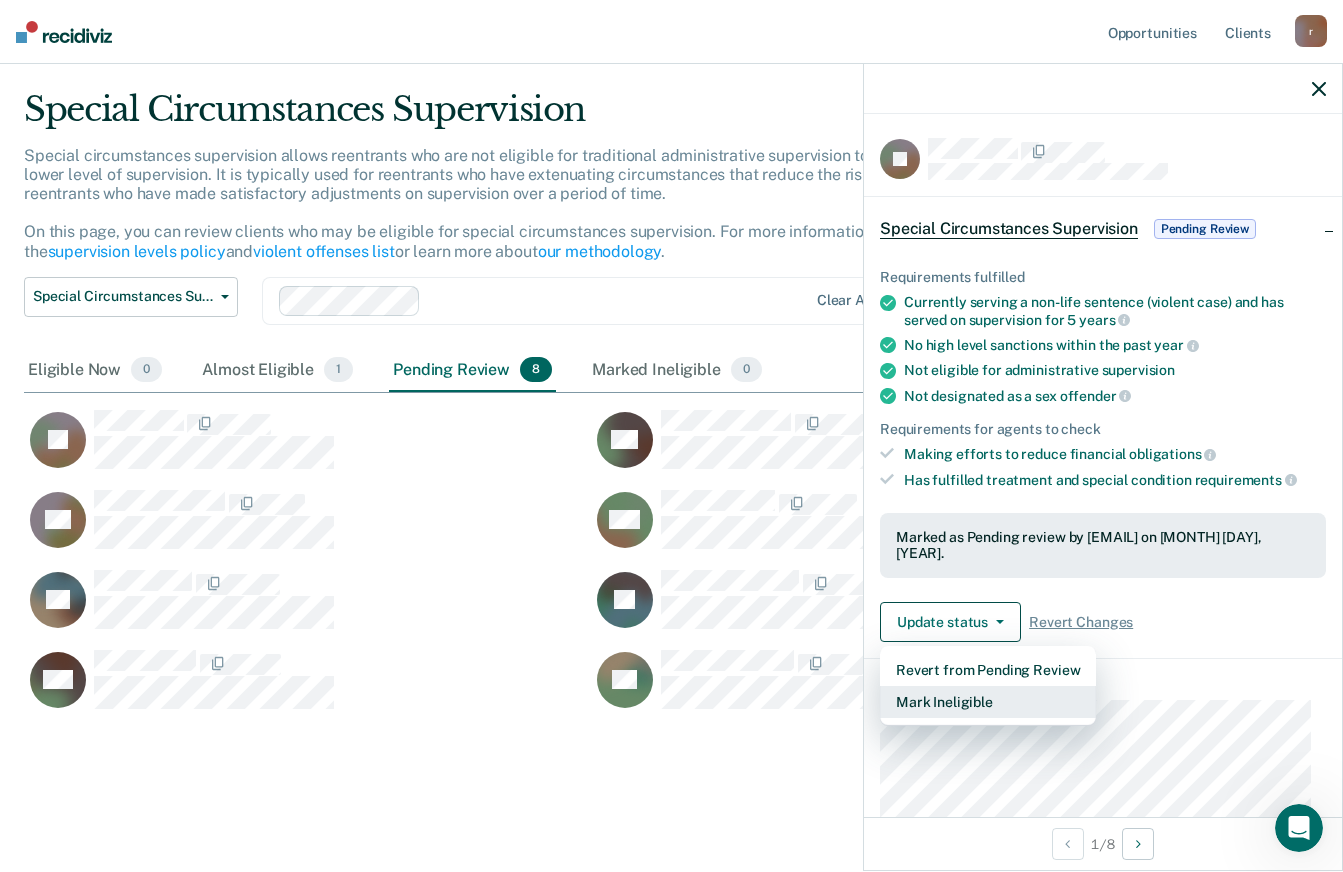 click on "Mark Ineligible" at bounding box center [988, 702] 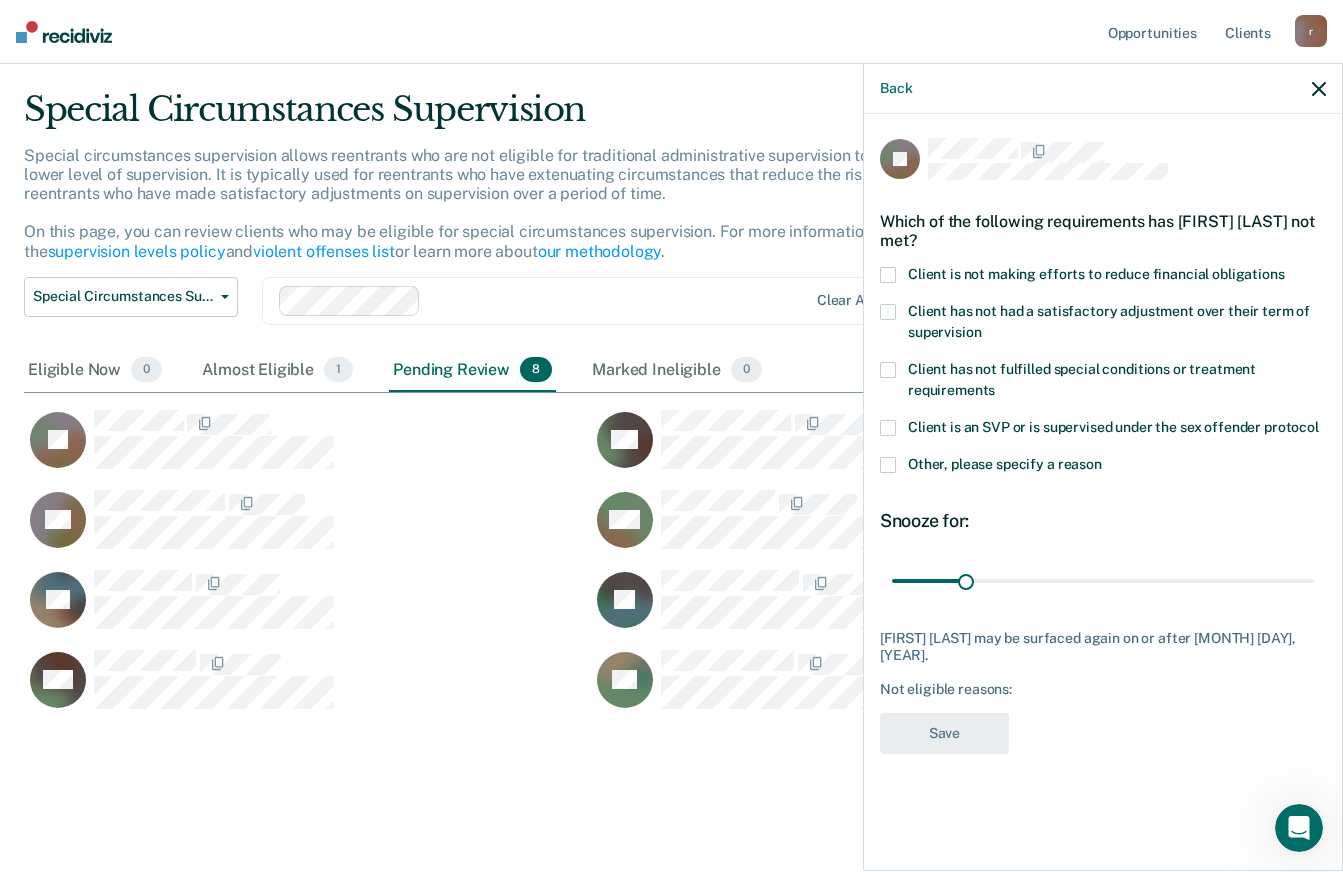 click at bounding box center [888, 275] 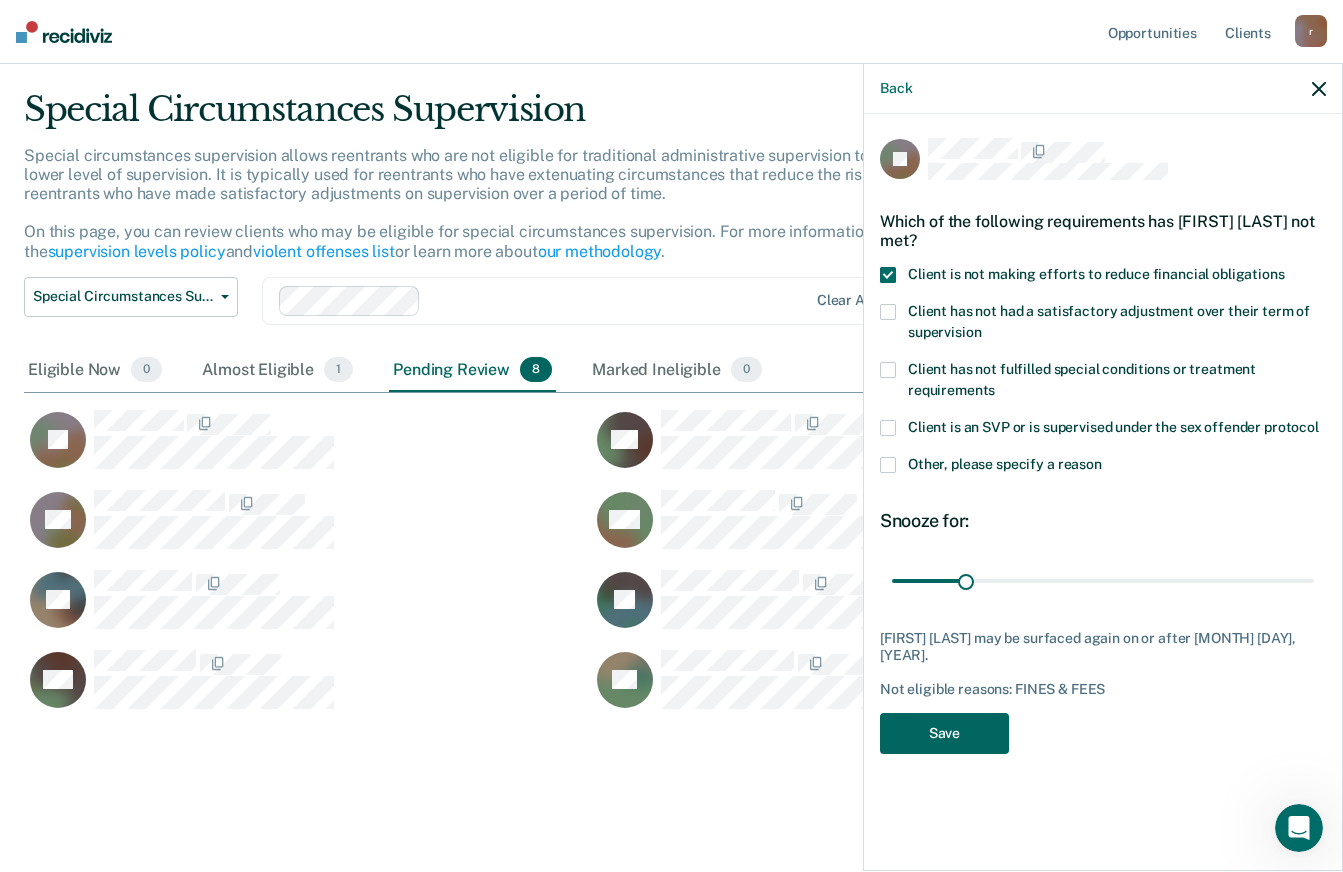 click on "Save" at bounding box center (944, 733) 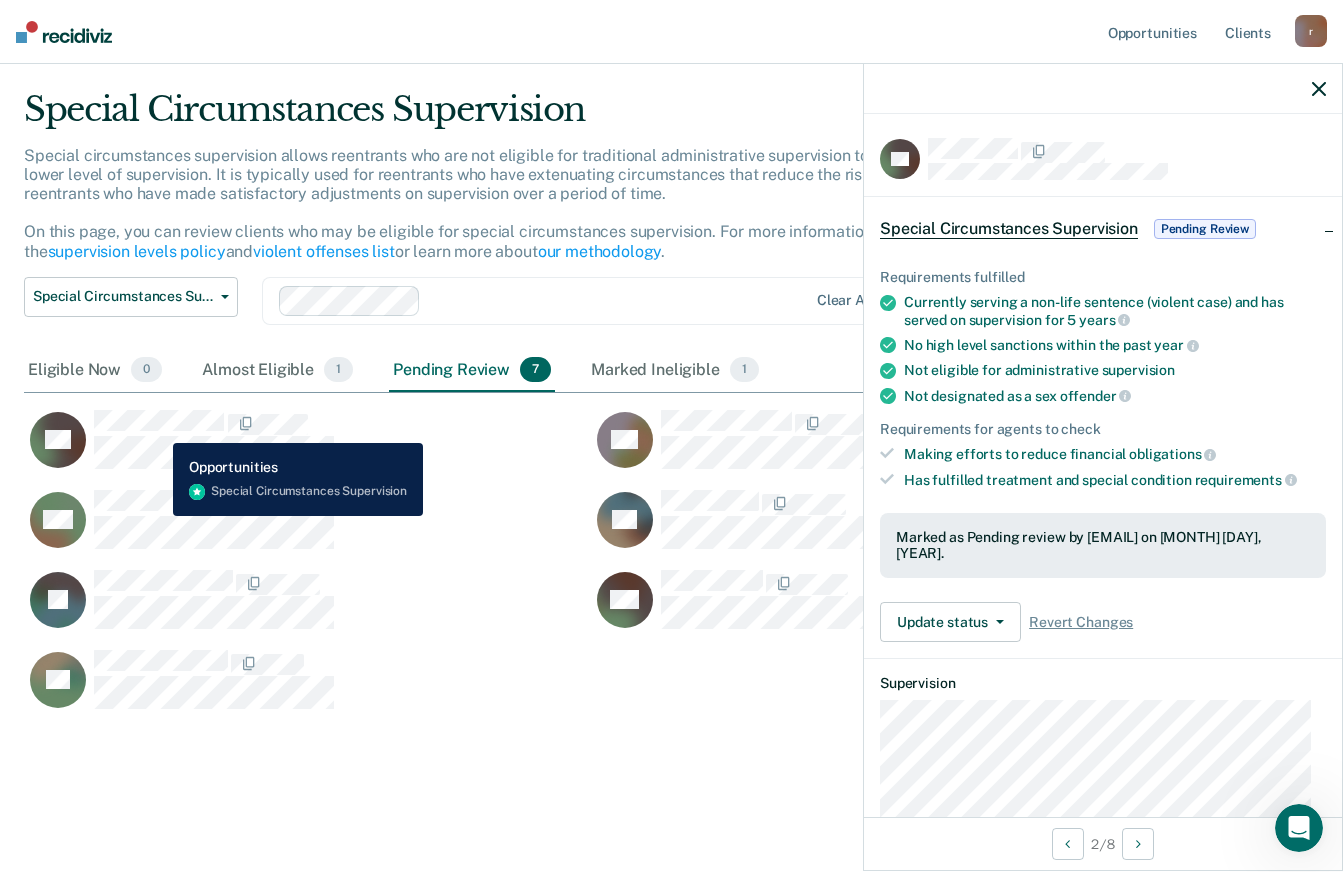 click on "Special Circumstances Supervision   Special circumstances supervision allows reentrants who are not eligible for traditional administrative supervision to be supervised at a lower level of supervision. It is typically used for reentrants who have extenuating circumstances that reduce the risk of re-offending or reentrants who have made satisfactory adjustments on supervision over a period of time. On this page, you can review clients who may be eligible for special circumstances supervision. For more information, please refer to the  supervision levels policy  and  violent offenses list  or learn more about  our methodology .  Special Circumstances Supervision Administrative Supervision Special Circumstances Supervision Clear   agents Eligible Now 0 Almost Eligible 1 Pending Review 7 Marked Ineligible 1
To pick up a draggable item, press the space bar.
While dragging, use the arrow keys to move the item.
Press space again to drop the item in its new position, or press escape to cancel.
RG   DD" at bounding box center [671, 438] 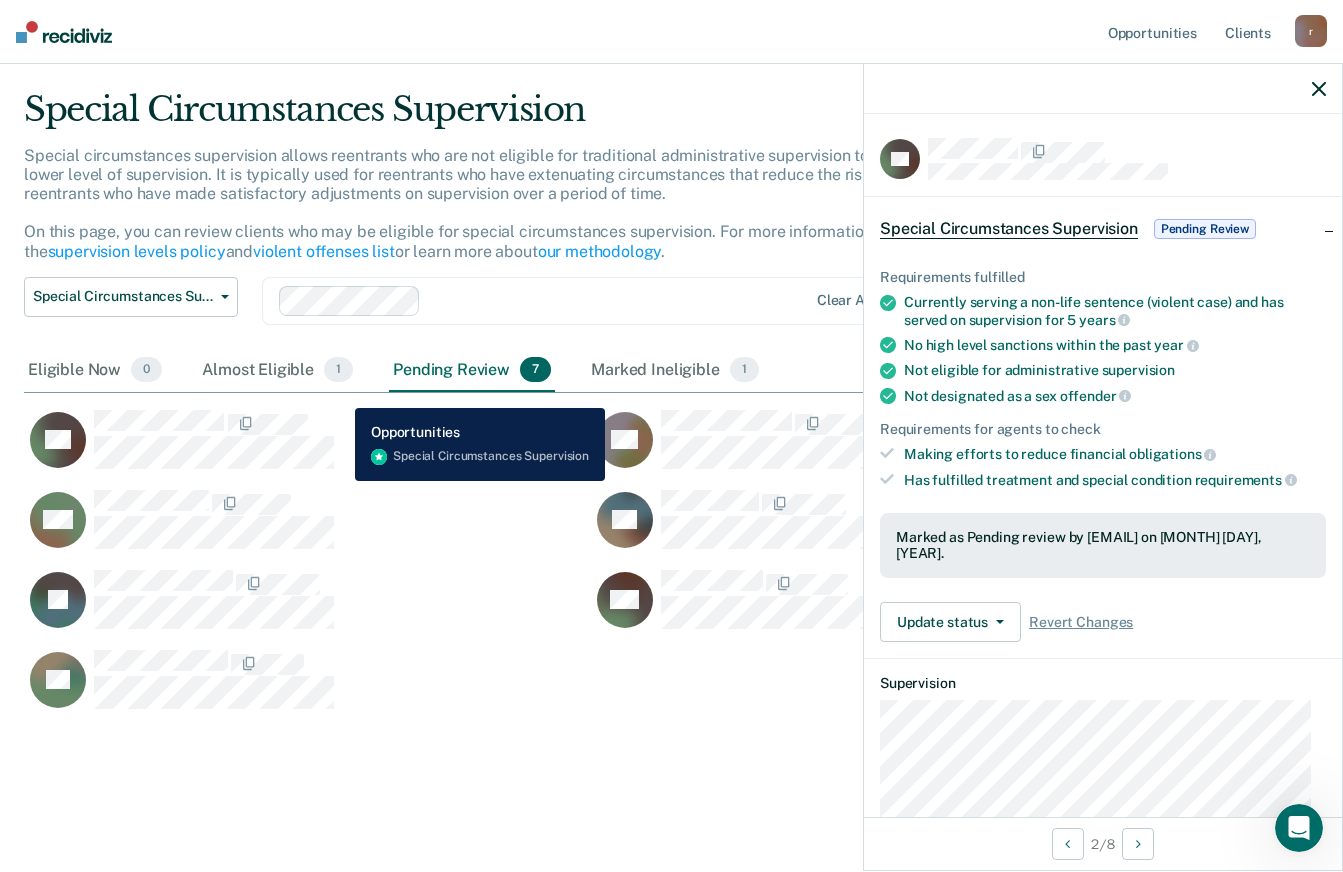 click on "Special Circumstances Supervision   Special circumstances supervision allows reentrants who are not eligible for traditional administrative supervision to be supervised at a lower level of supervision. It is typically used for reentrants who have extenuating circumstances that reduce the risk of re-offending or reentrants who have made satisfactory adjustments on supervision over a period of time. On this page, you can review clients who may be eligible for special circumstances supervision. For more information, please refer to the  supervision levels policy  and  violent offenses list  or learn more about  our methodology .  Special Circumstances Supervision Administrative Supervision Special Circumstances Supervision Clear   agents Eligible Now 0 Almost Eligible 1 Pending Review 7 Marked Ineligible 1
To pick up a draggable item, press the space bar.
While dragging, use the arrow keys to move the item.
Press space again to drop the item in its new position, or press escape to cancel.
RG   DD" at bounding box center (671, 462) 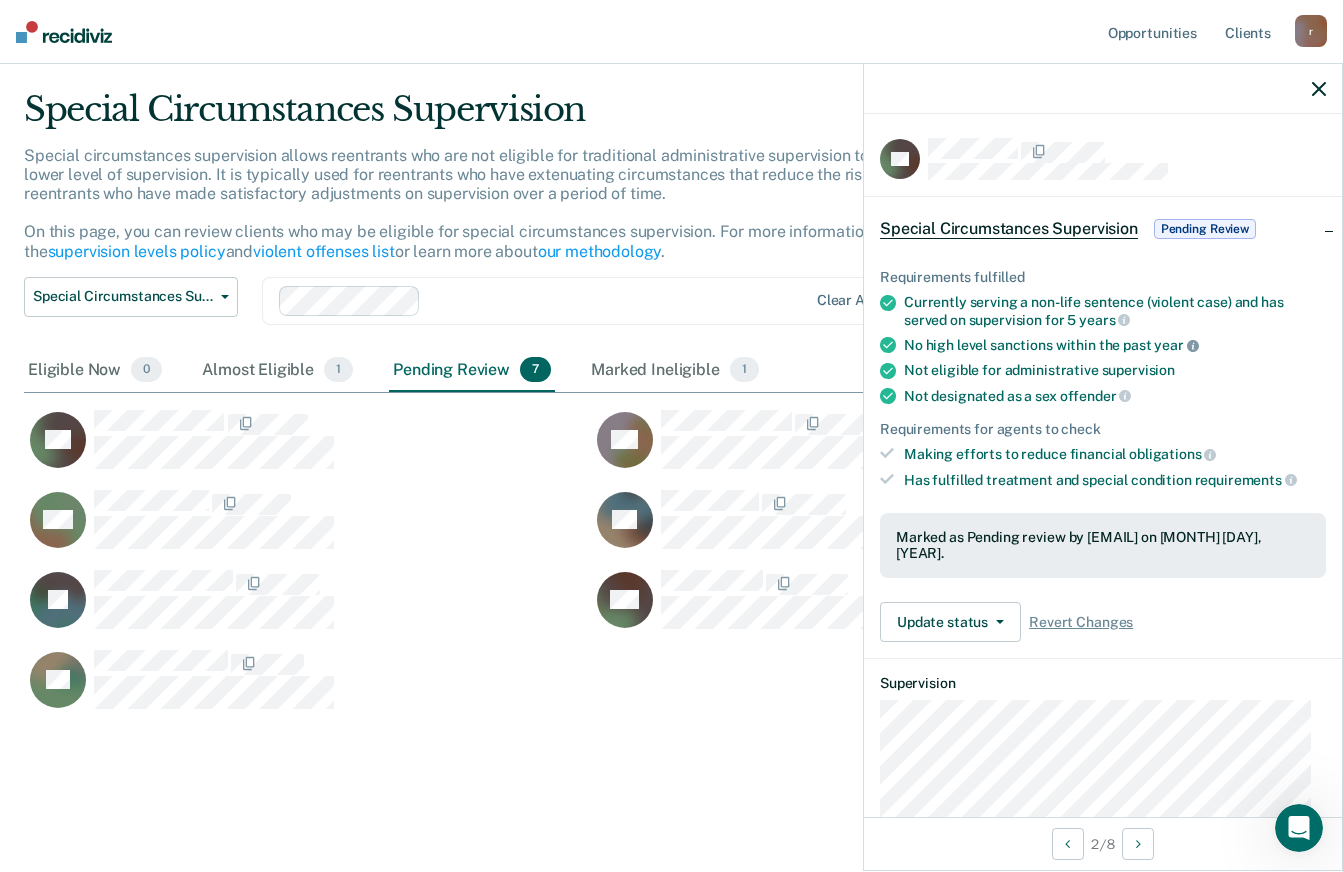 click 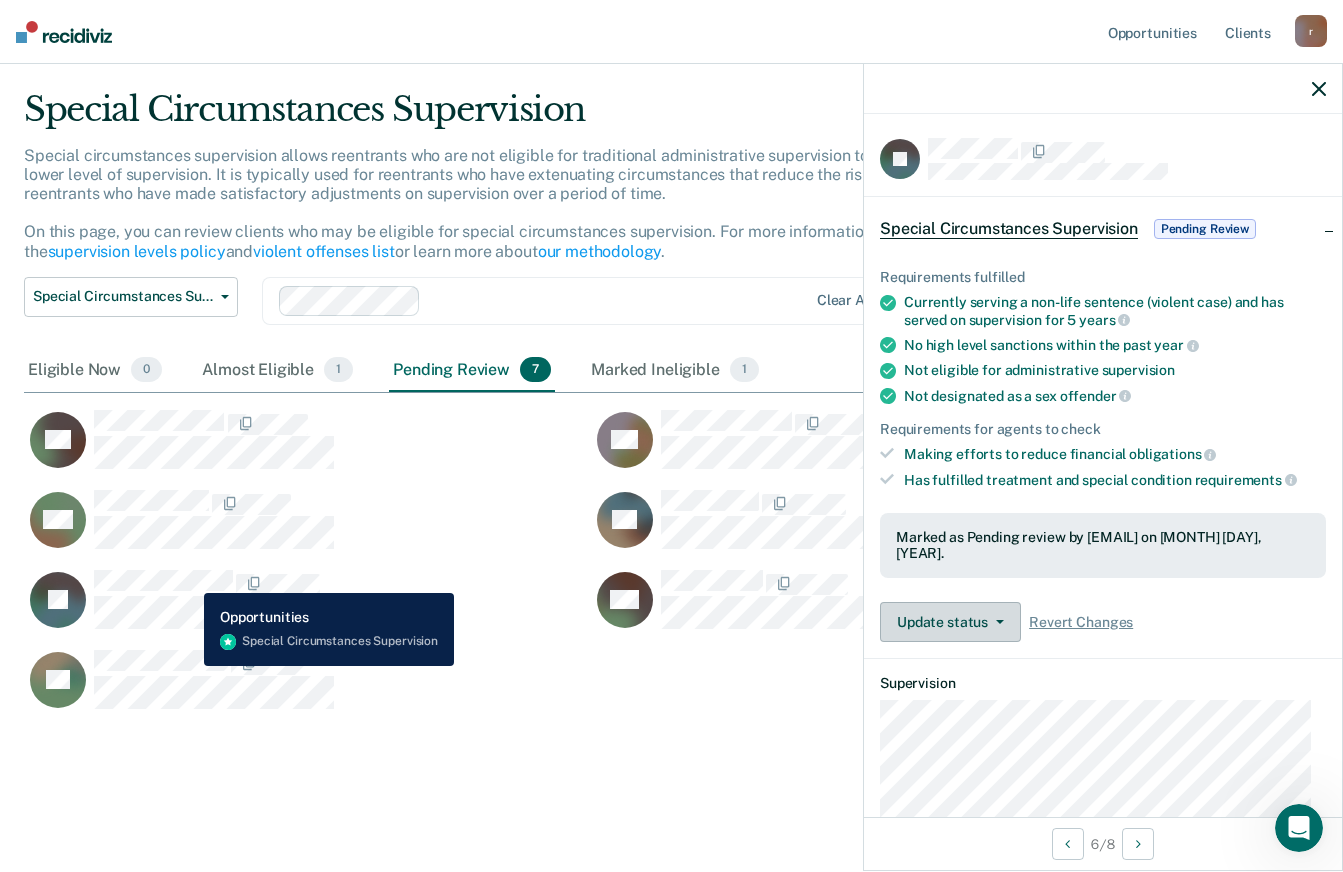 click on "Update status" at bounding box center [950, 622] 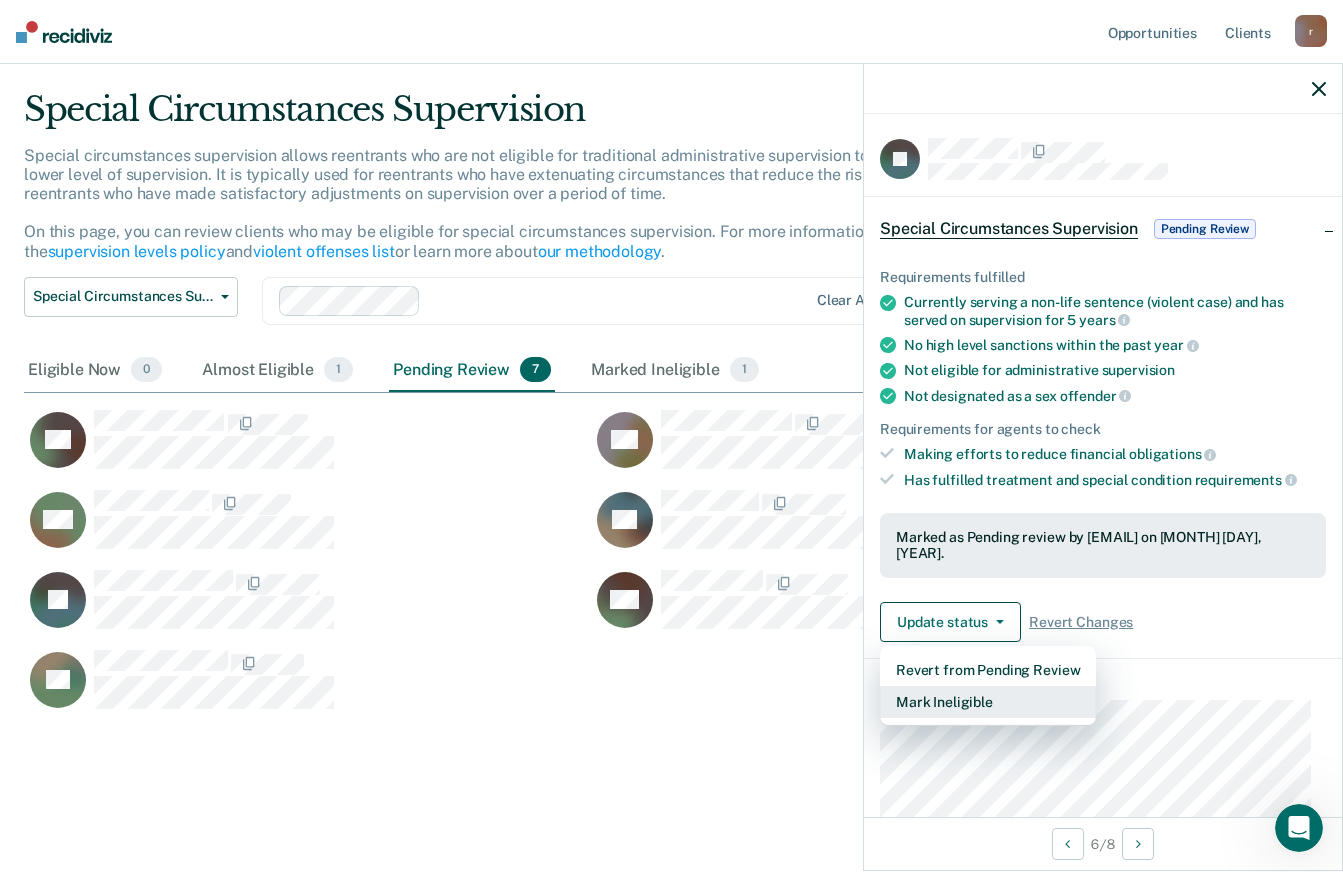 click on "Mark Ineligible" at bounding box center (988, 702) 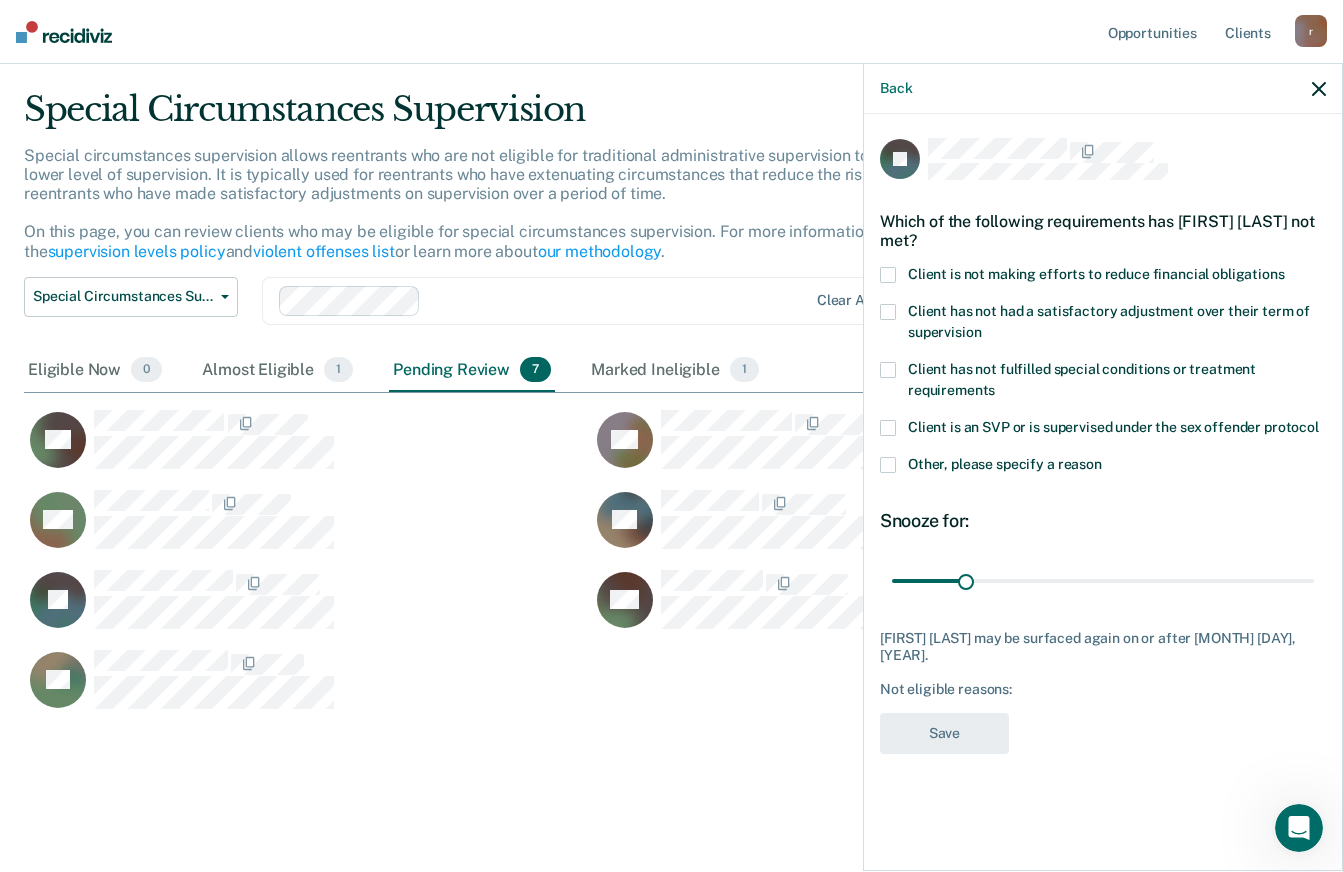 click at bounding box center (888, 275) 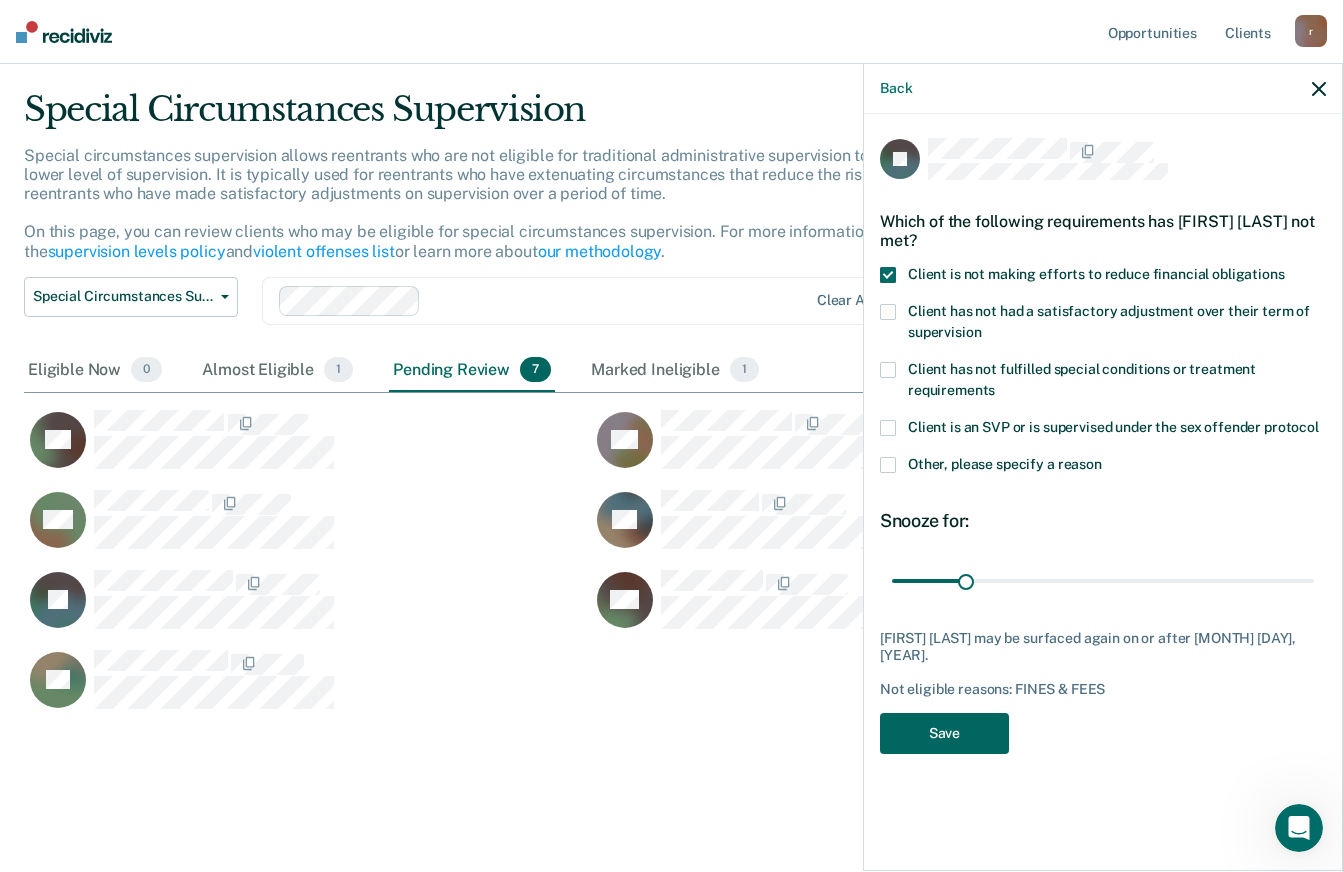 click on "Save" at bounding box center [944, 733] 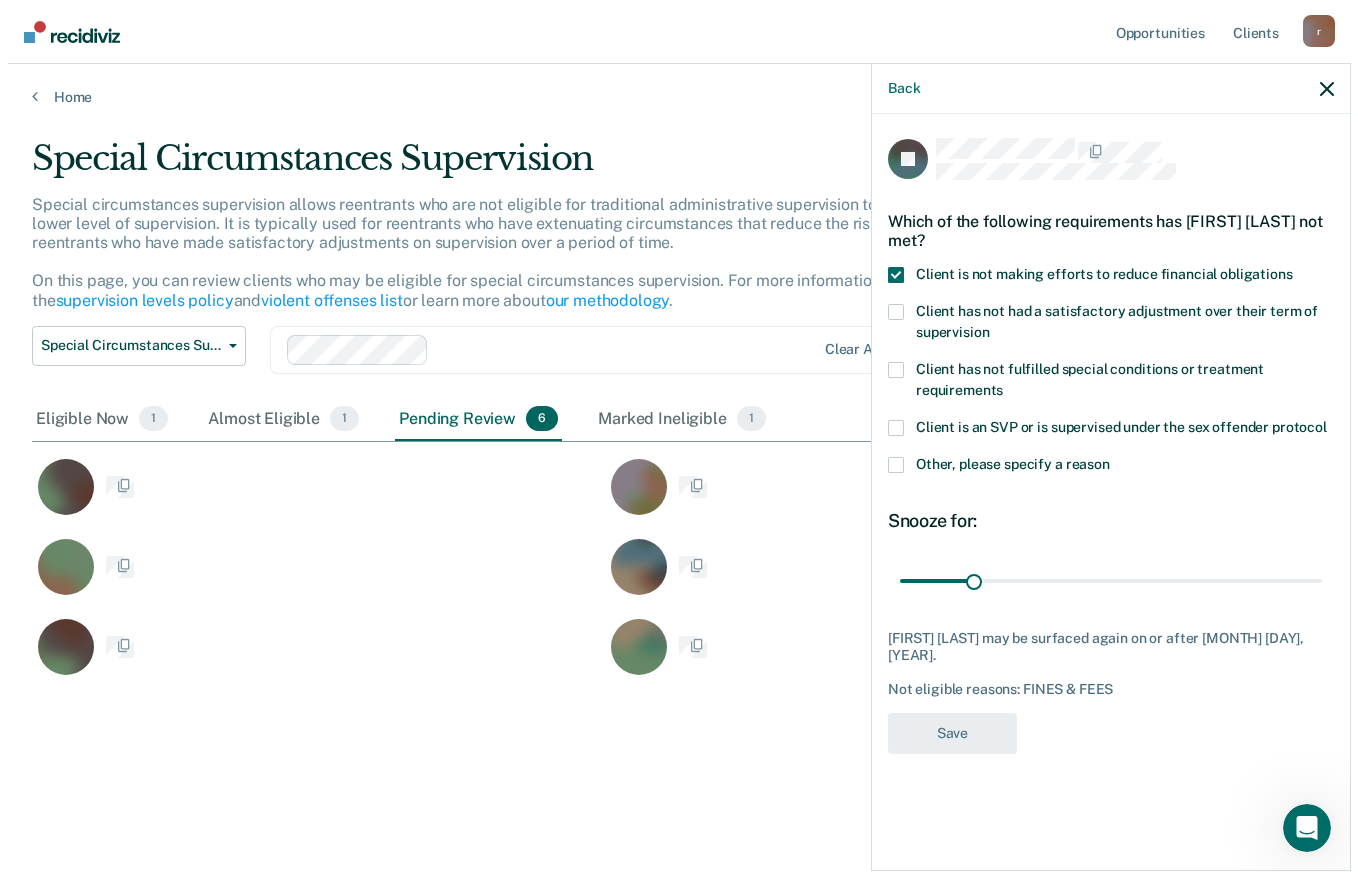 scroll, scrollTop: 0, scrollLeft: 0, axis: both 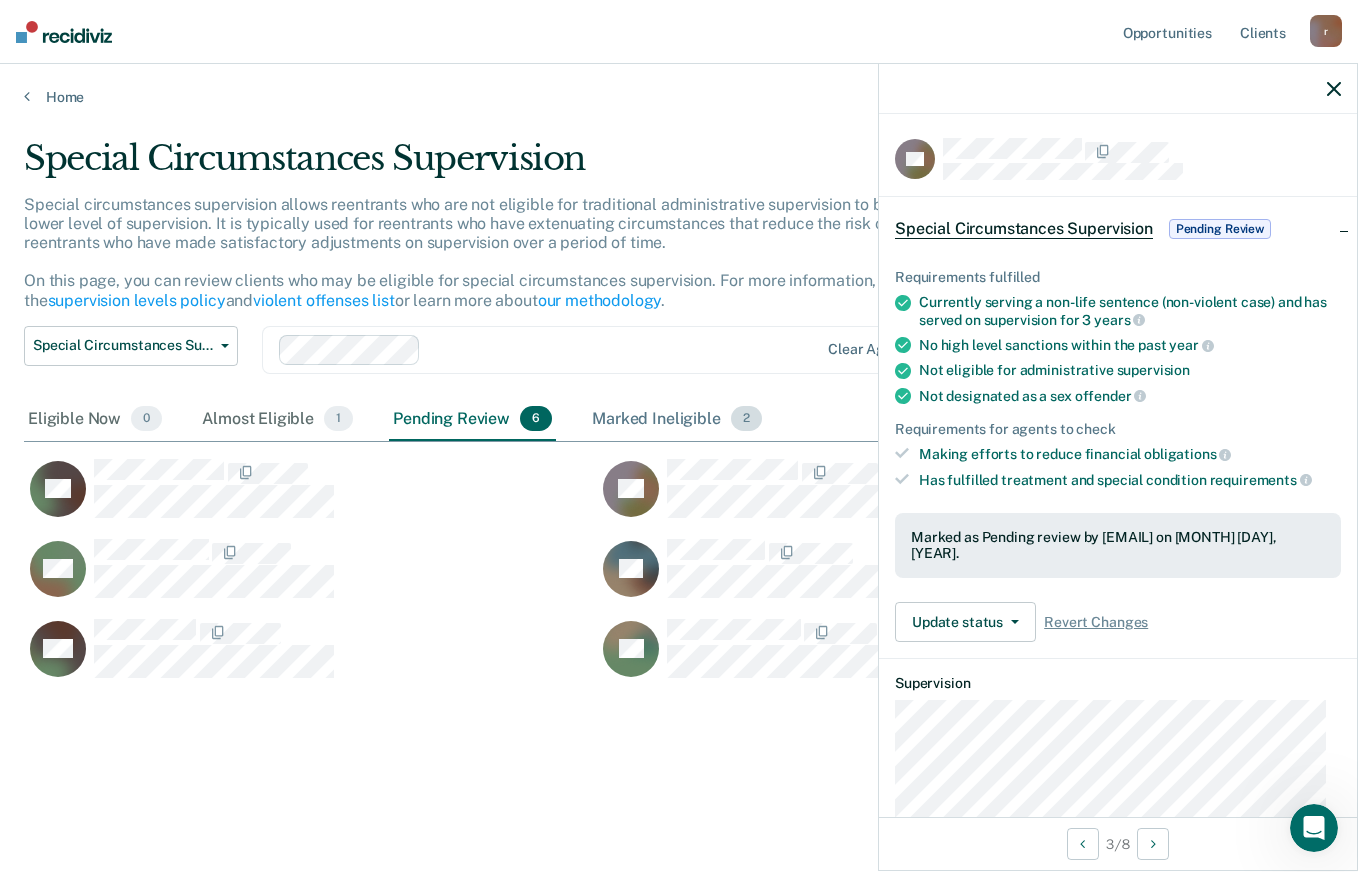 click on "Marked Ineligible 2" at bounding box center [677, 420] 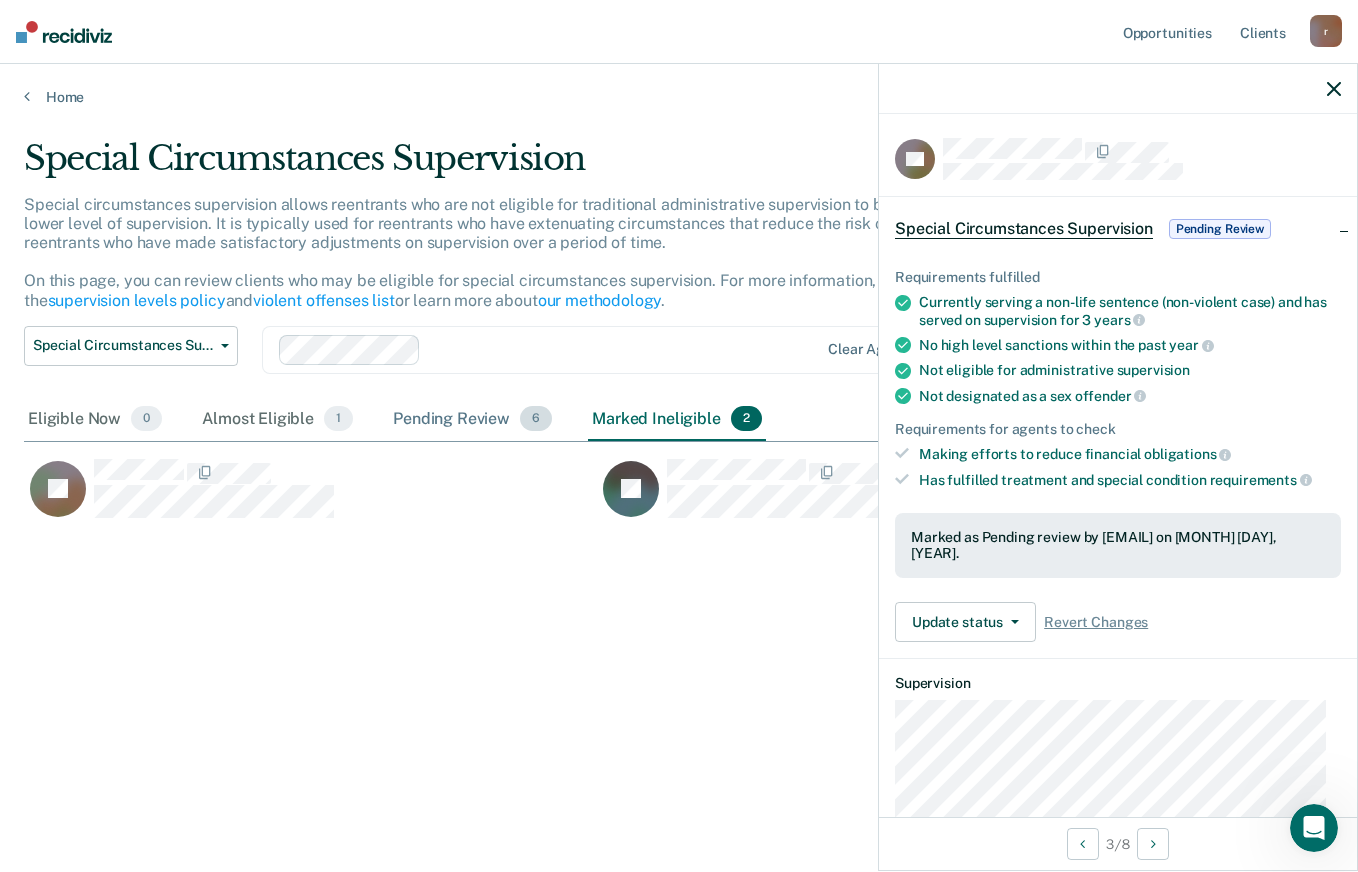 click on "Pending Review 6" at bounding box center (472, 420) 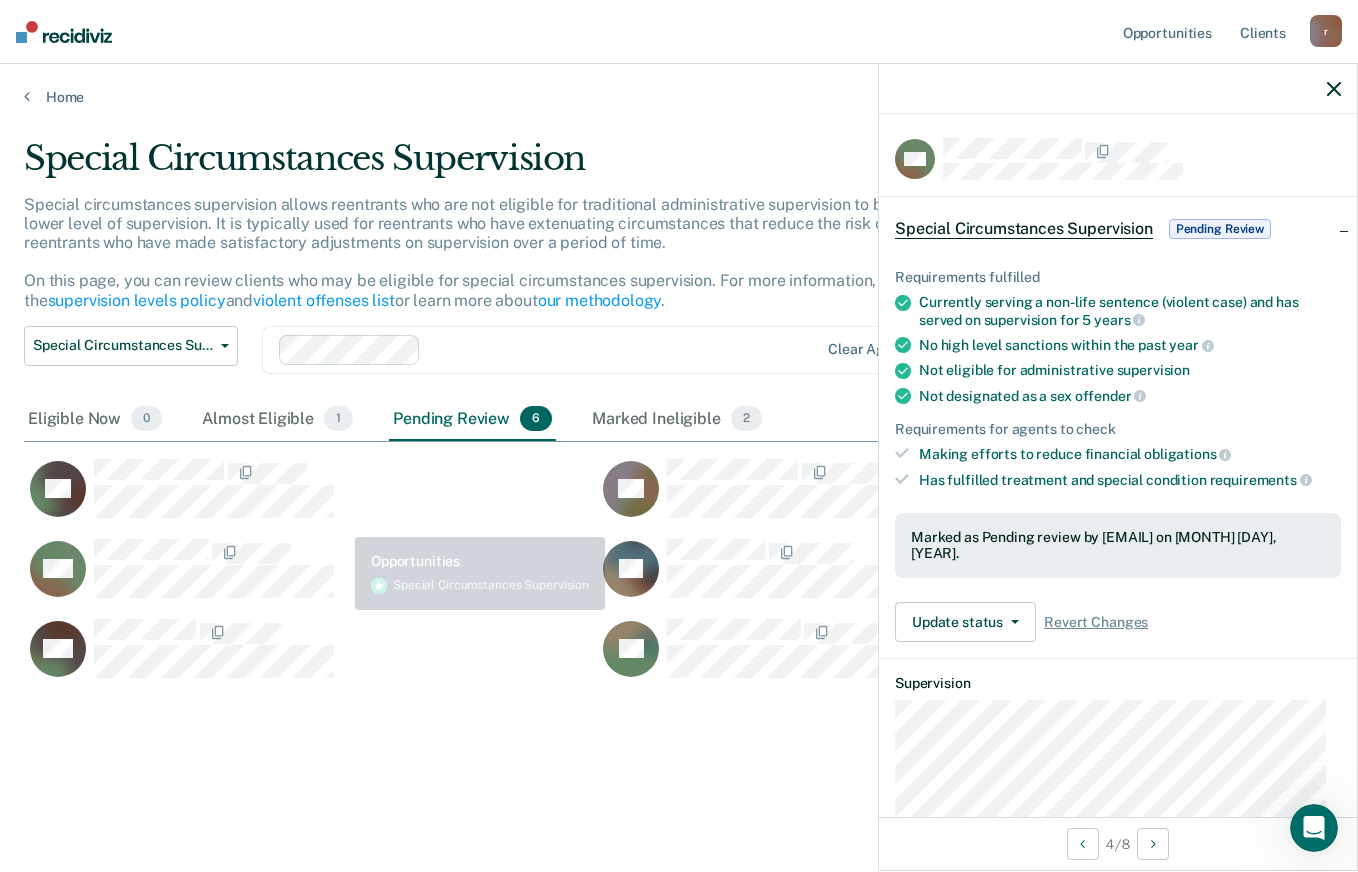 click on "Special Circumstances Supervision   Special circumstances supervision allows reentrants who are not eligible for traditional administrative supervision to be supervised at a lower level of supervision. It is typically used for reentrants who have extenuating circumstances that reduce the risk of re-offending or reentrants who have made satisfactory adjustments on supervision over a period of time. On this page, you can review clients who may be eligible for special circumstances supervision. For more information, please refer to the  supervision levels policy  and  violent offenses list  or learn more about  our methodology .  Special Circumstances Supervision Administrative Supervision Special Circumstances Supervision Clear   agents Eligible Now 0 Almost Eligible 1 Pending Review 6 Marked Ineligible 2
To pick up a draggable item, press the space bar.
While dragging, use the arrow keys to move the item.
Press space again to drop the item in its new position, or press escape to cancel.
RG   DD" at bounding box center (679, 486) 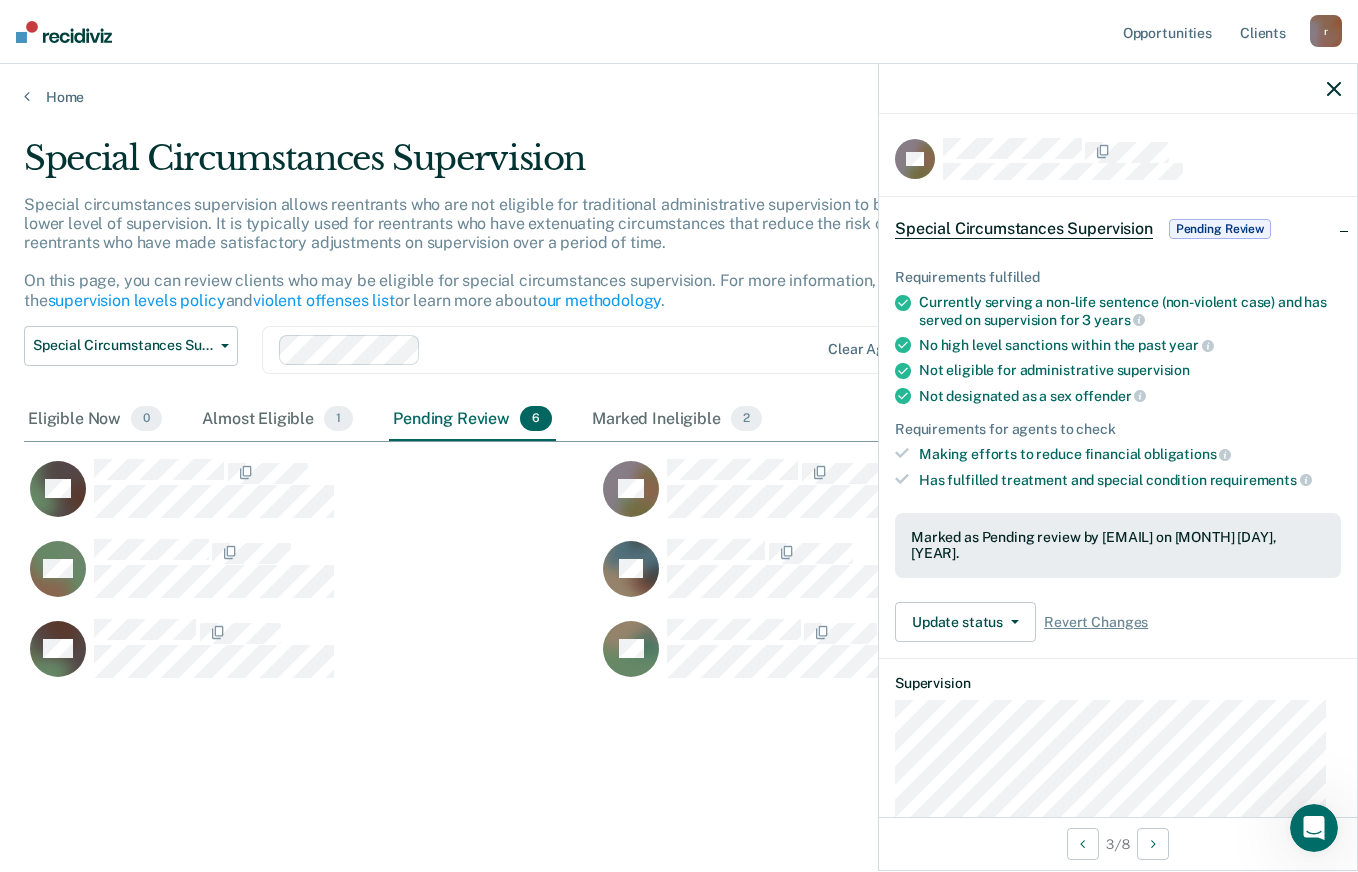click on "Special Circumstances Supervision   Special circumstances supervision allows reentrants who are not eligible for traditional administrative supervision to be supervised at a lower level of supervision. It is typically used for reentrants who have extenuating circumstances that reduce the risk of re-offending or reentrants who have made satisfactory adjustments on supervision over a period of time. On this page, you can review clients who may be eligible for special circumstances supervision. For more information, please refer to the  supervision levels policy  and  violent offenses list  or learn more about  our methodology .  Special Circumstances Supervision Administrative Supervision Special Circumstances Supervision Clear   agents Eligible Now 0 Almost Eligible 1 Pending Review 6 Marked Ineligible 2
To pick up a draggable item, press the space bar.
While dragging, use the arrow keys to move the item.
Press space again to drop the item in its new position, or press escape to cancel.
RG   DD" at bounding box center [679, 486] 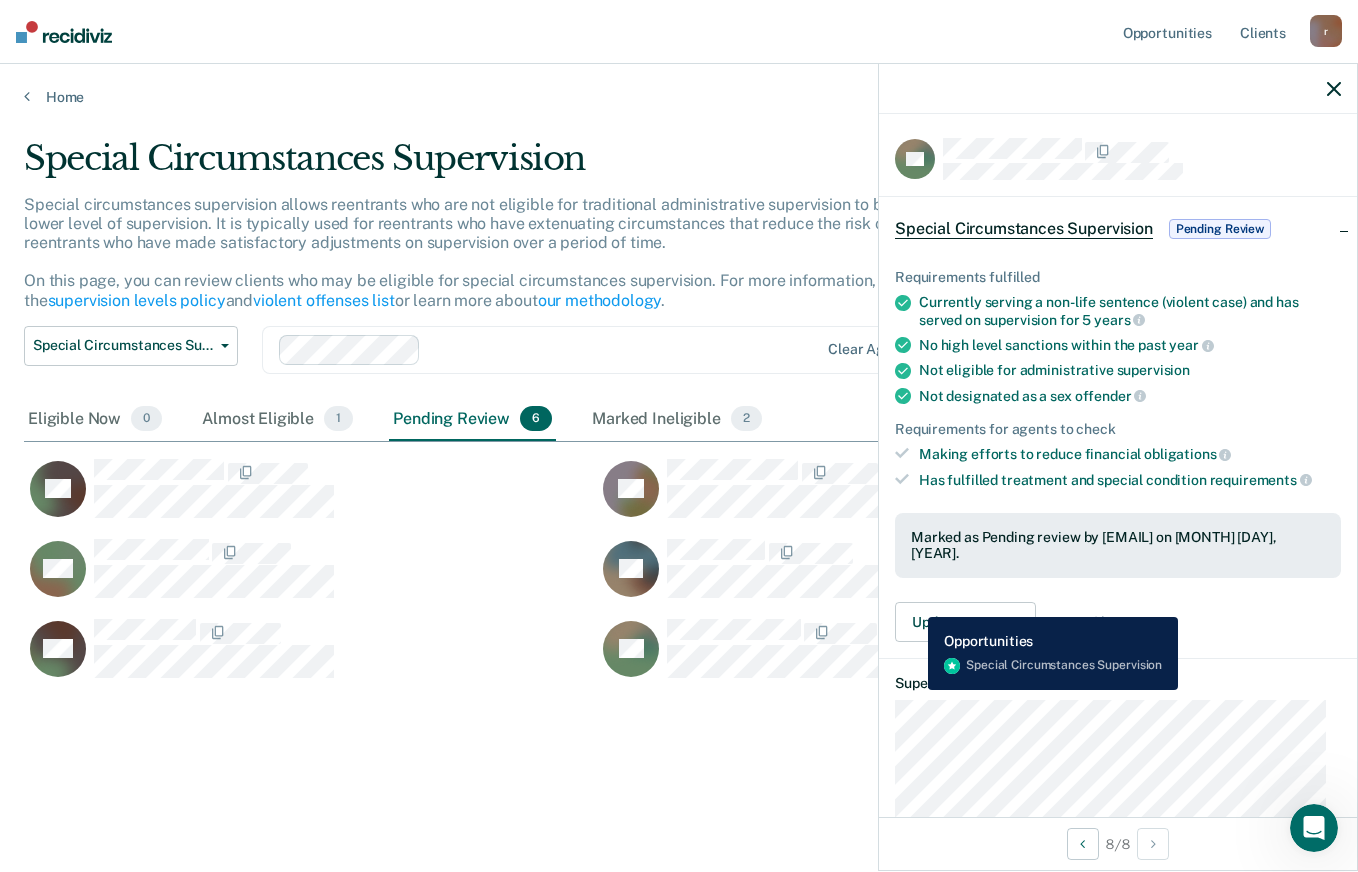 click 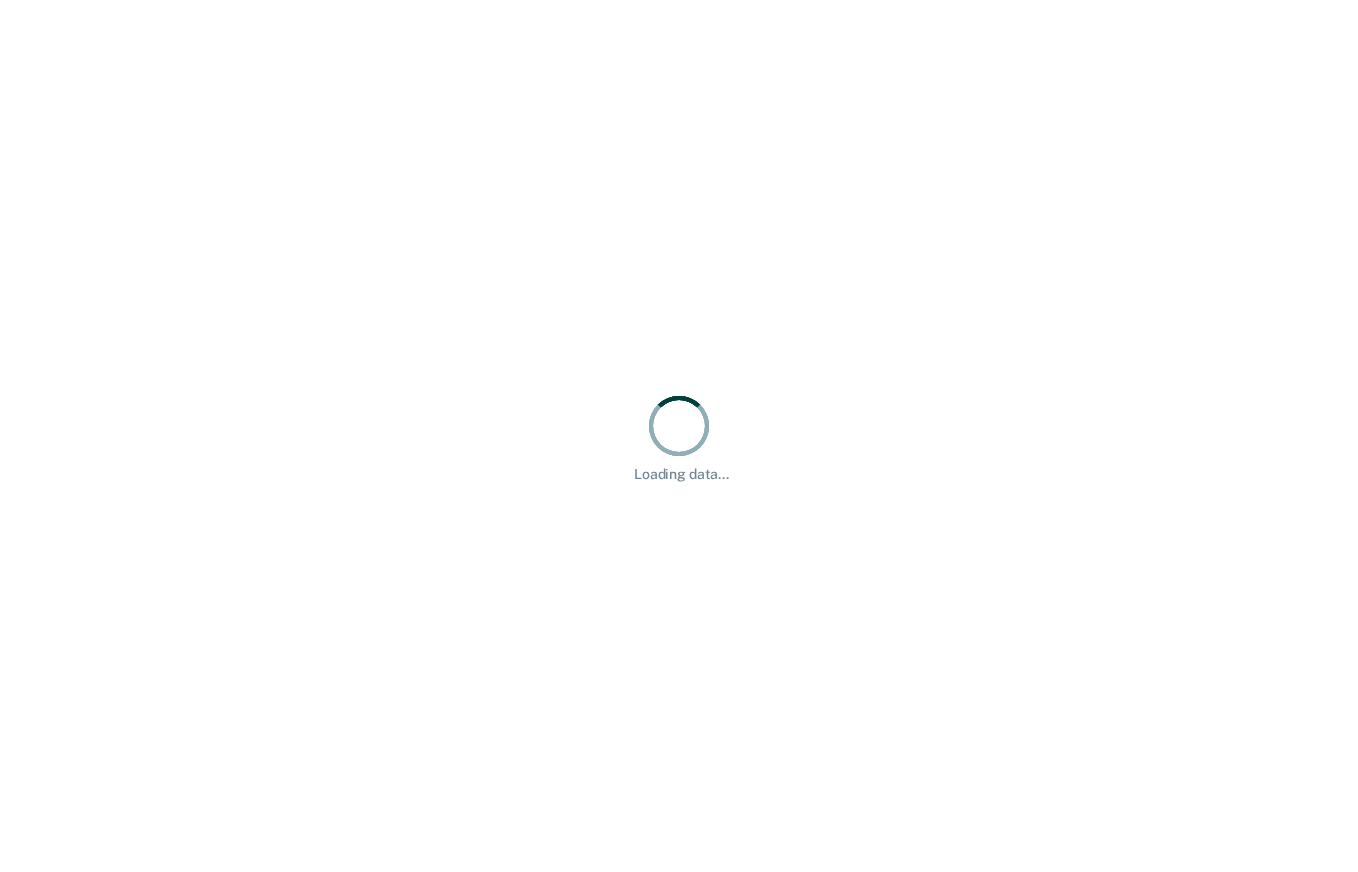 scroll, scrollTop: 0, scrollLeft: 0, axis: both 